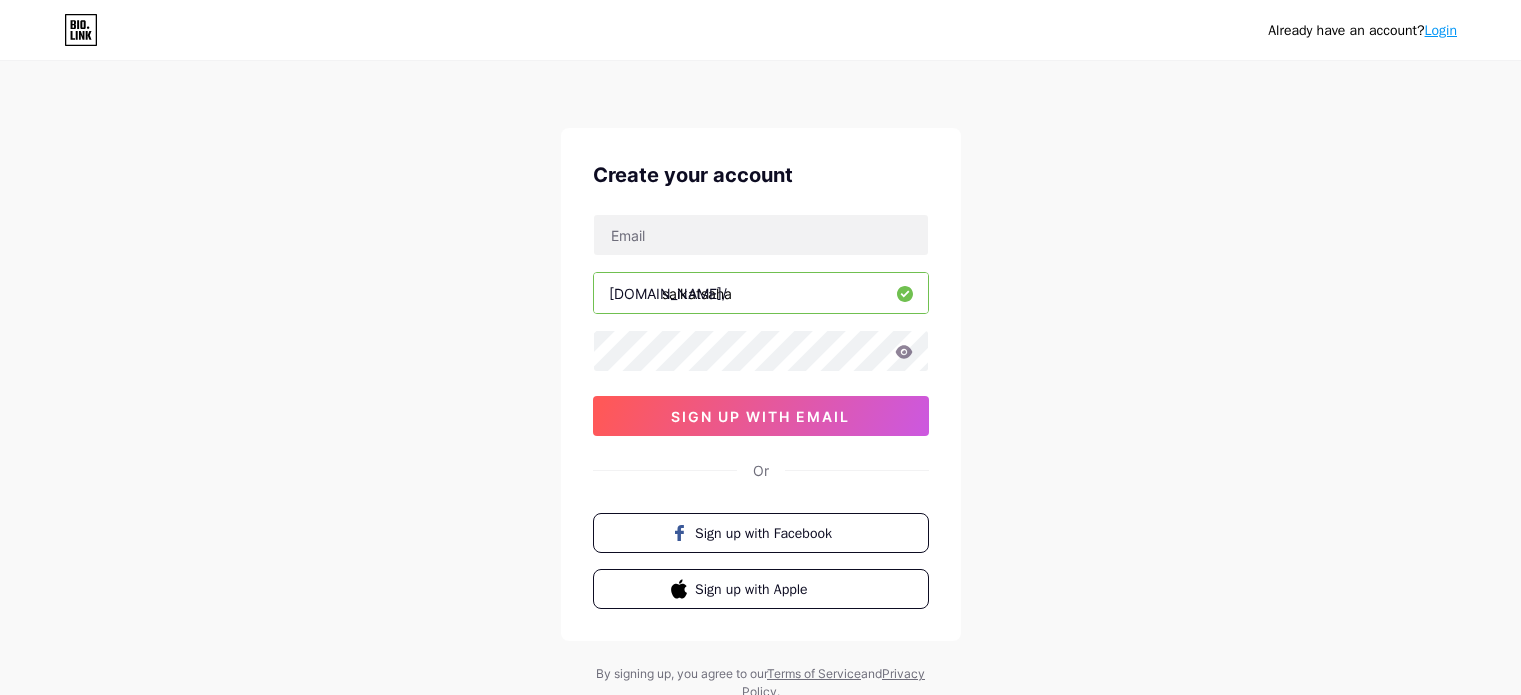 scroll, scrollTop: 0, scrollLeft: 0, axis: both 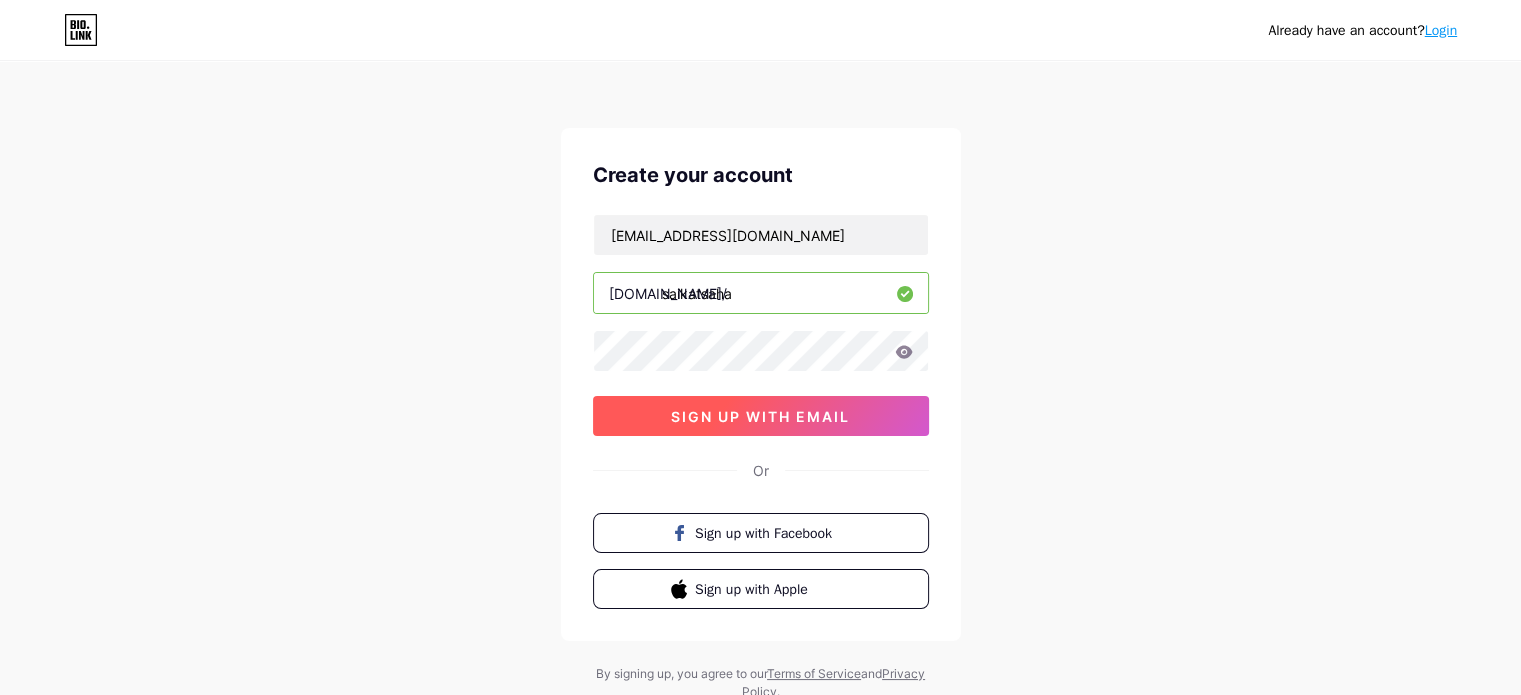 click on "sign up with email" at bounding box center (760, 416) 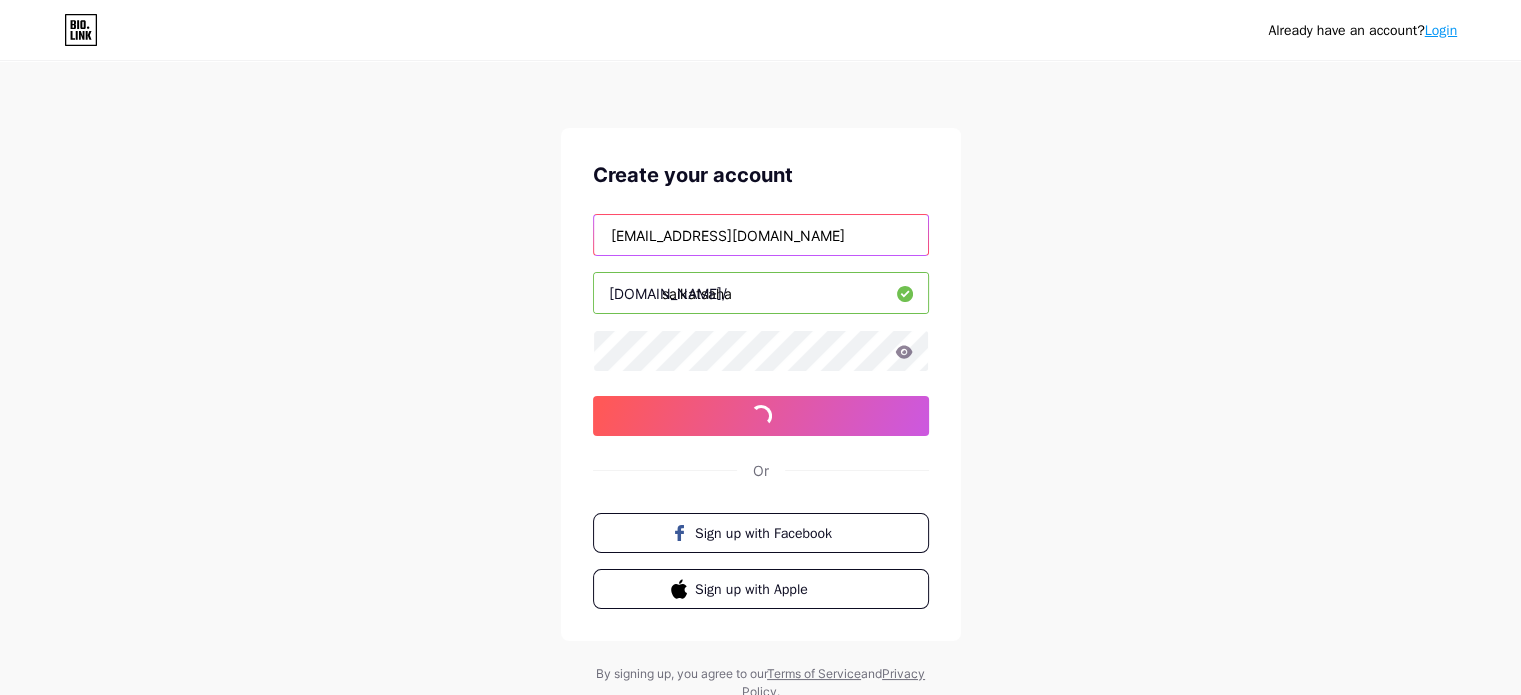 click on "[EMAIL_ADDRESS][DOMAIN_NAME]" at bounding box center [761, 235] 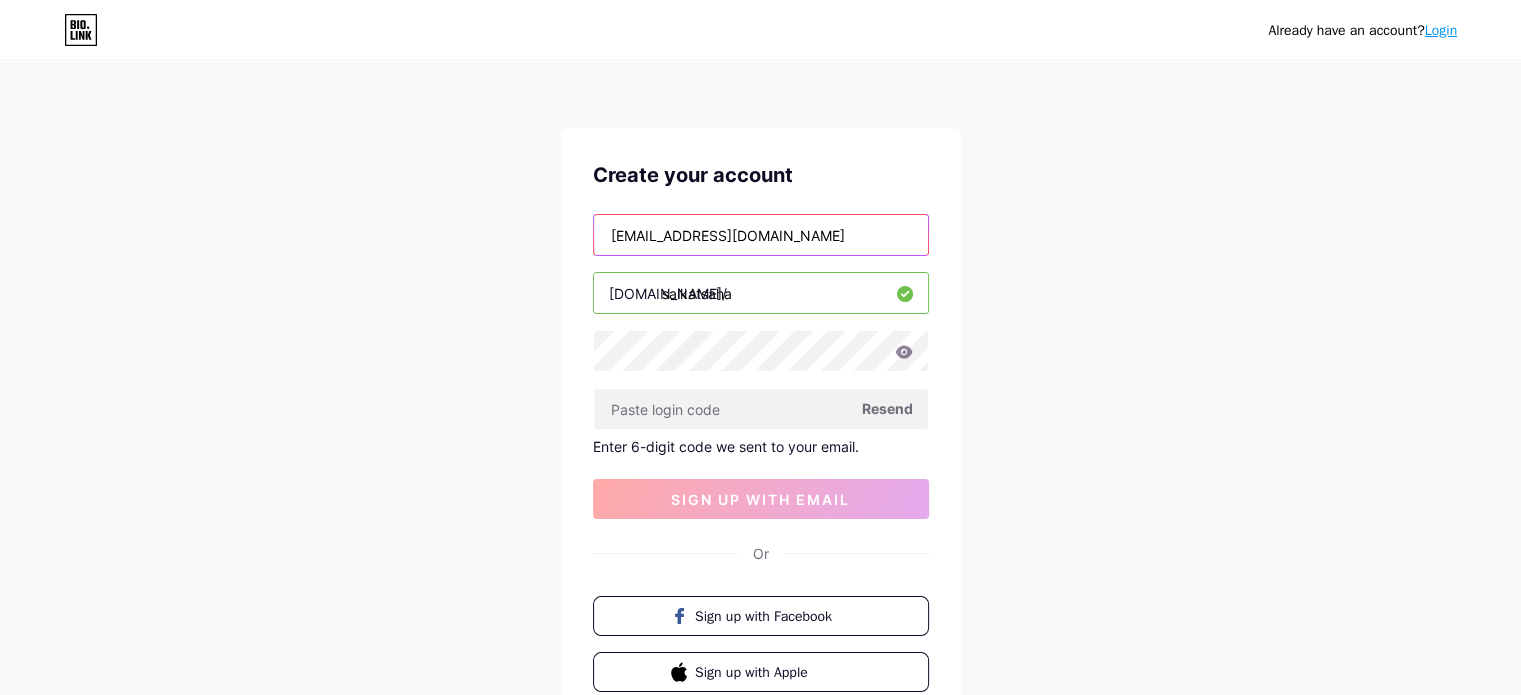 click on "[EMAIL_ADDRESS][DOMAIN_NAME]" at bounding box center [761, 235] 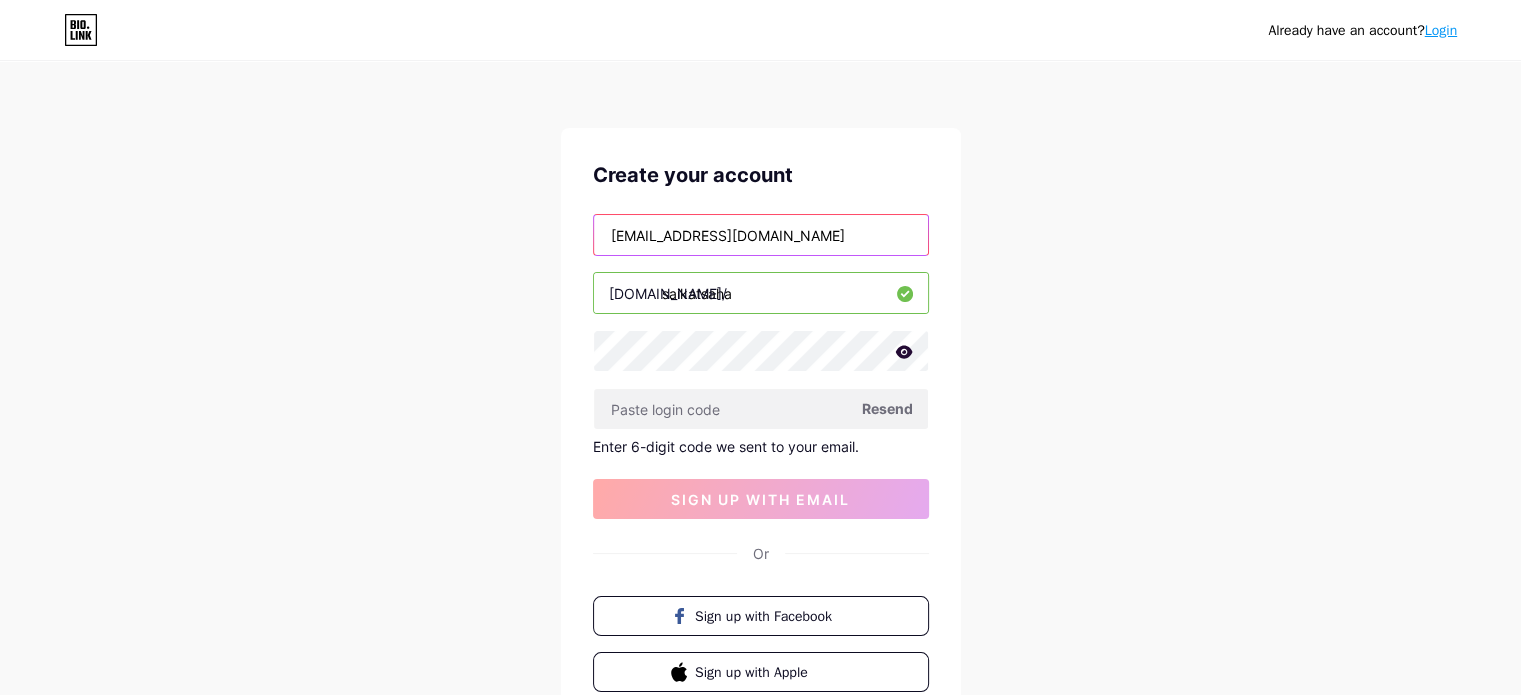 type on "[EMAIL_ADDRESS][DOMAIN_NAME]" 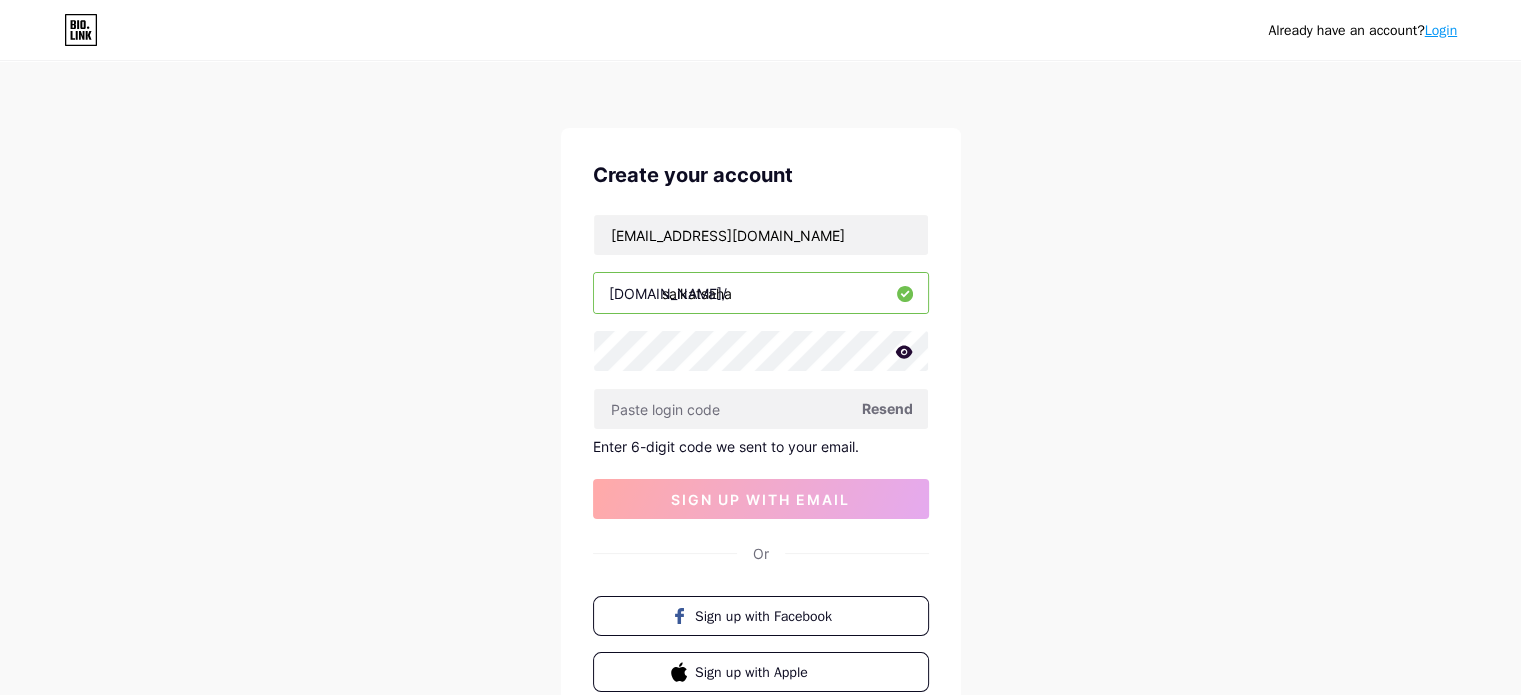click on "Resend" at bounding box center (887, 408) 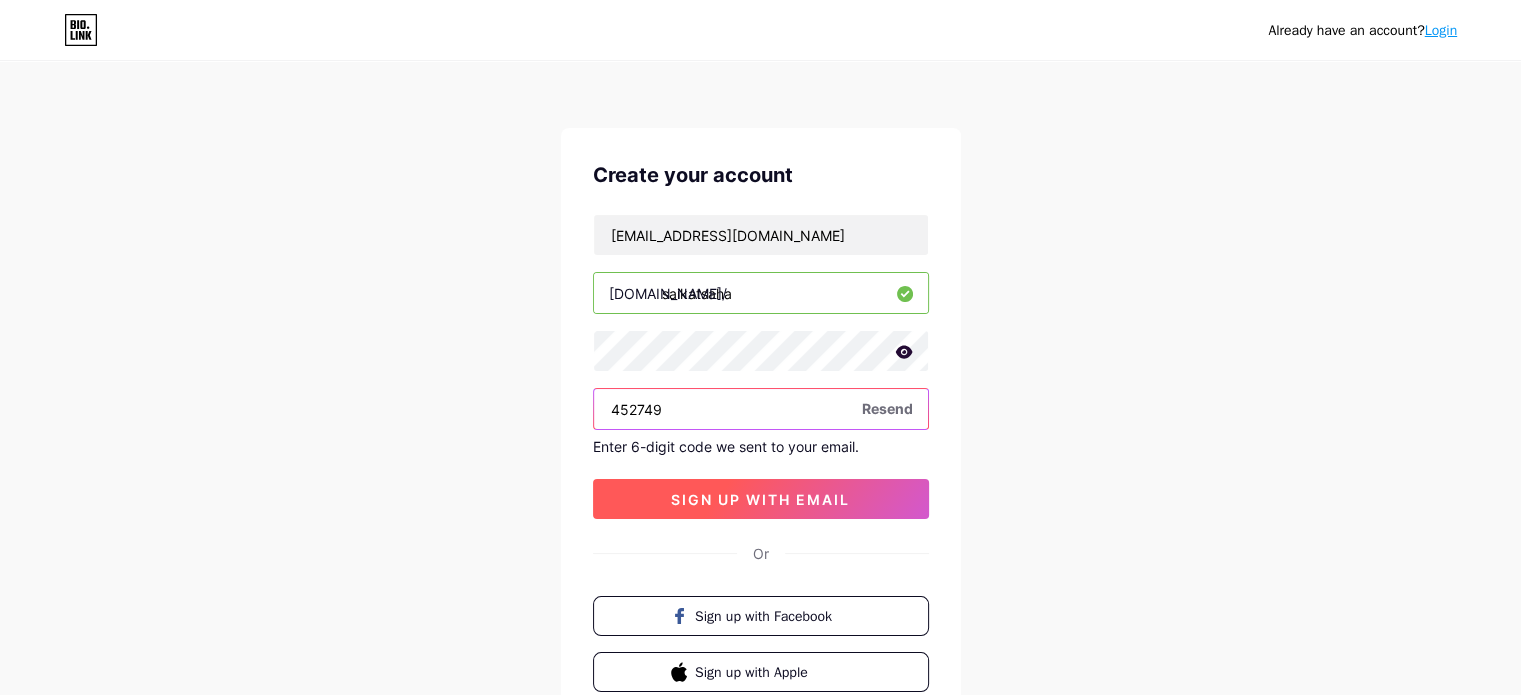 type on "452749" 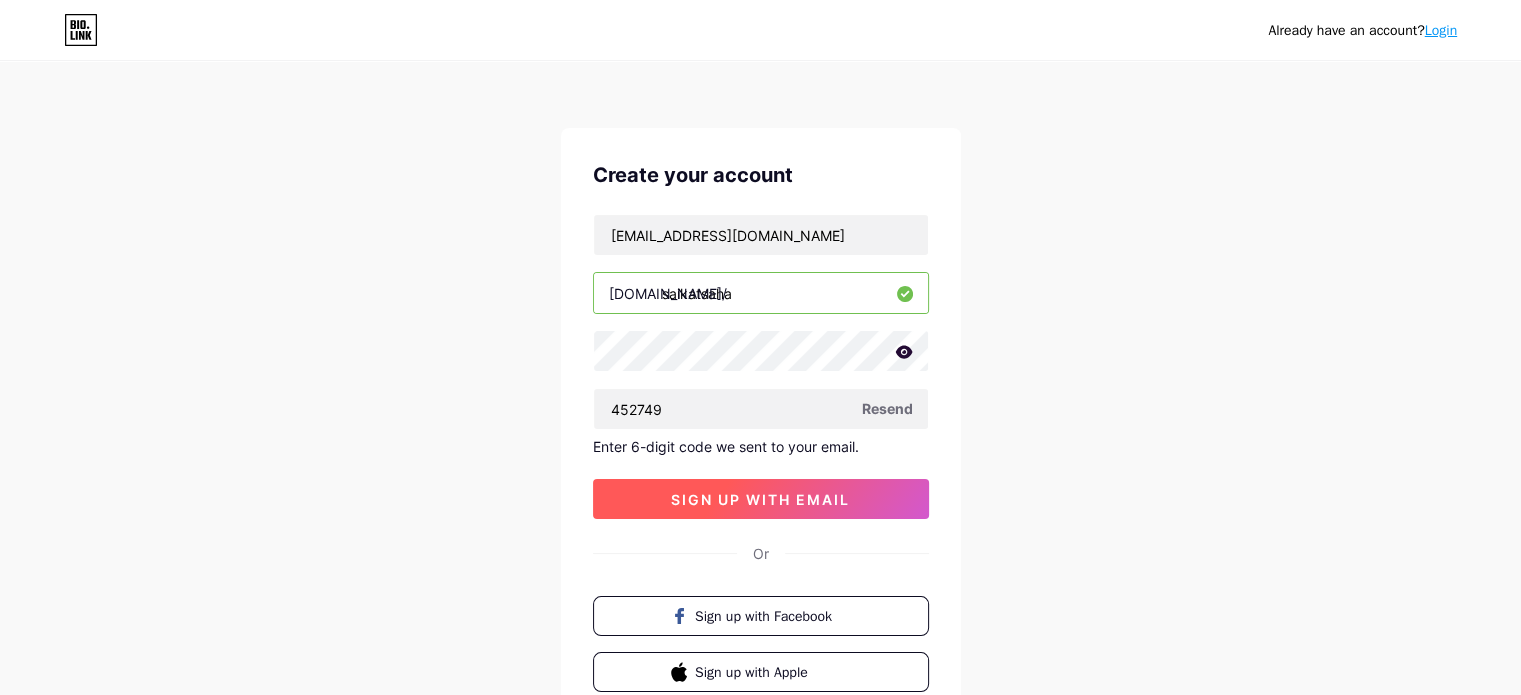 click on "sign up with email" at bounding box center (760, 499) 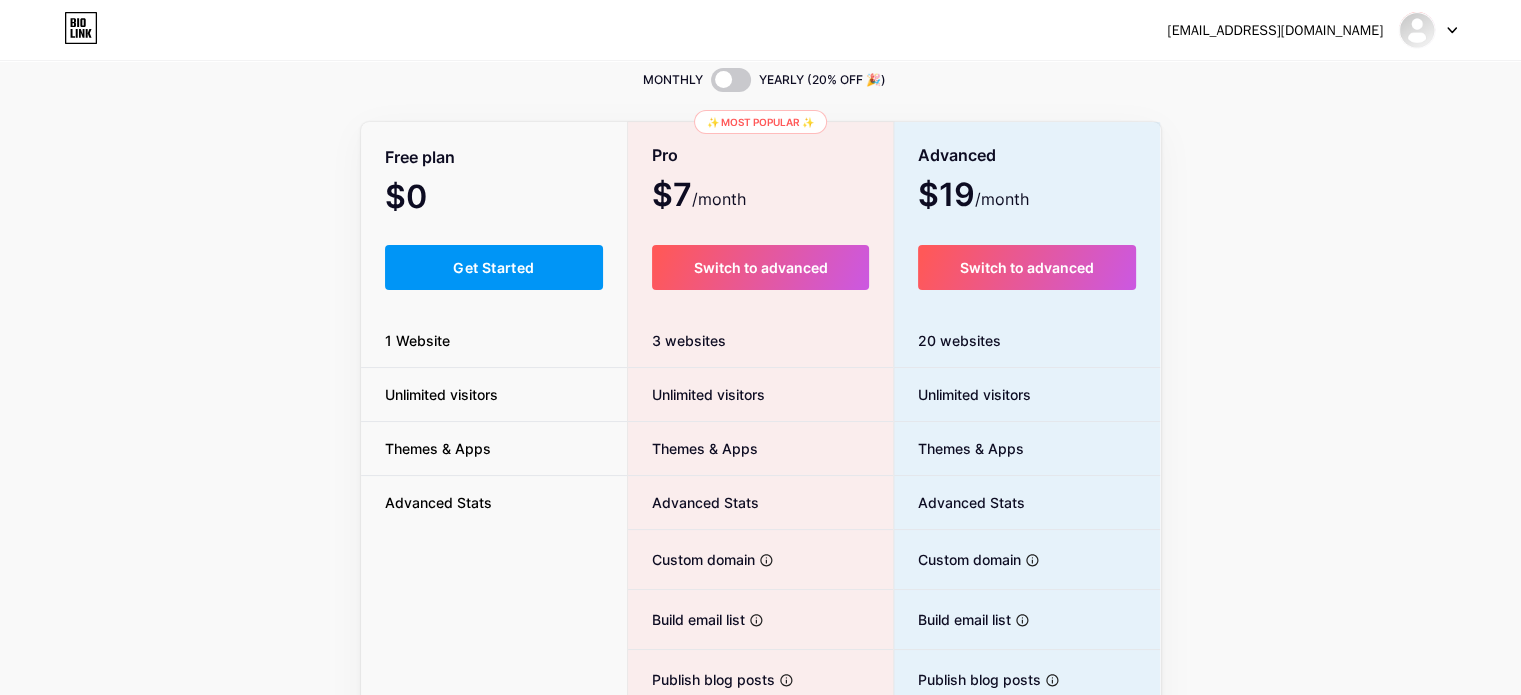 scroll, scrollTop: 62, scrollLeft: 0, axis: vertical 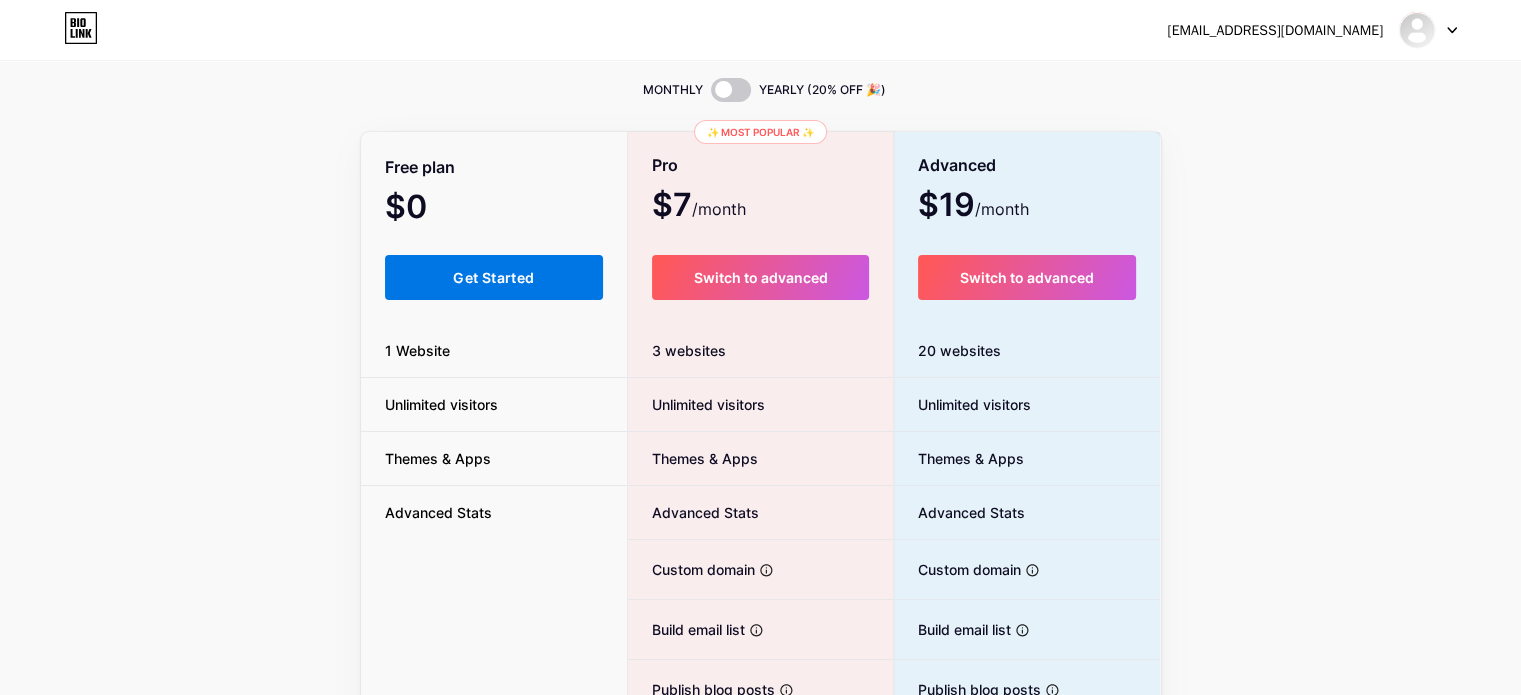 click on "Get Started" at bounding box center (493, 277) 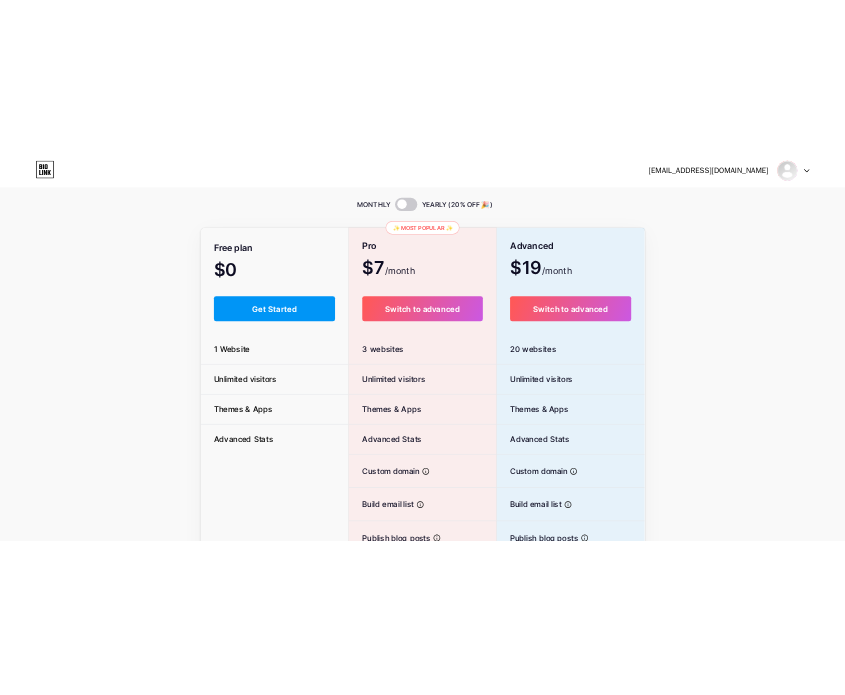 scroll, scrollTop: 0, scrollLeft: 0, axis: both 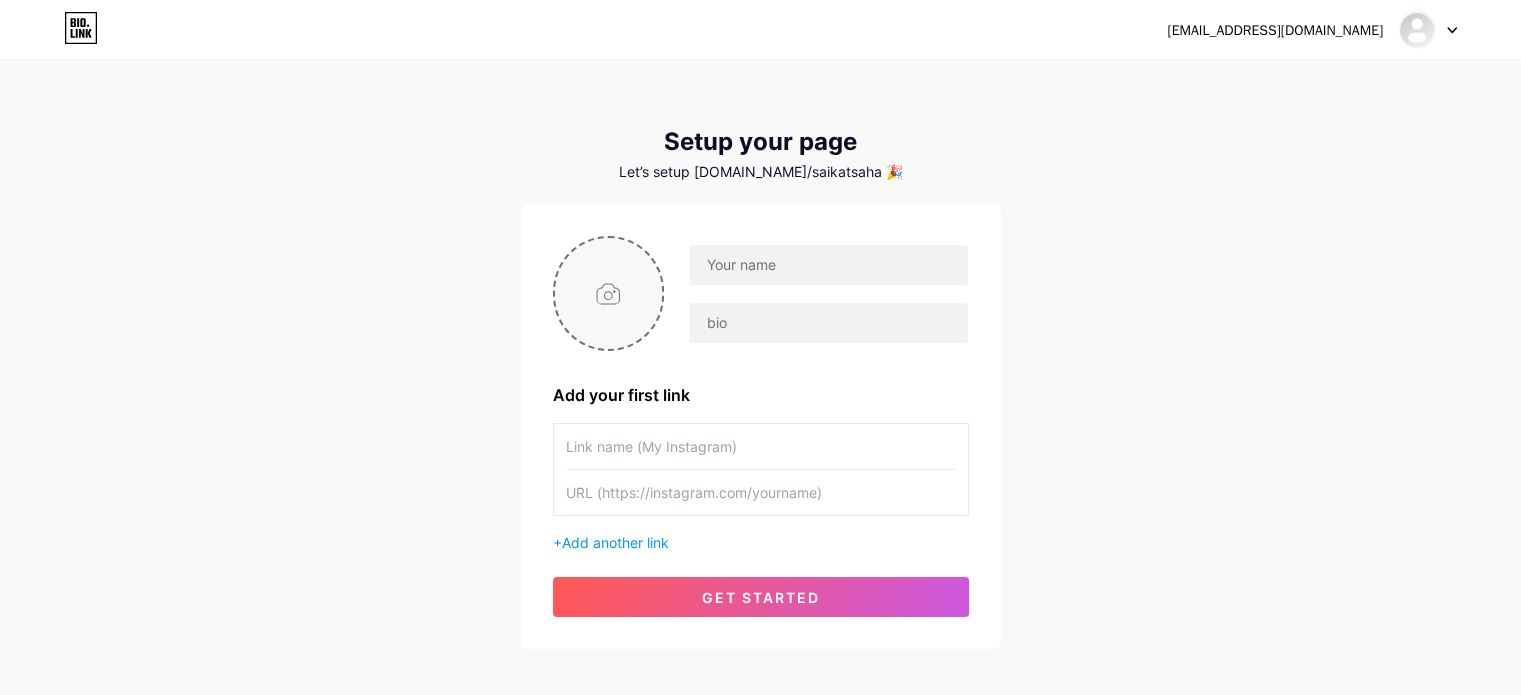 click at bounding box center (609, 293) 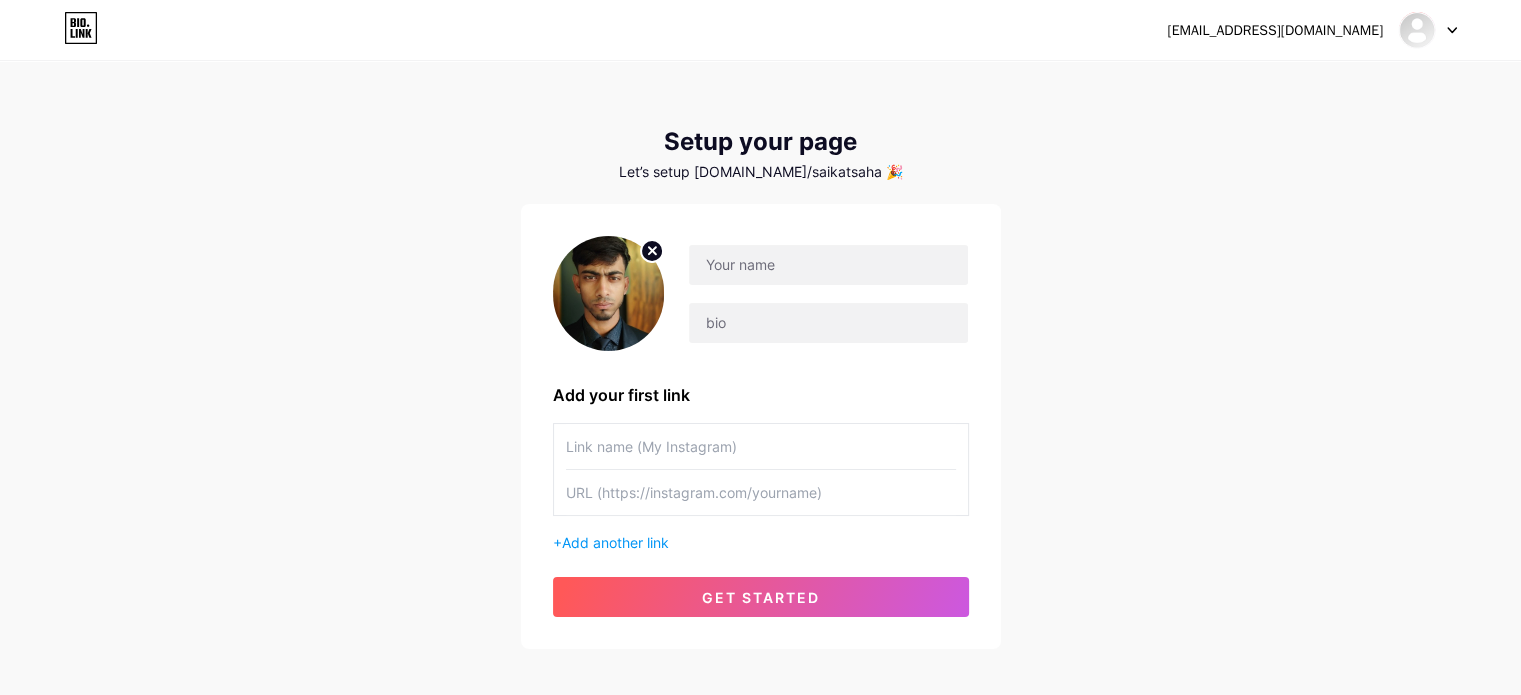 click 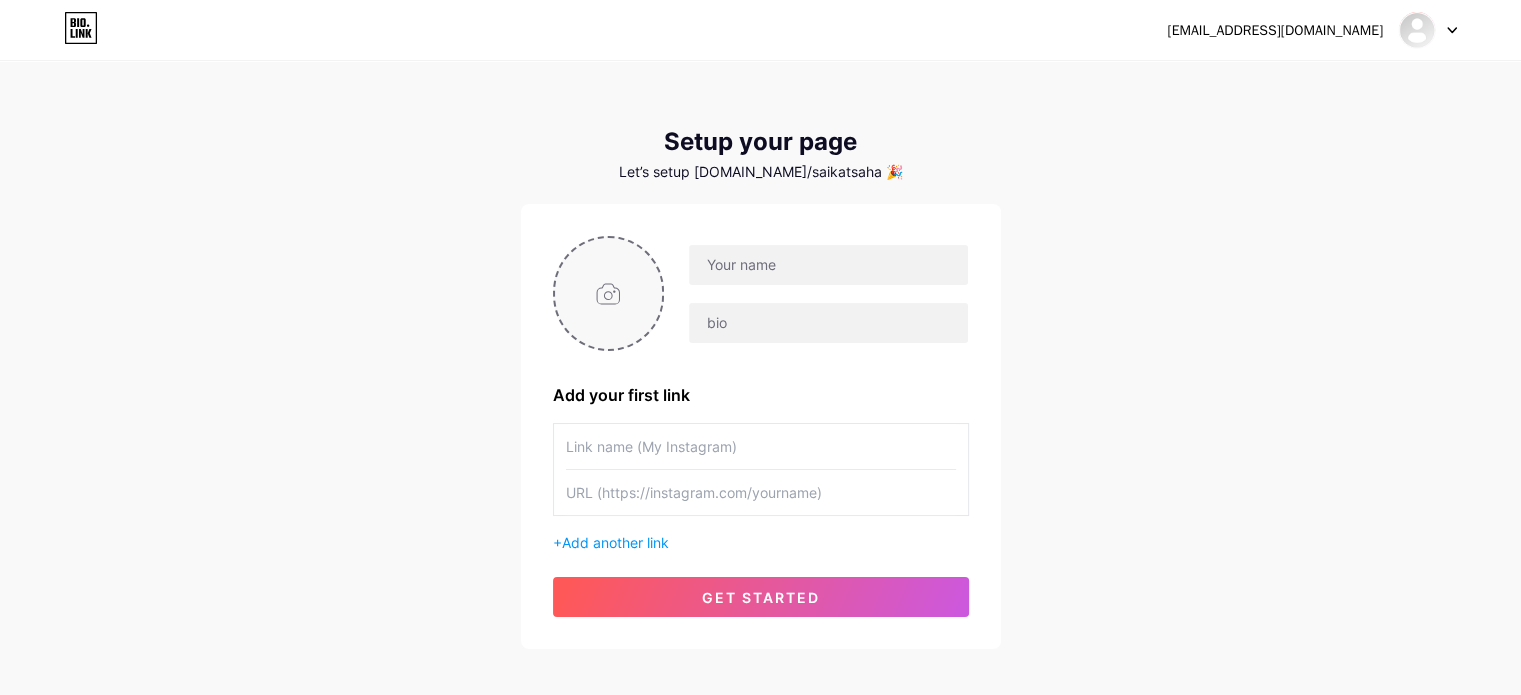 click at bounding box center [609, 293] 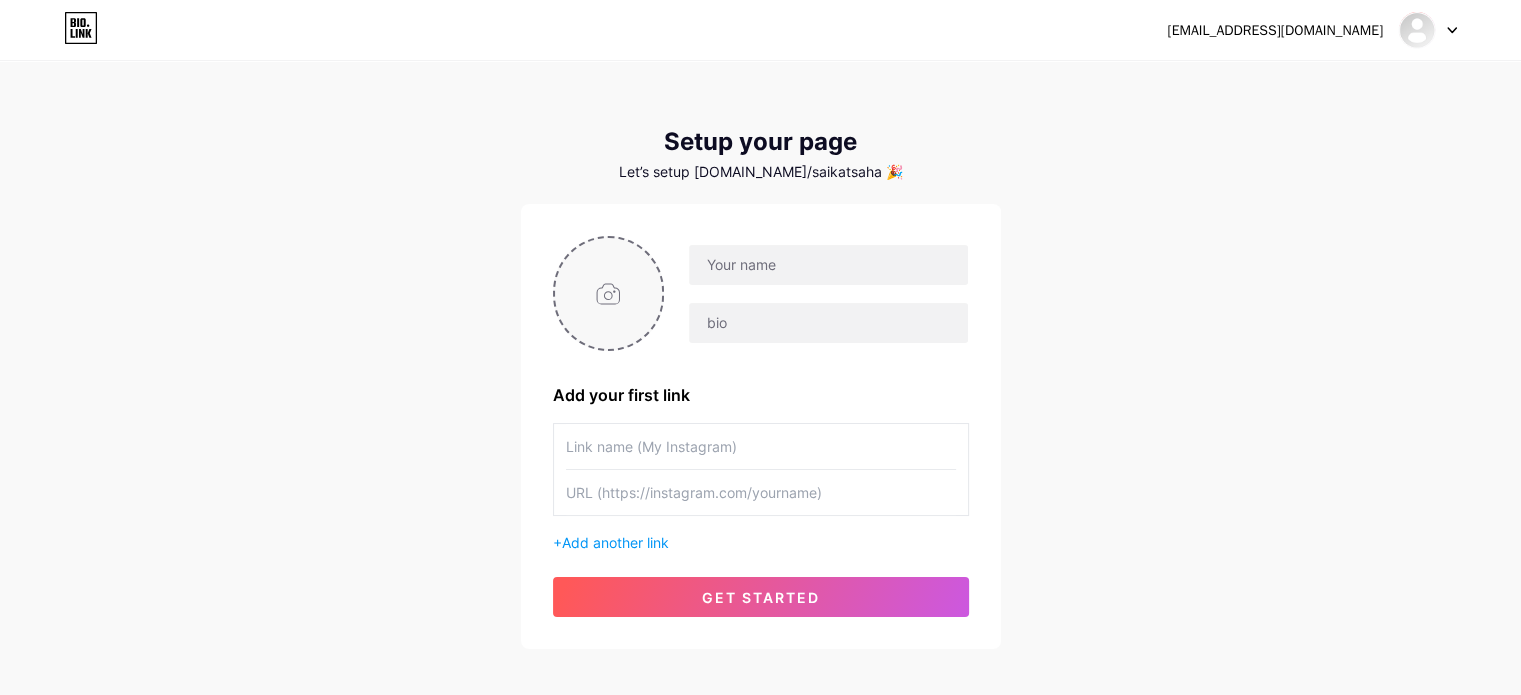 type on "C:\fakepath\1735791027430.jpeg" 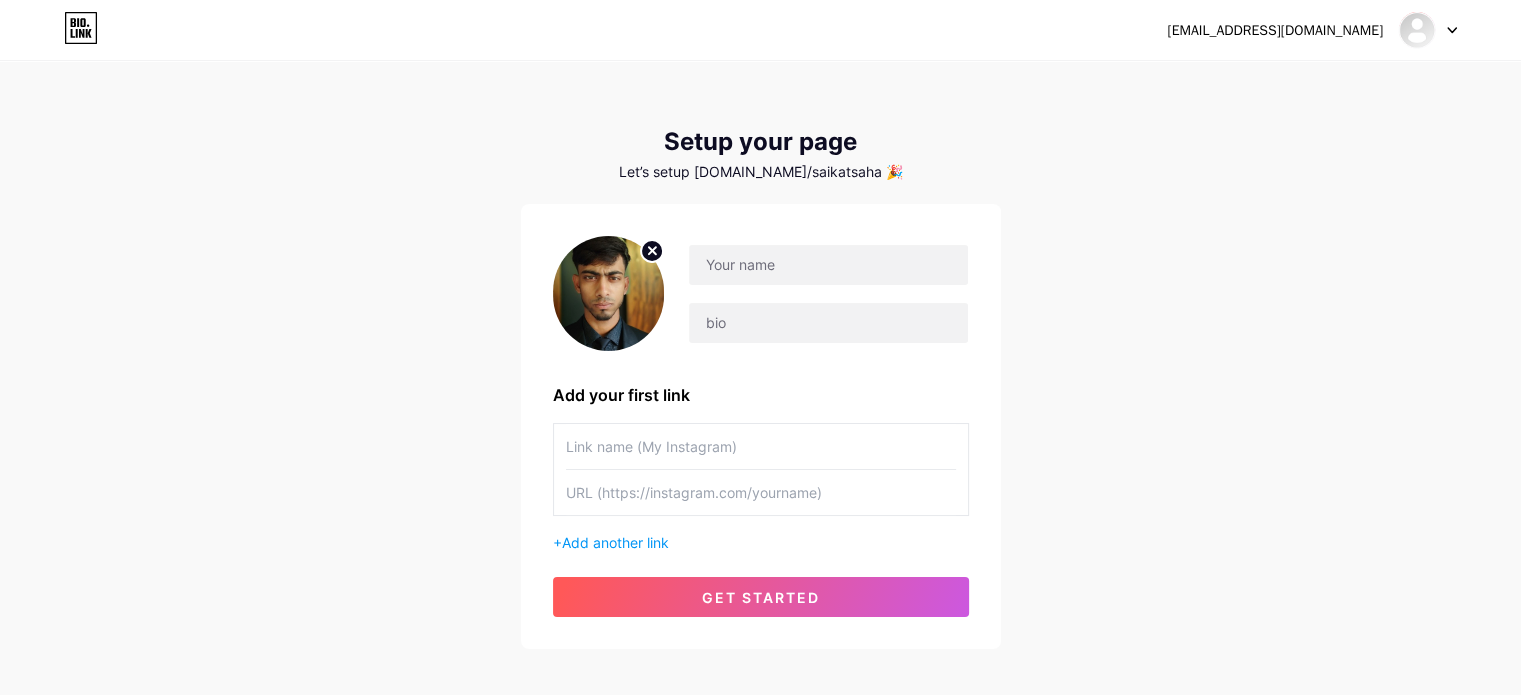 click 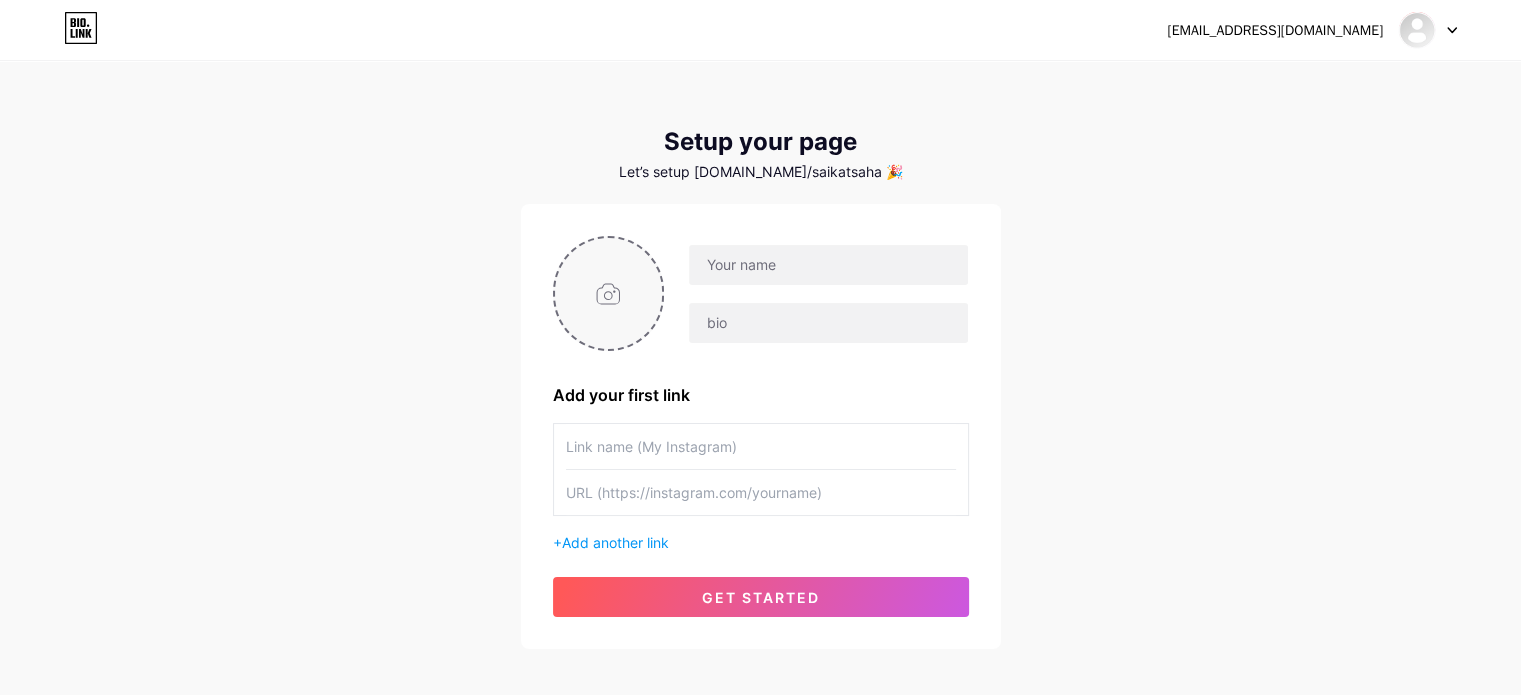 click at bounding box center [609, 293] 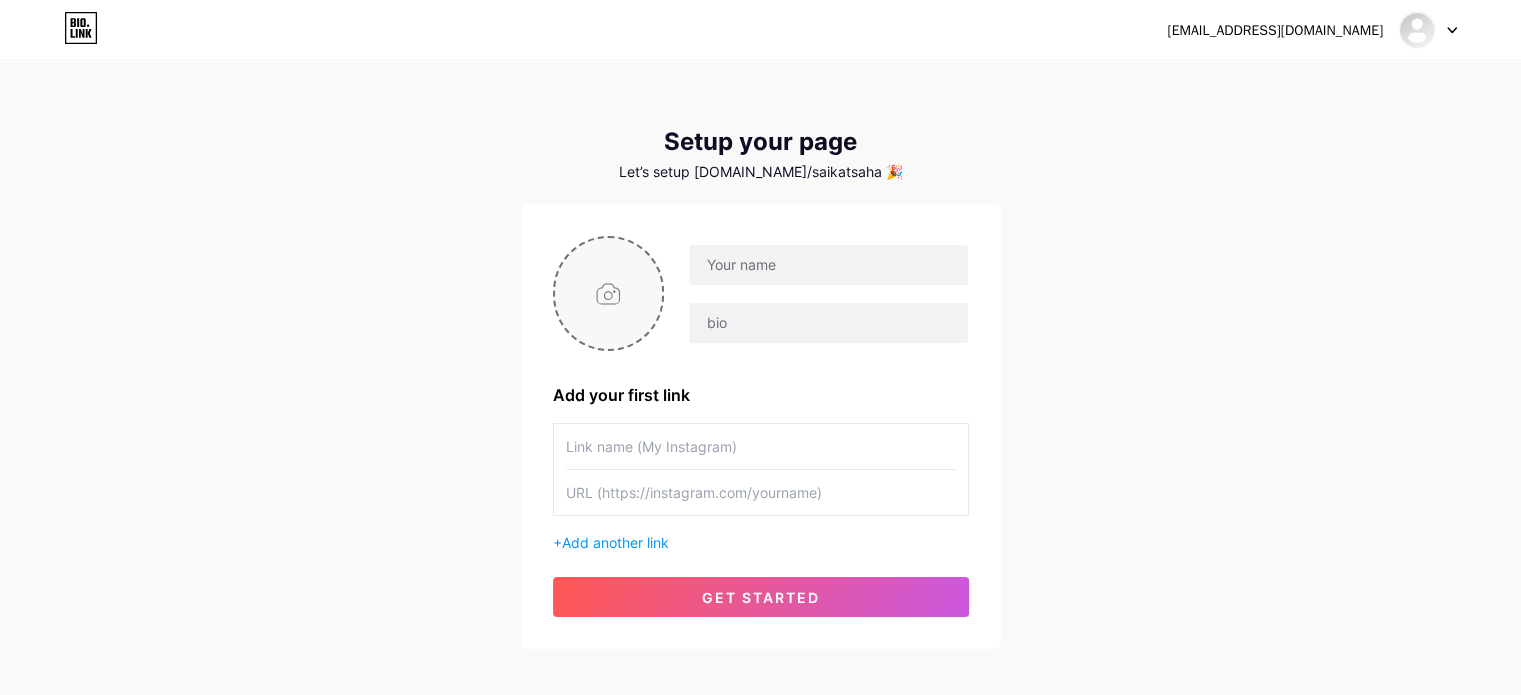 type on "C:\fakepath\profile_img-CxX829Sx.webp" 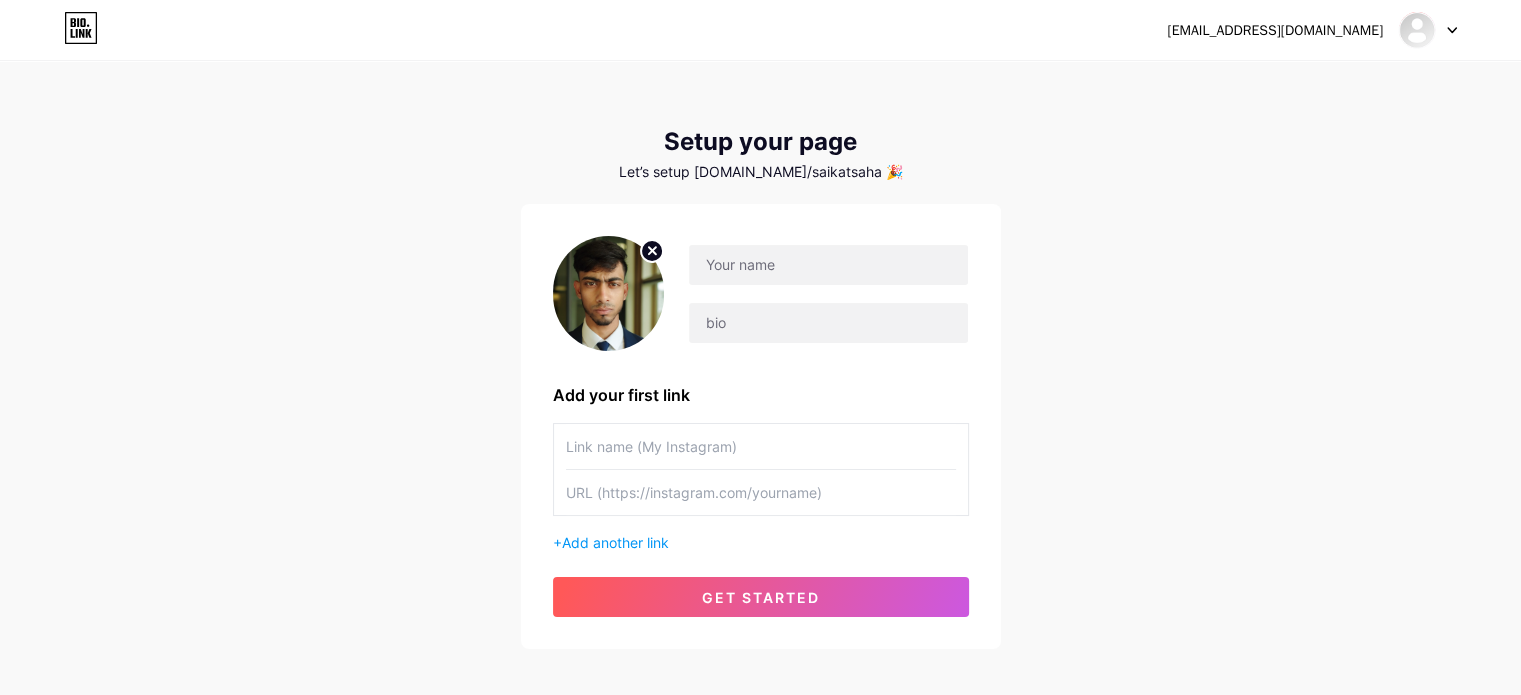 click 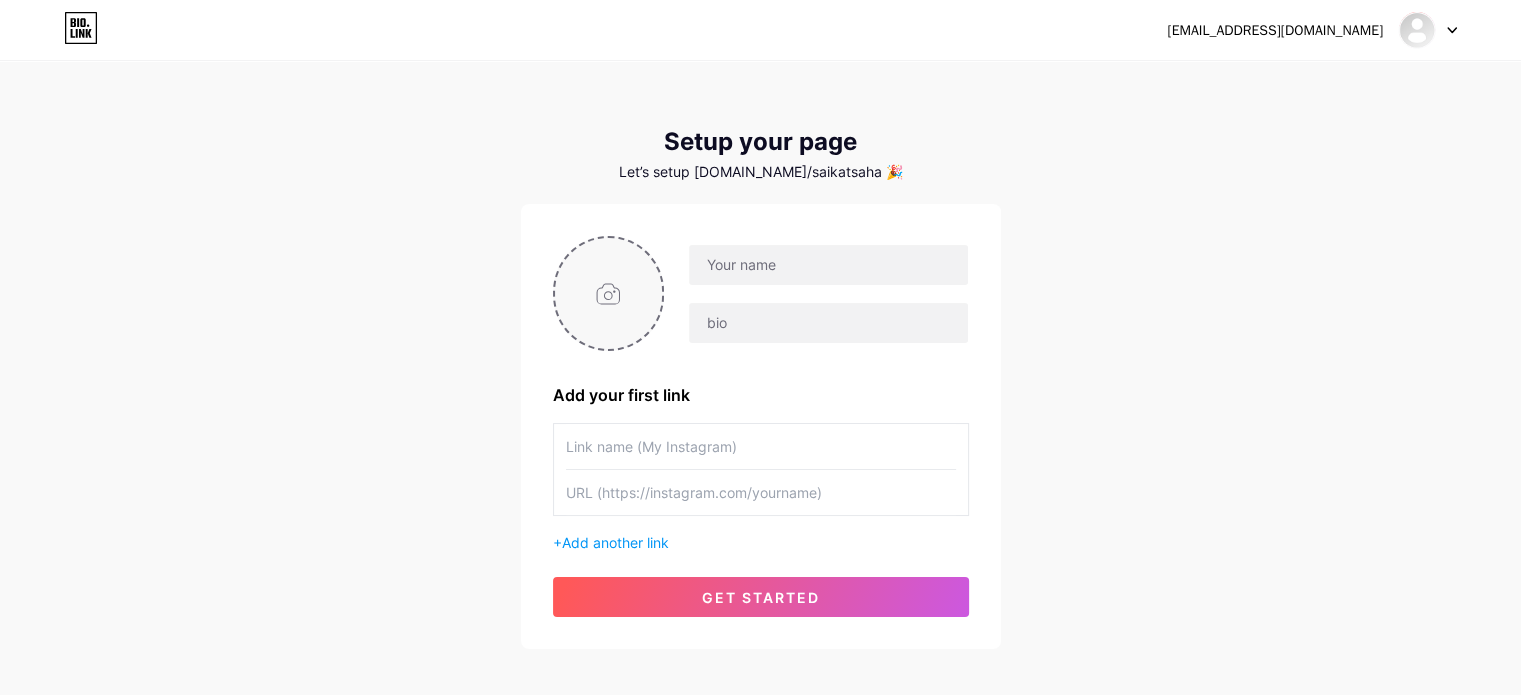 click at bounding box center (609, 293) 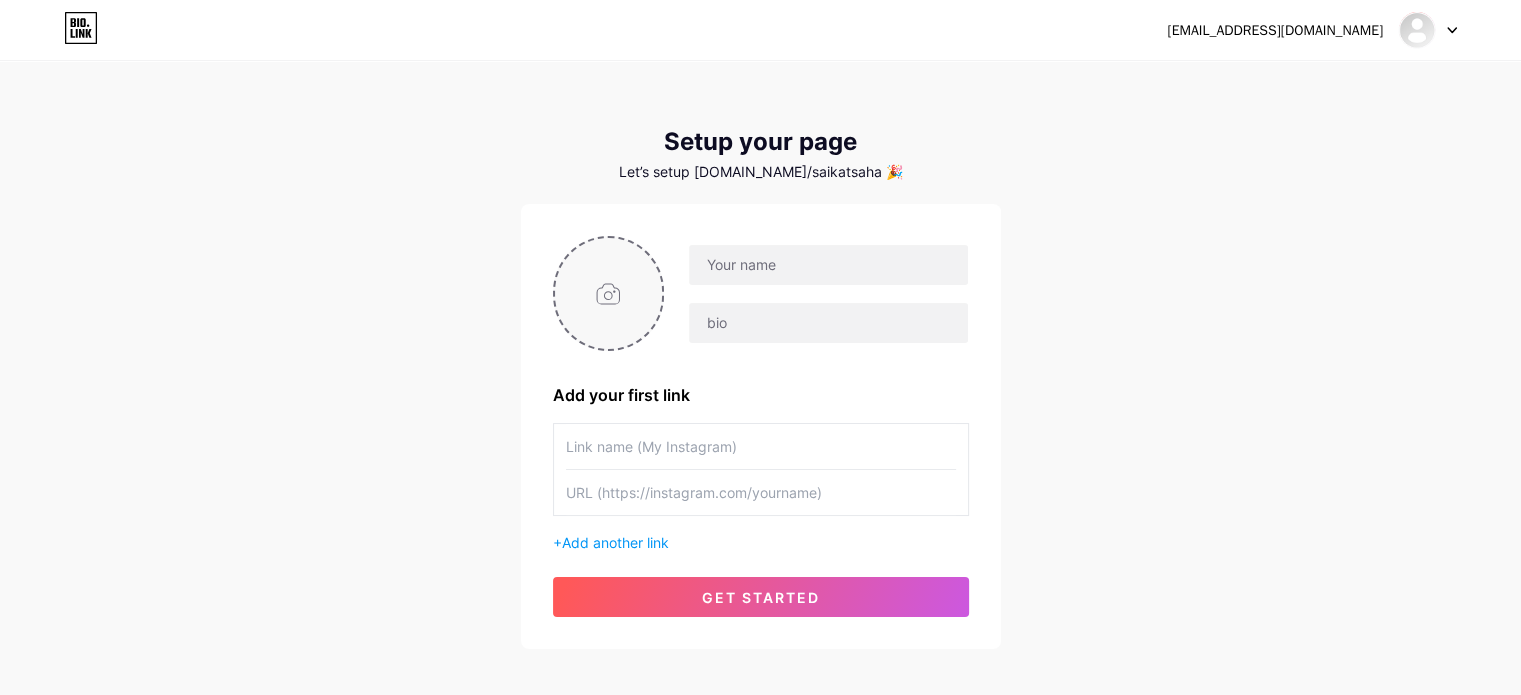 type on "C:\fakepath\IMG_6917 (1).jpg" 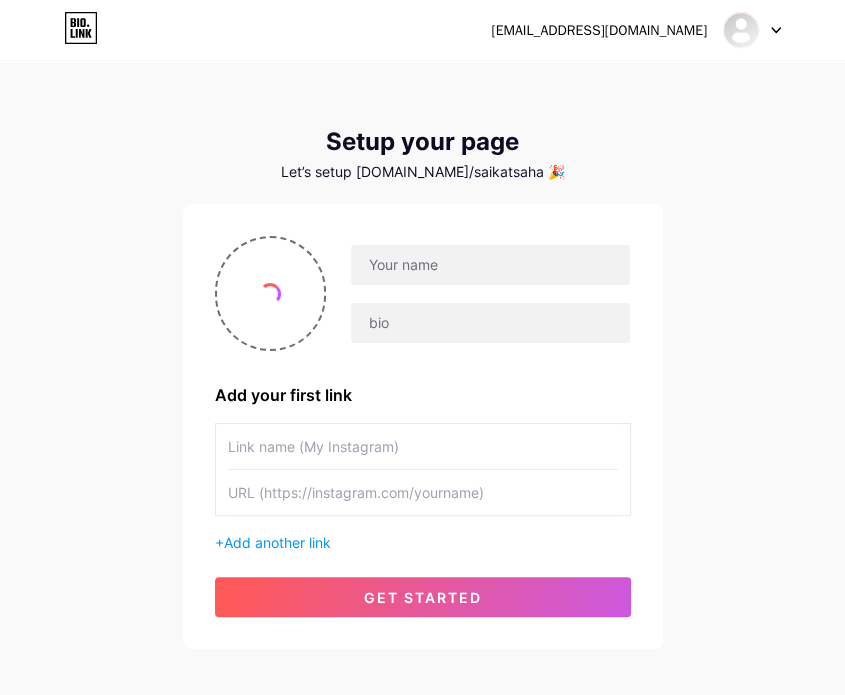click 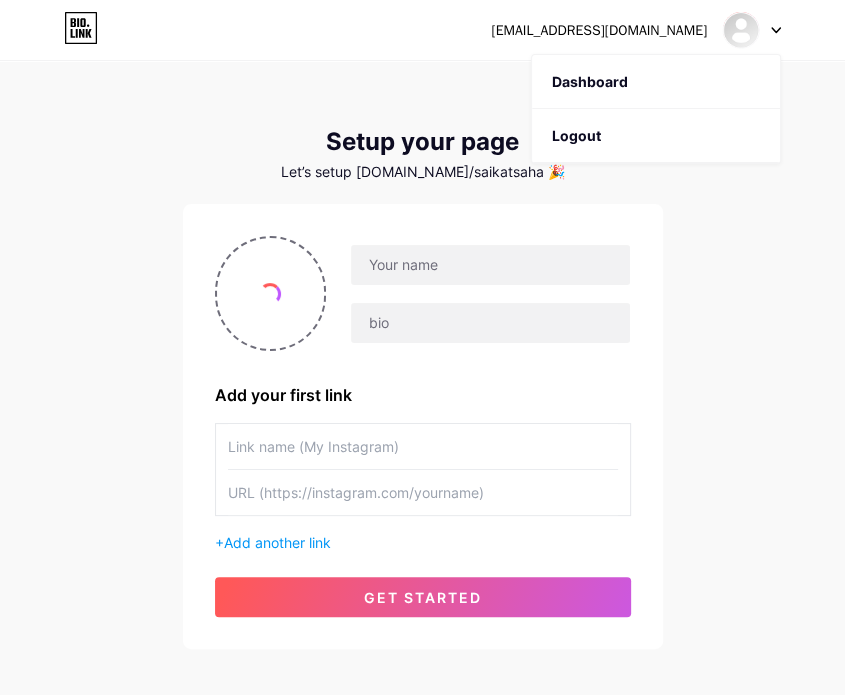 click 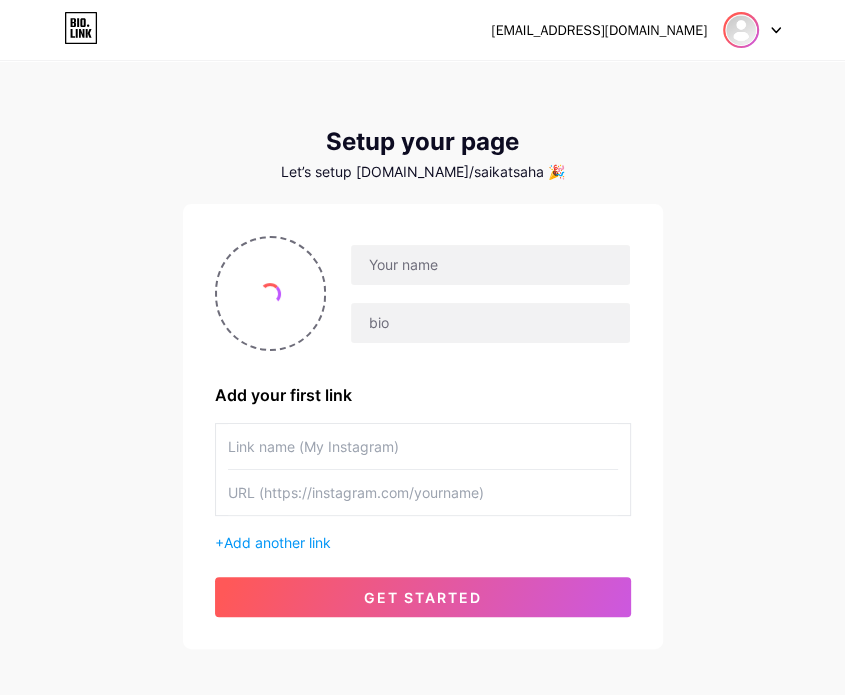 click at bounding box center (741, 30) 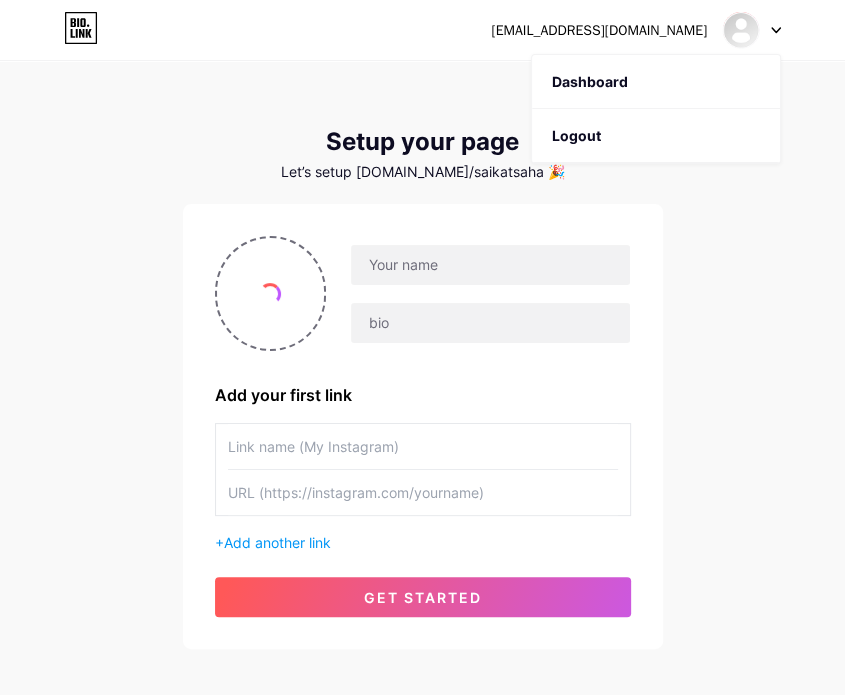click on "[EMAIL_ADDRESS][DOMAIN_NAME]           Dashboard     Logout" at bounding box center [422, 30] 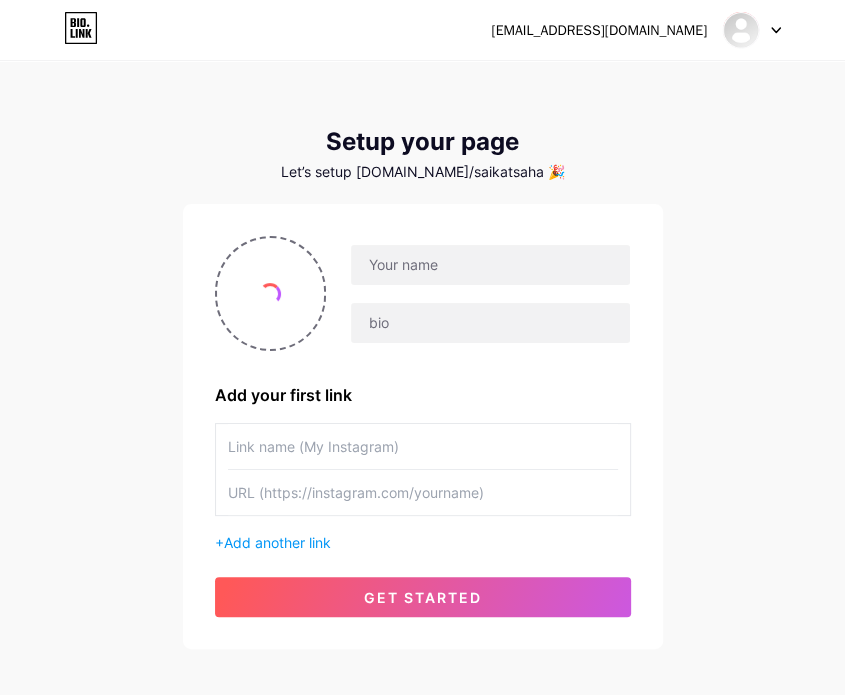 click at bounding box center (423, 492) 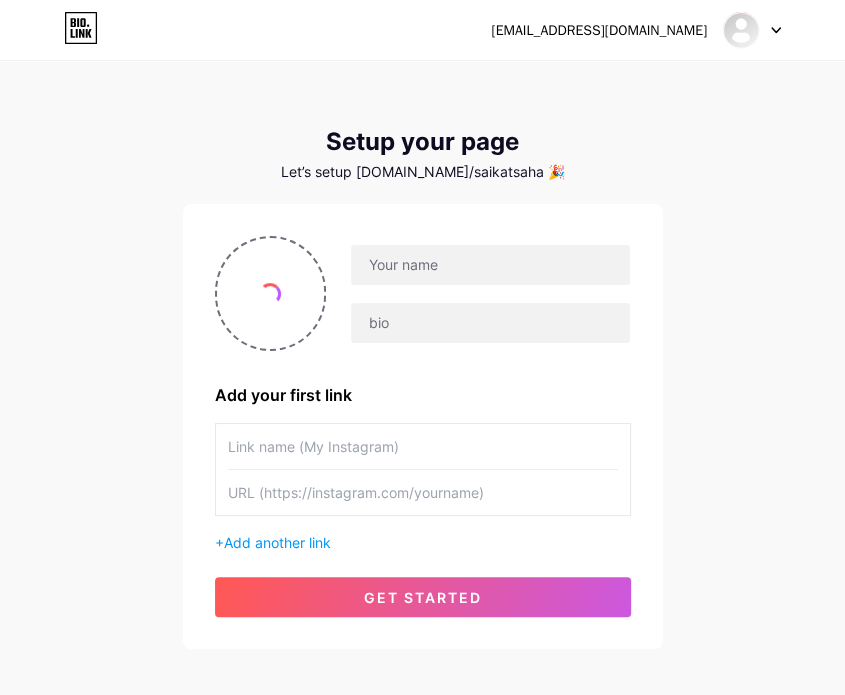 click at bounding box center (423, 446) 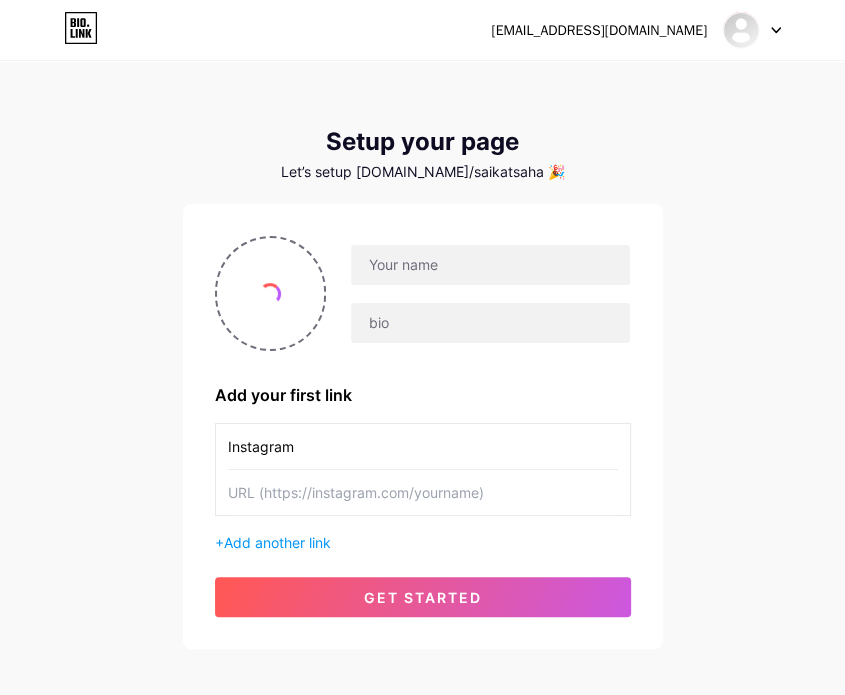 type on "Instagram" 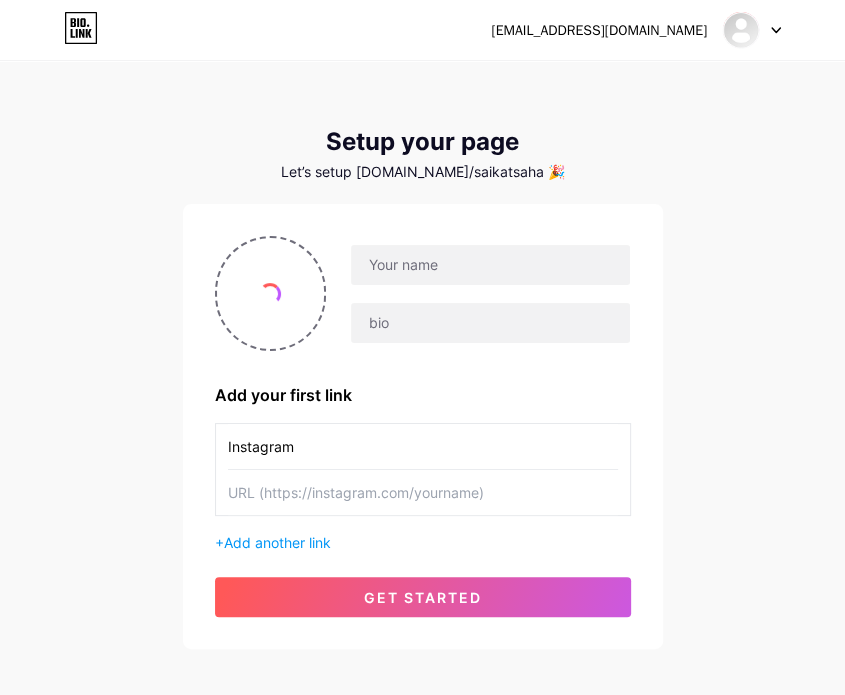 paste on "[URL][DOMAIN_NAME]" 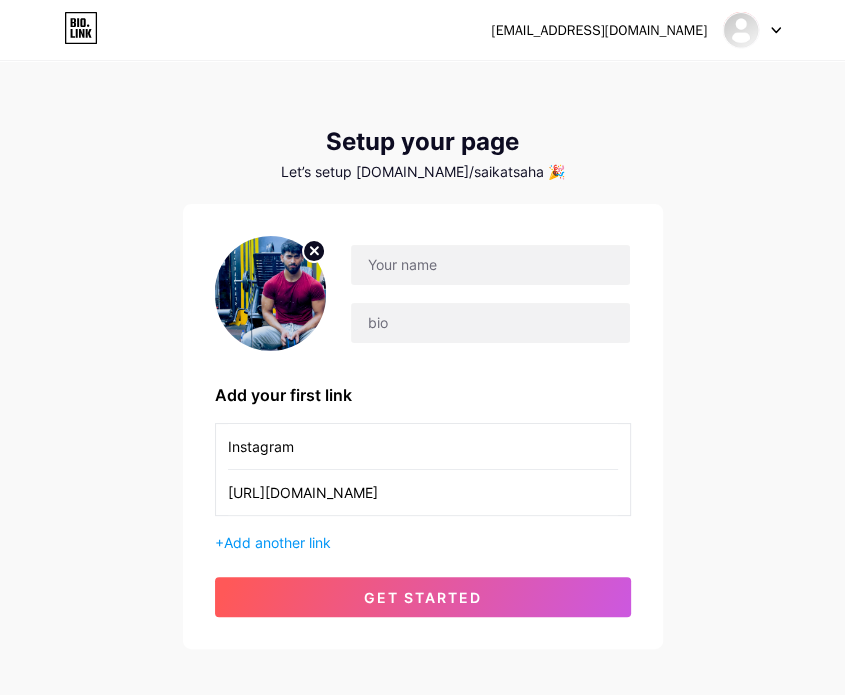 type on "[URL][DOMAIN_NAME]" 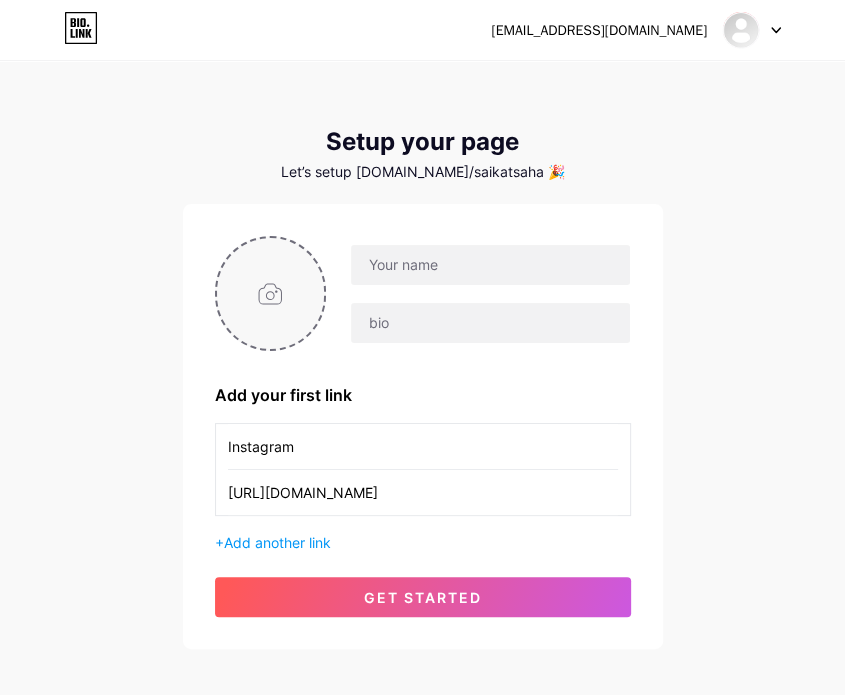 click at bounding box center (271, 293) 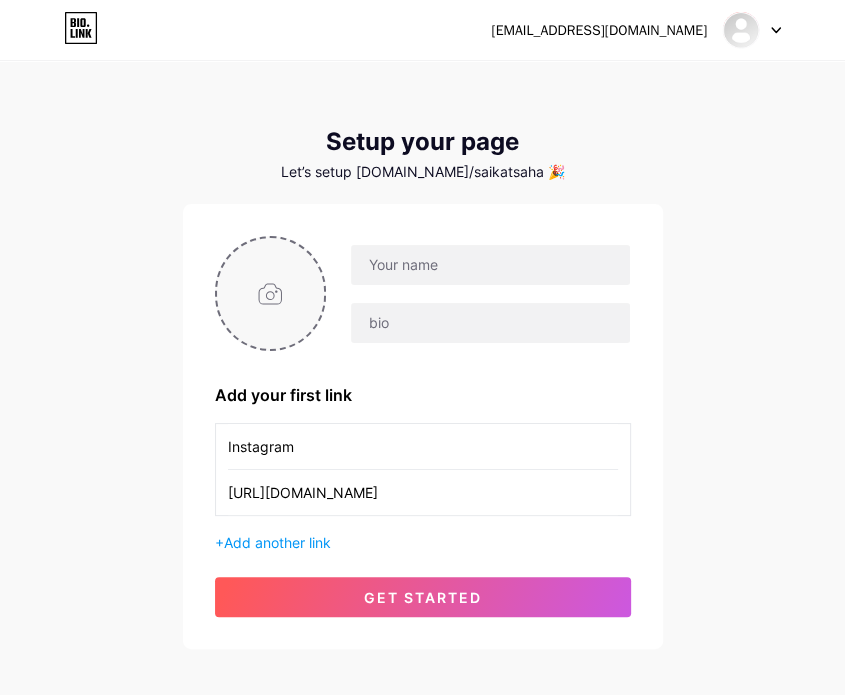 type on "C:\fakepath\1735791027430.jpeg" 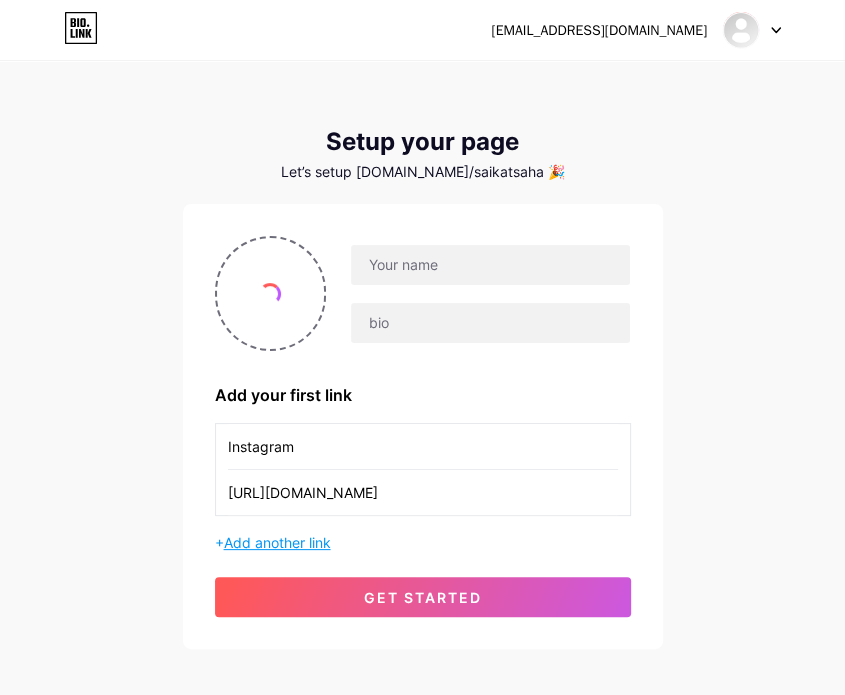 click on "Add another link" at bounding box center [277, 542] 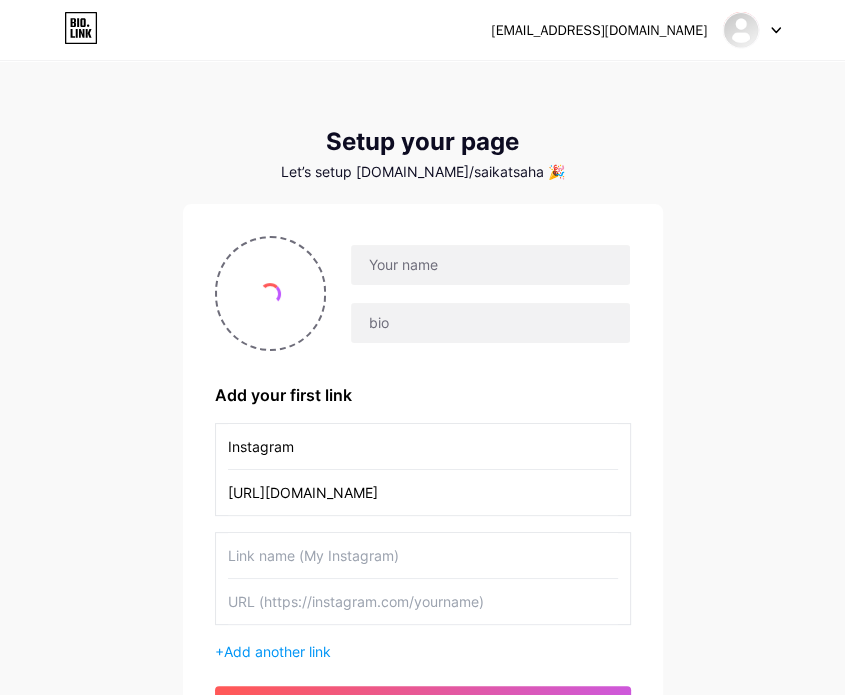 click at bounding box center (423, 555) 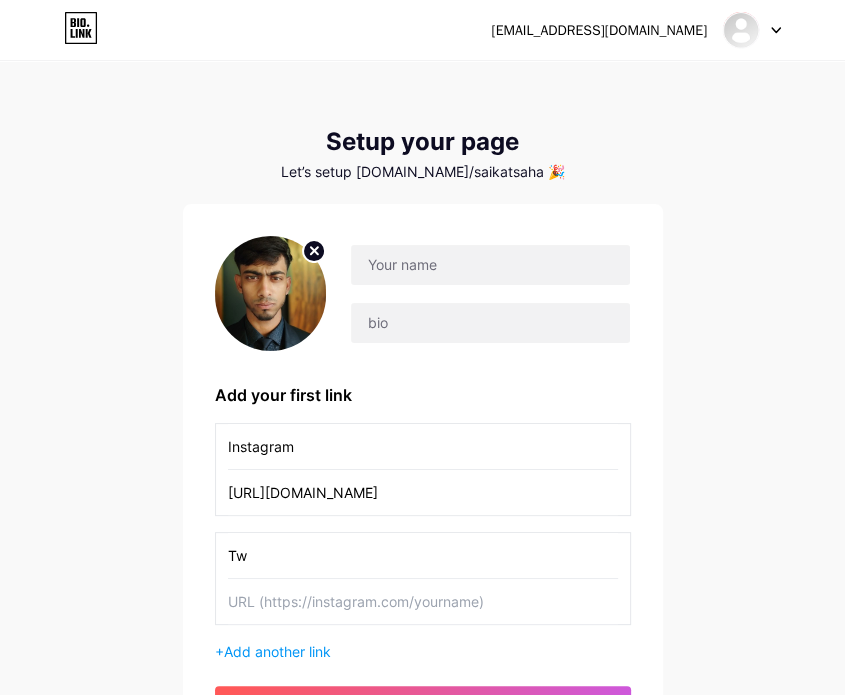 type on "T" 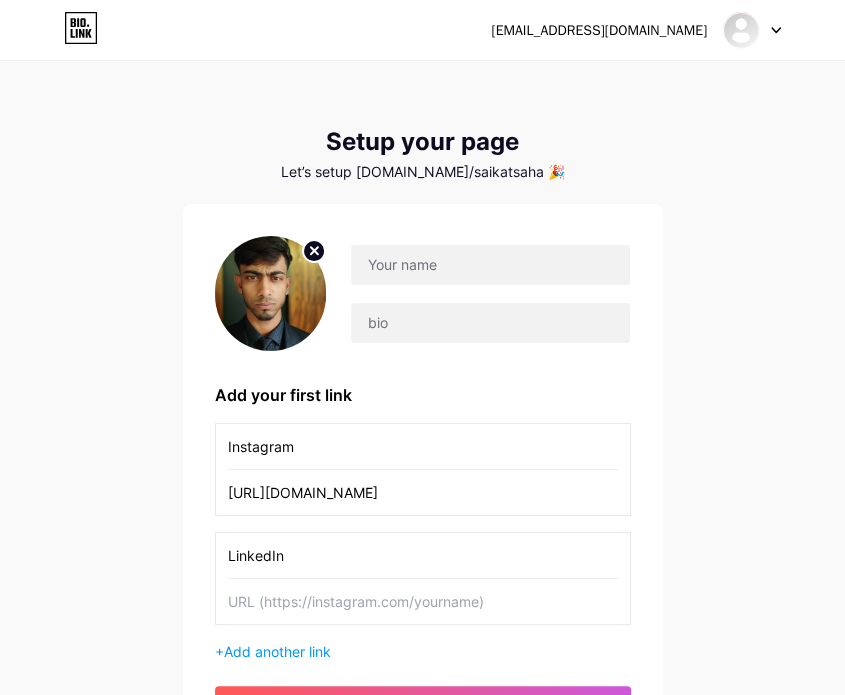 type on "LinkedIn" 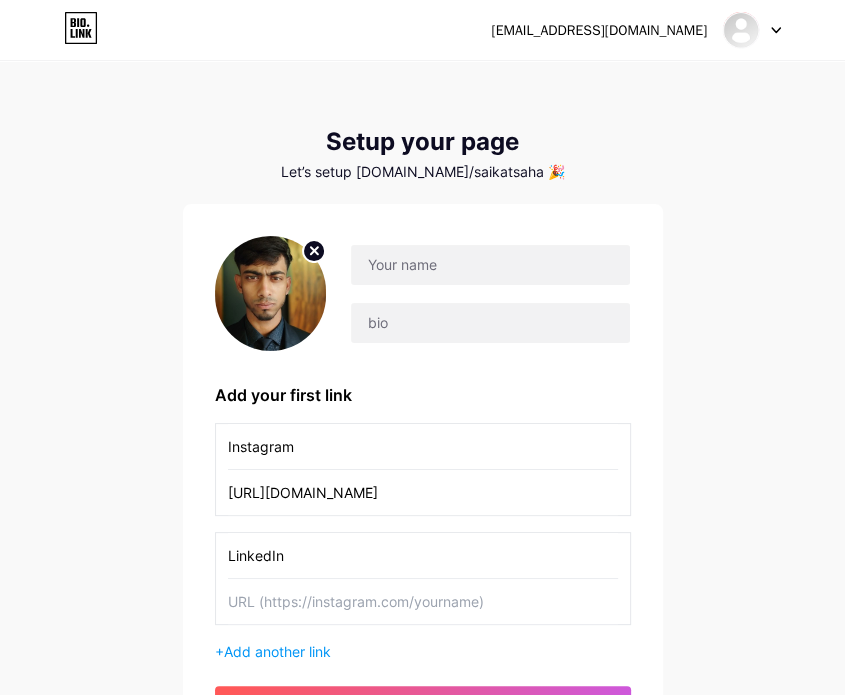 paste on "[DOMAIN_NAME][URL][PERSON_NAME]" 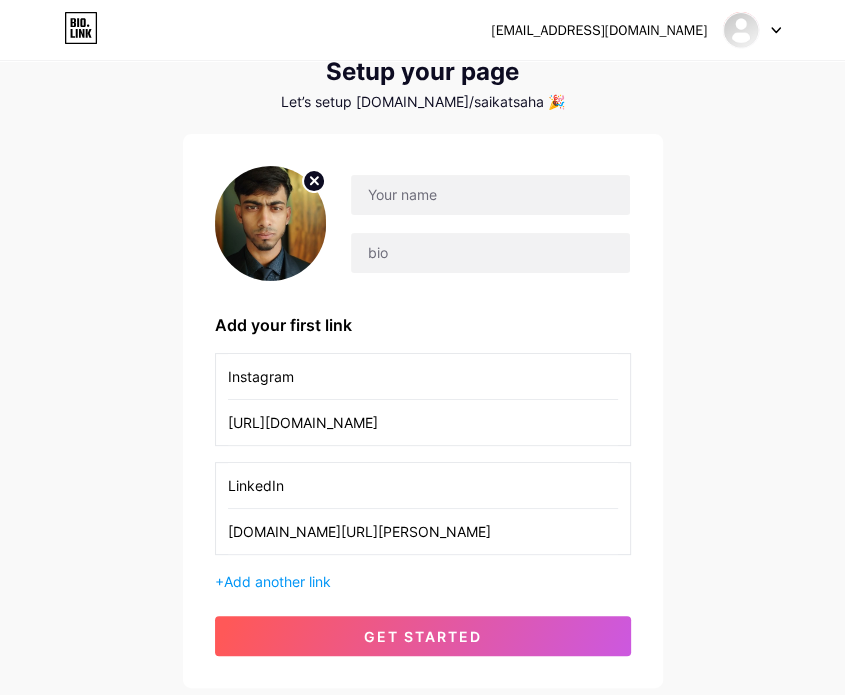 scroll, scrollTop: 85, scrollLeft: 0, axis: vertical 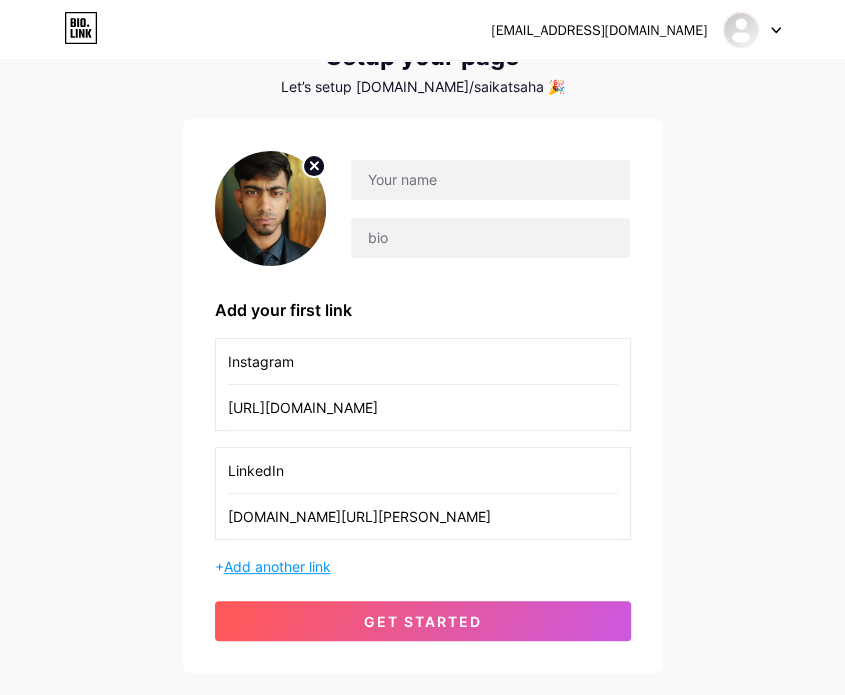type on "[DOMAIN_NAME][URL][PERSON_NAME]" 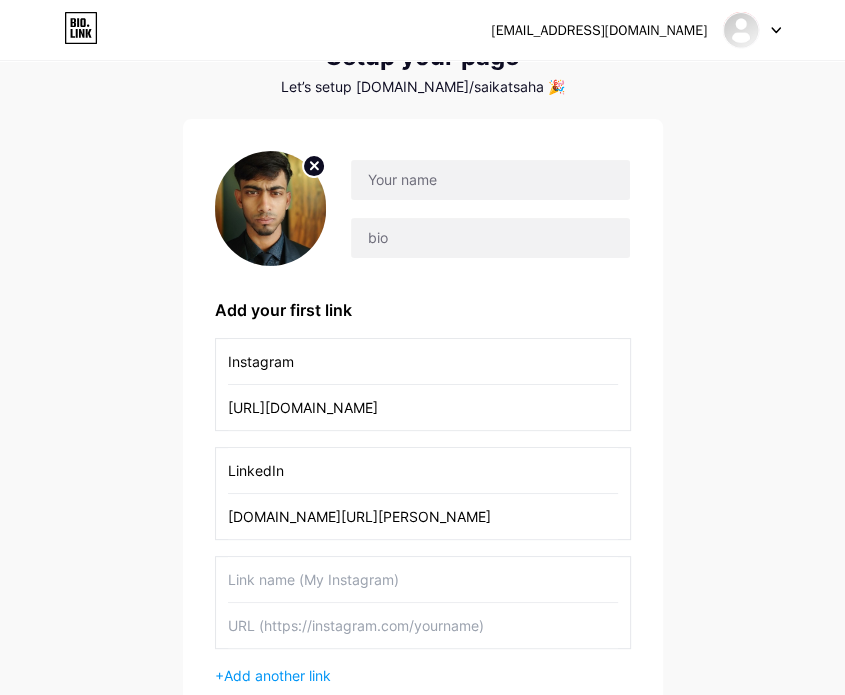 click at bounding box center (423, 579) 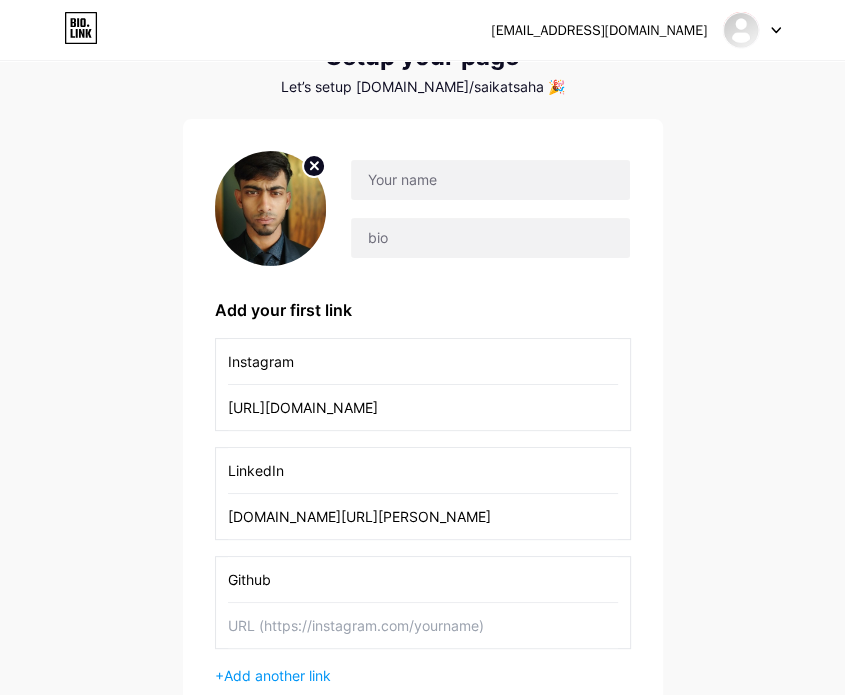 type on "Github" 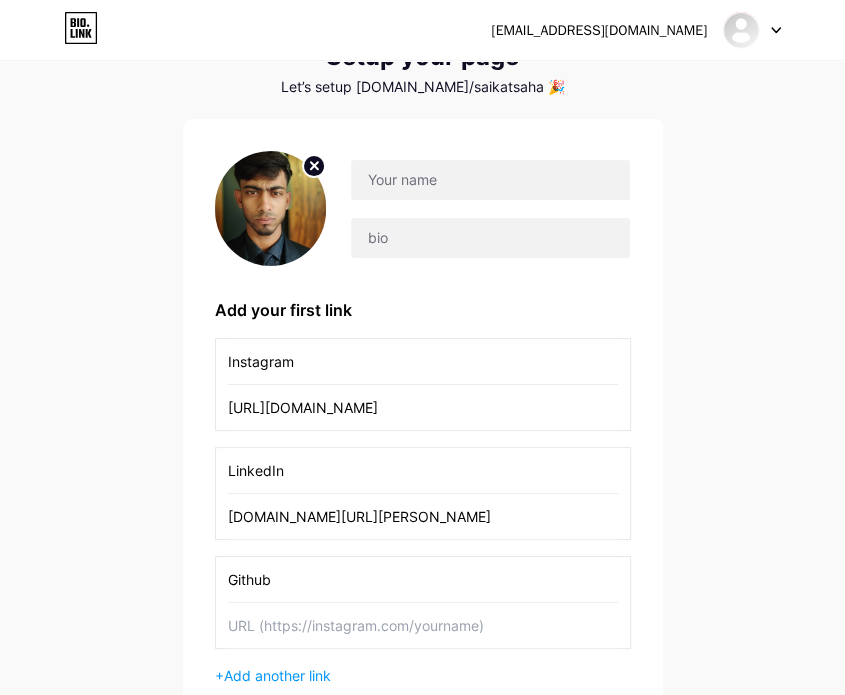 paste on "[URL][DOMAIN_NAME][PERSON_NAME]" 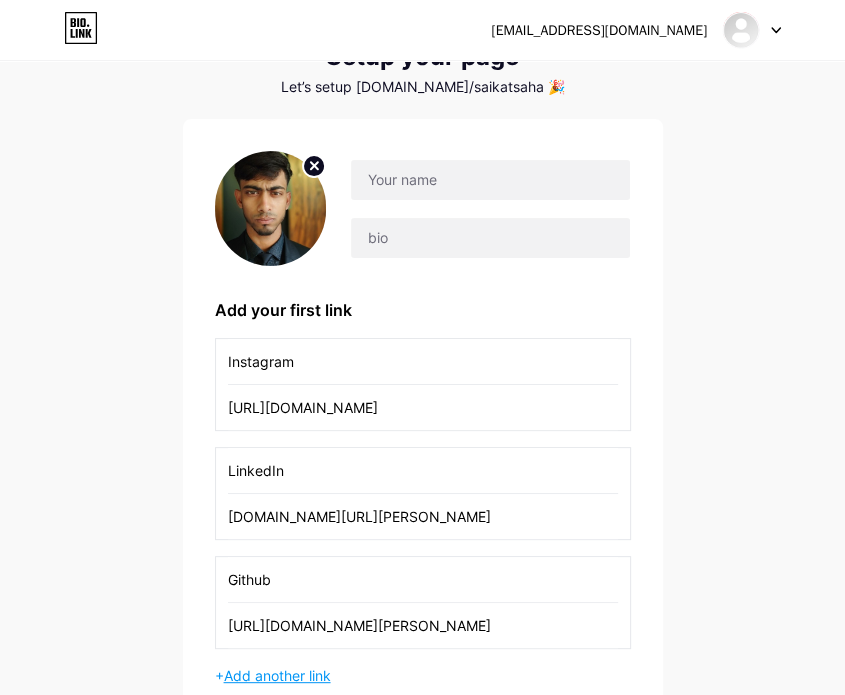 type on "[URL][DOMAIN_NAME][PERSON_NAME]" 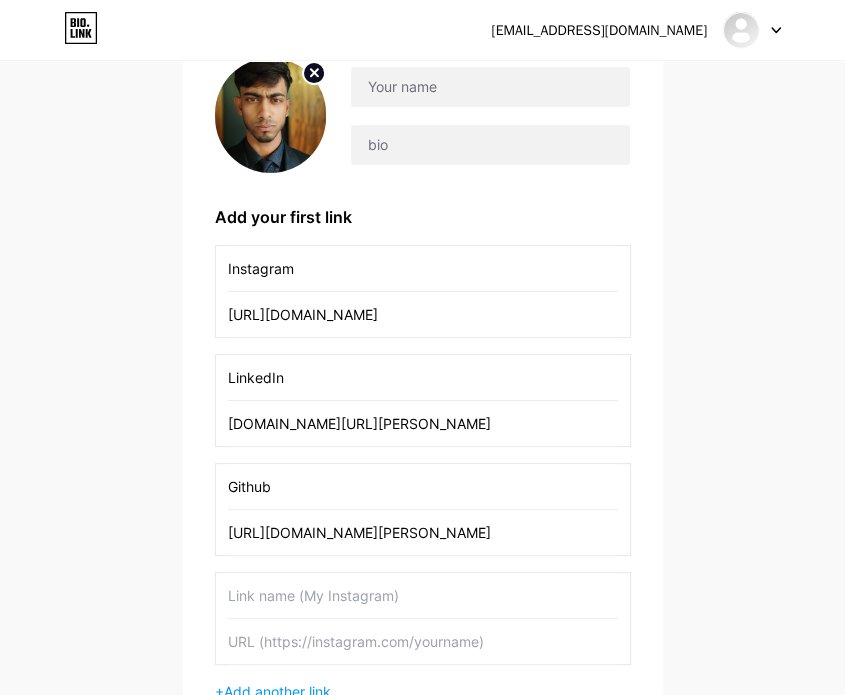 scroll, scrollTop: 180, scrollLeft: 0, axis: vertical 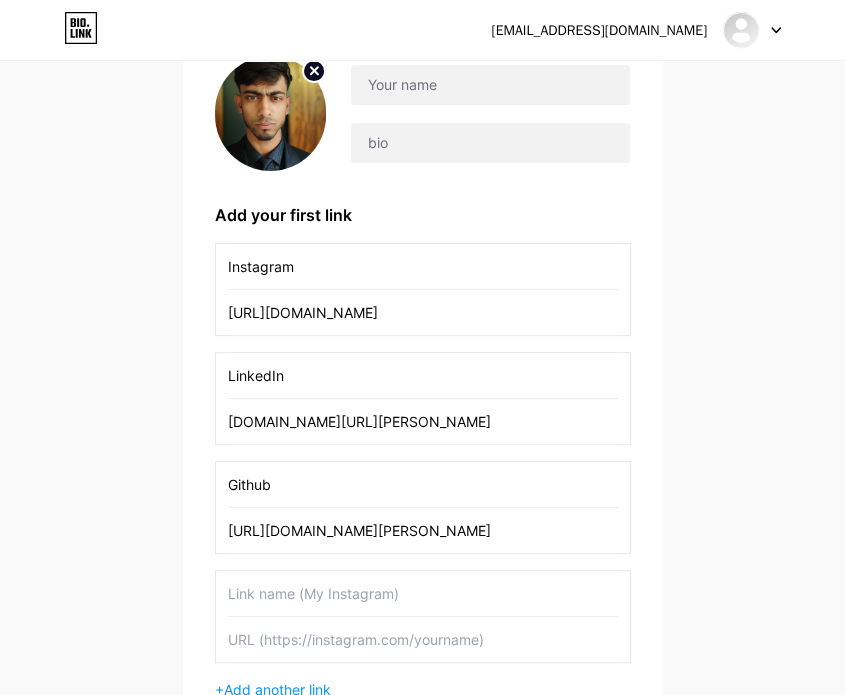 click at bounding box center (423, 593) 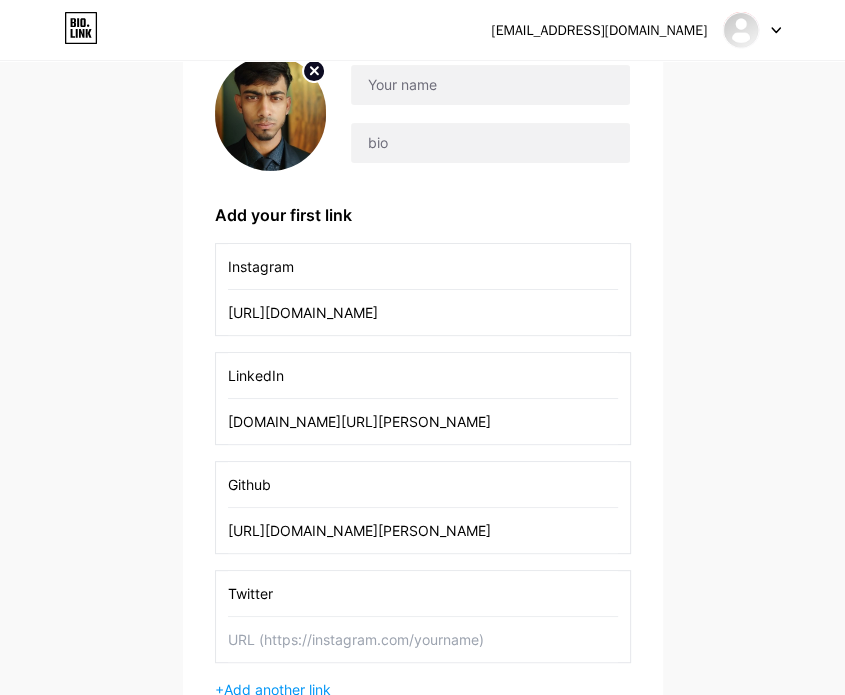 type on "Twitter" 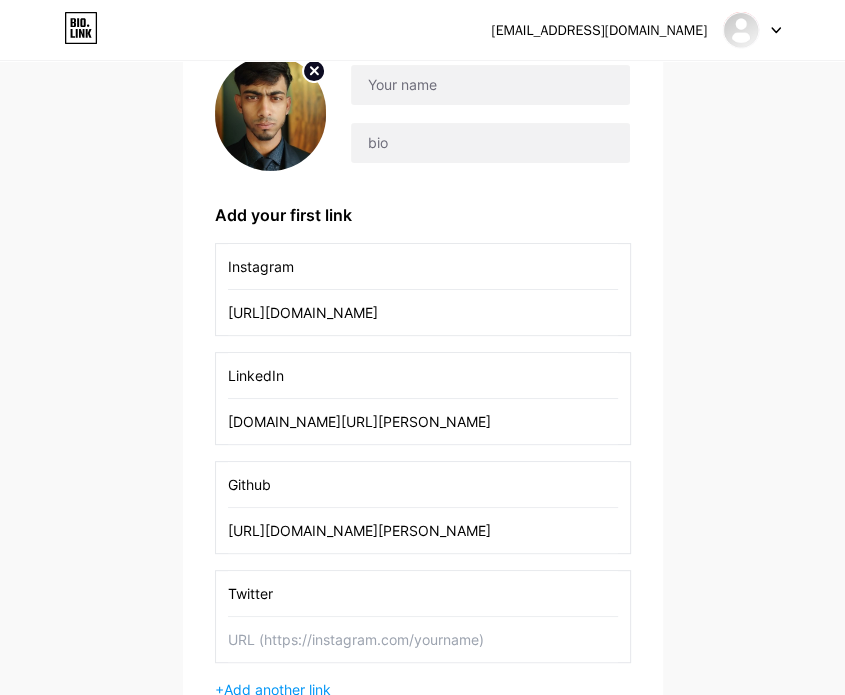 paste on "[URL][DOMAIN_NAME]" 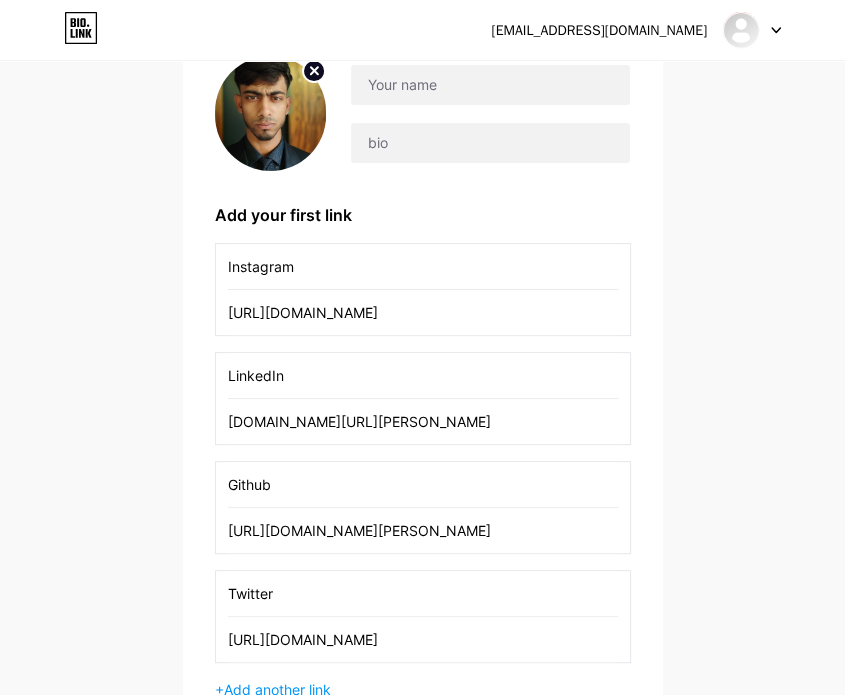 type on "[URL][DOMAIN_NAME]" 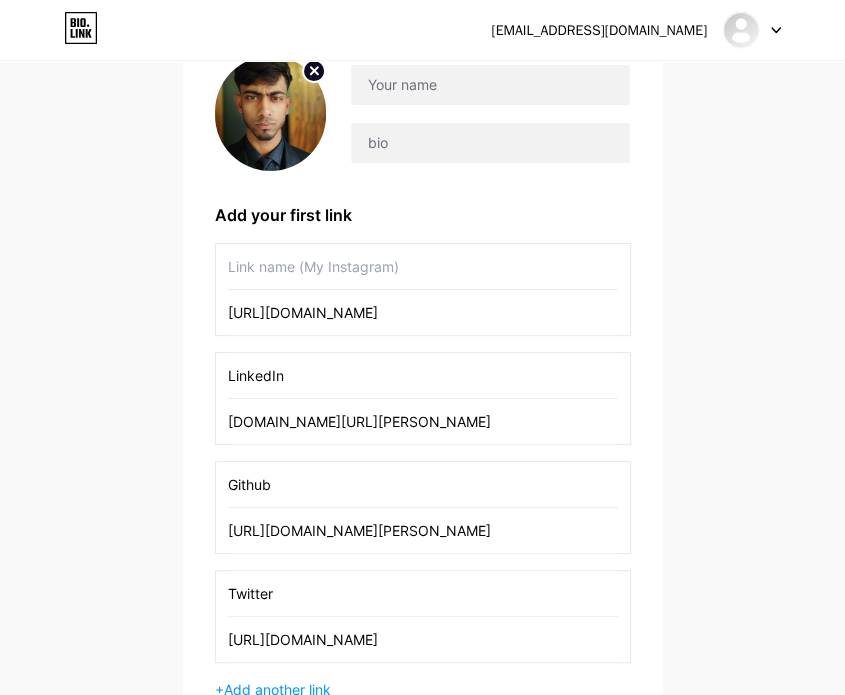 type 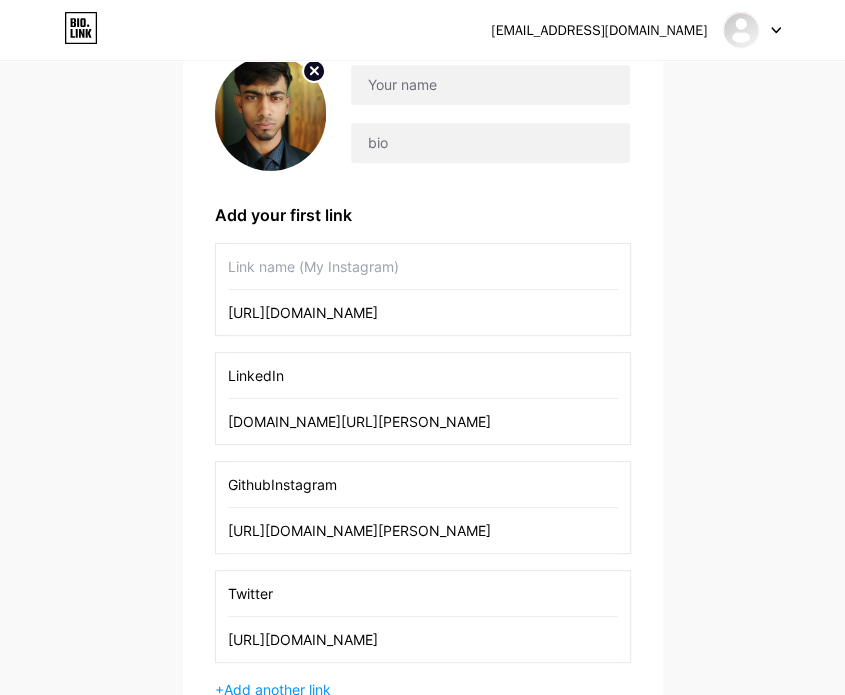 drag, startPoint x: 272, startPoint y: 485, endPoint x: 223, endPoint y: 489, distance: 49.162994 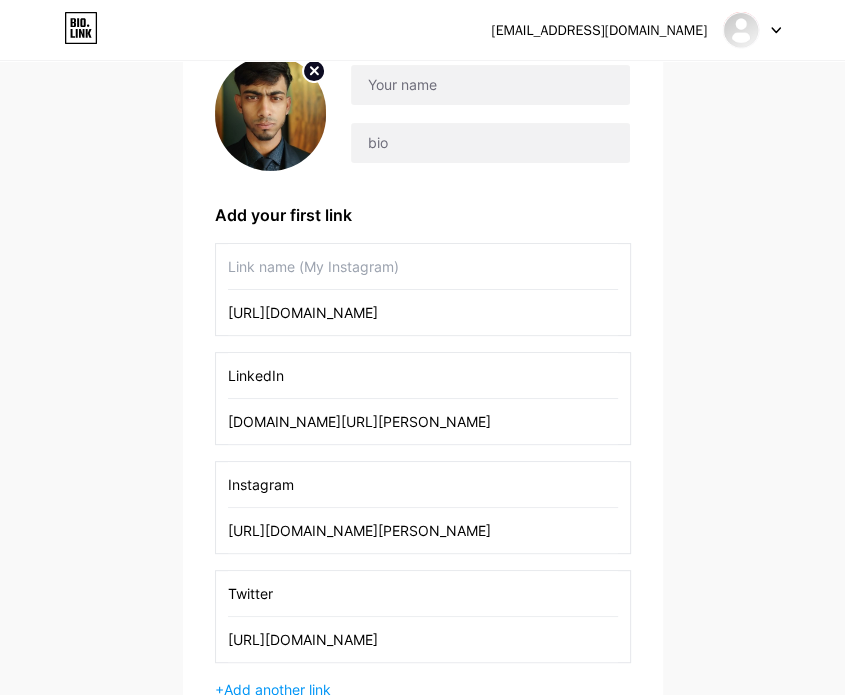 type on "Instagram" 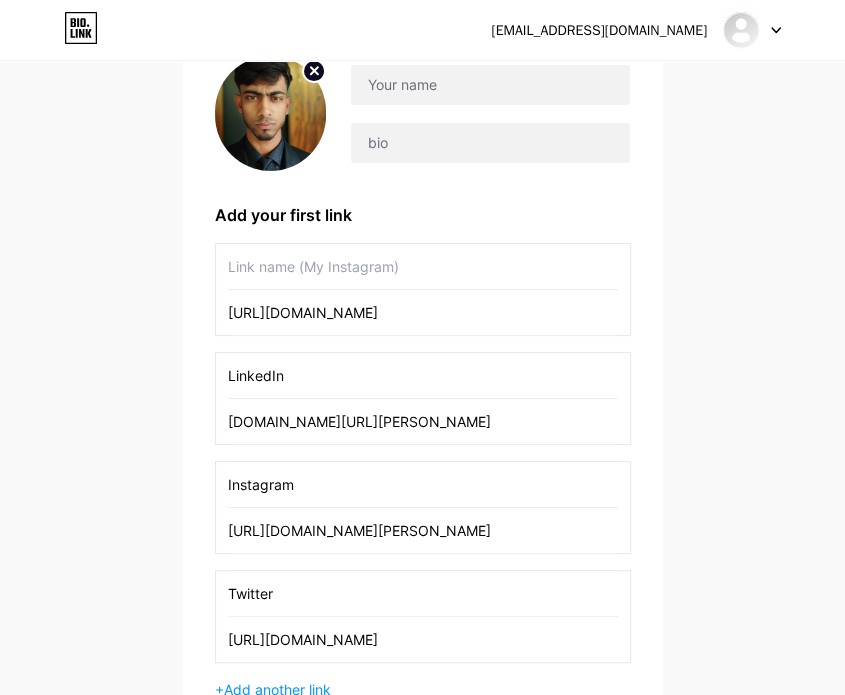 paste on "Github" 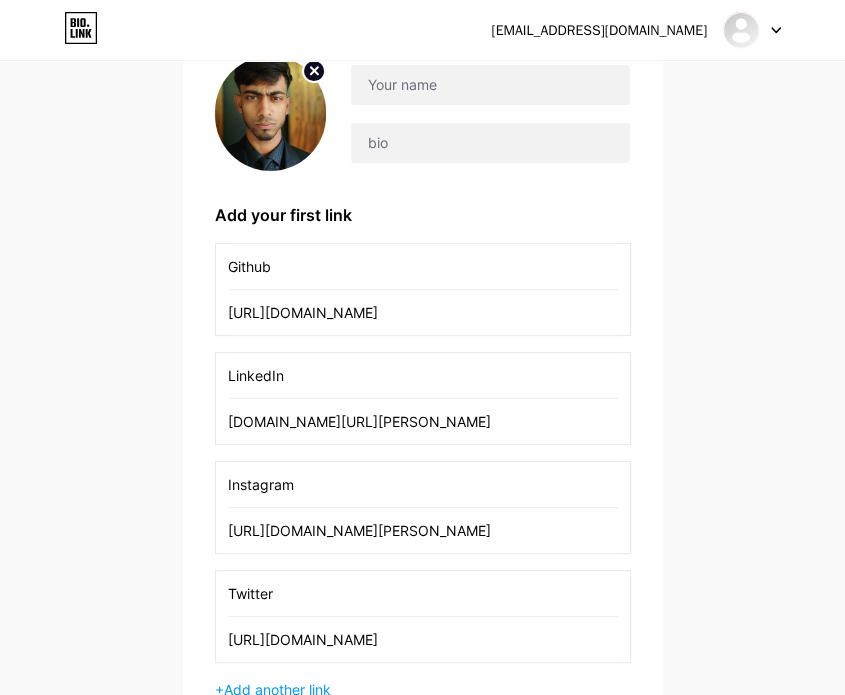 type on "Github" 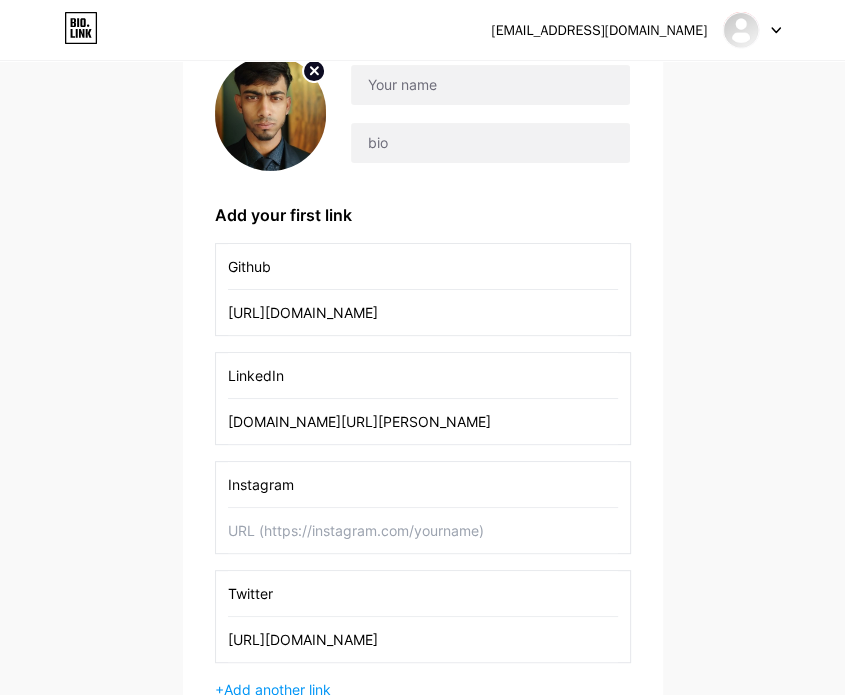 type 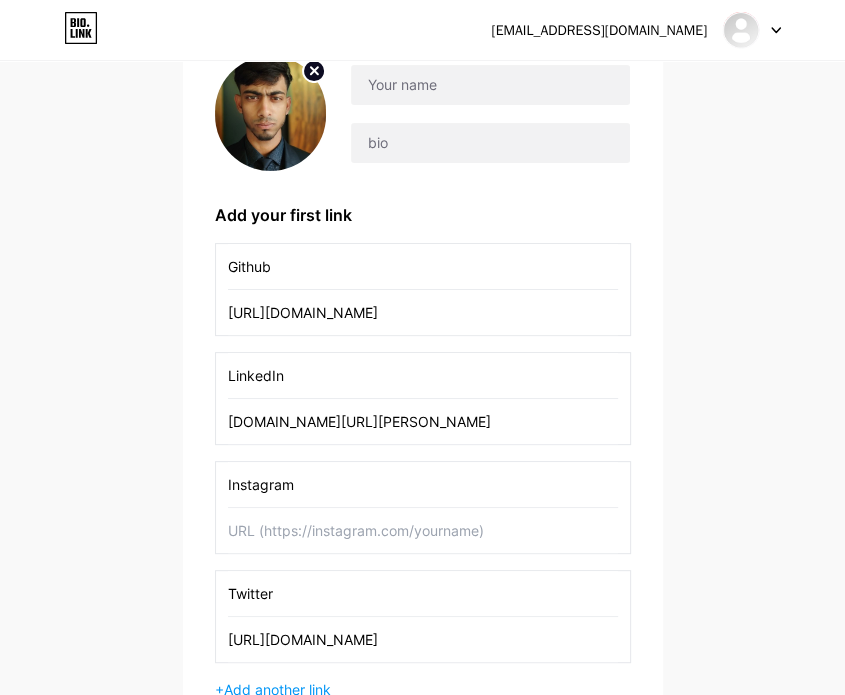 paste on "[URL][DOMAIN_NAME][PERSON_NAME]" 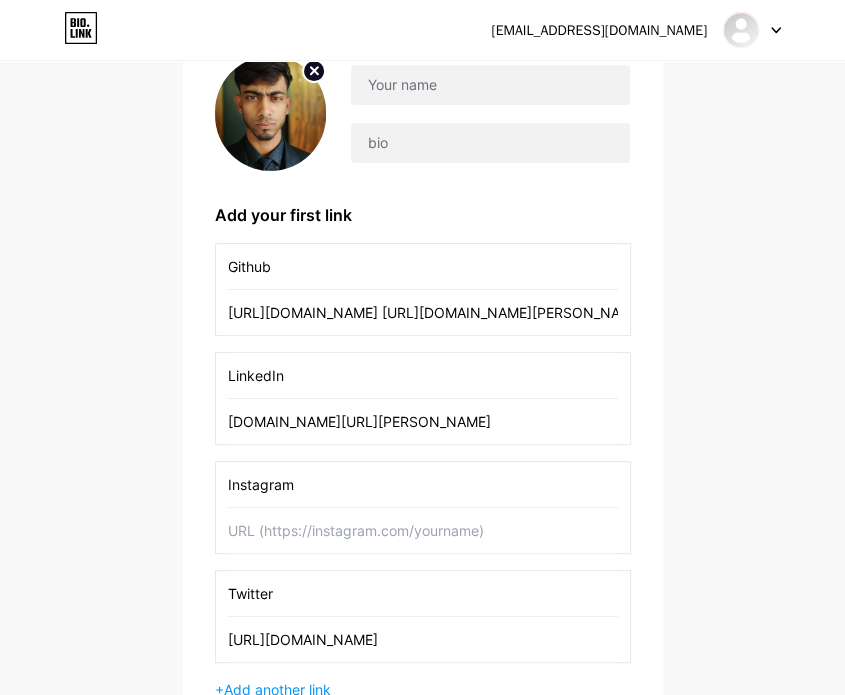 scroll, scrollTop: 0, scrollLeft: 96, axis: horizontal 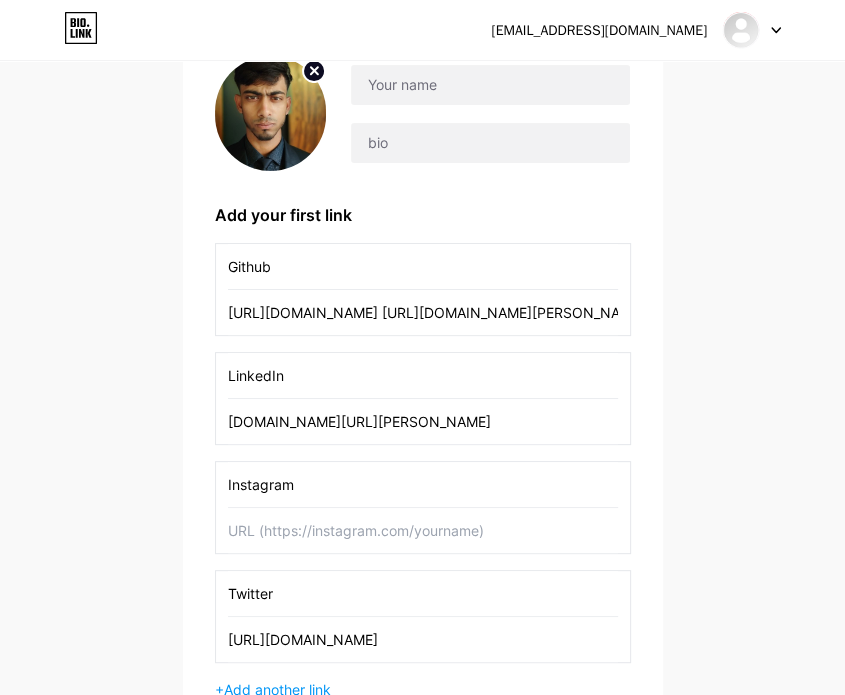 drag, startPoint x: 400, startPoint y: 311, endPoint x: 190, endPoint y: 318, distance: 210.11664 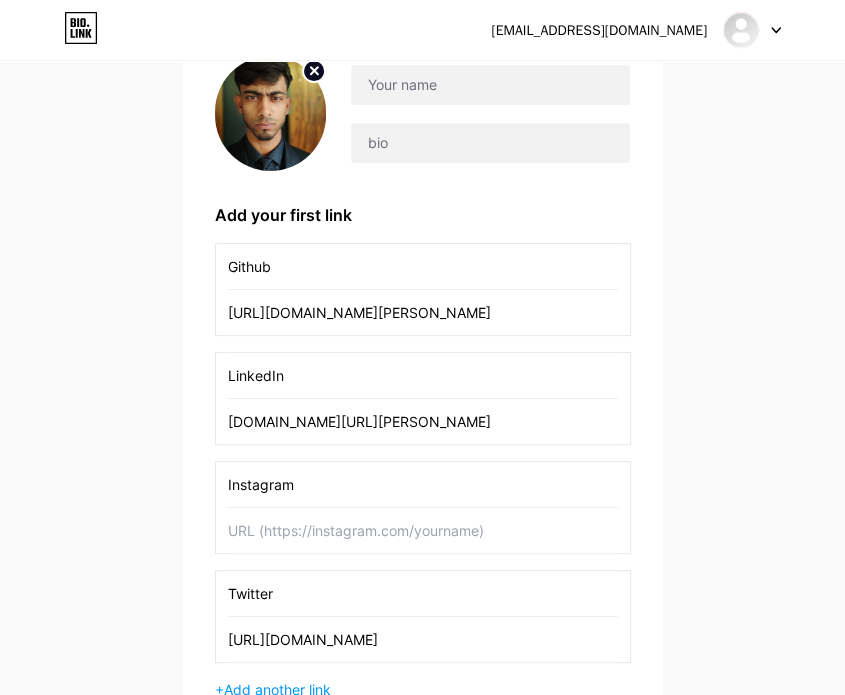type on "[URL][DOMAIN_NAME][PERSON_NAME]" 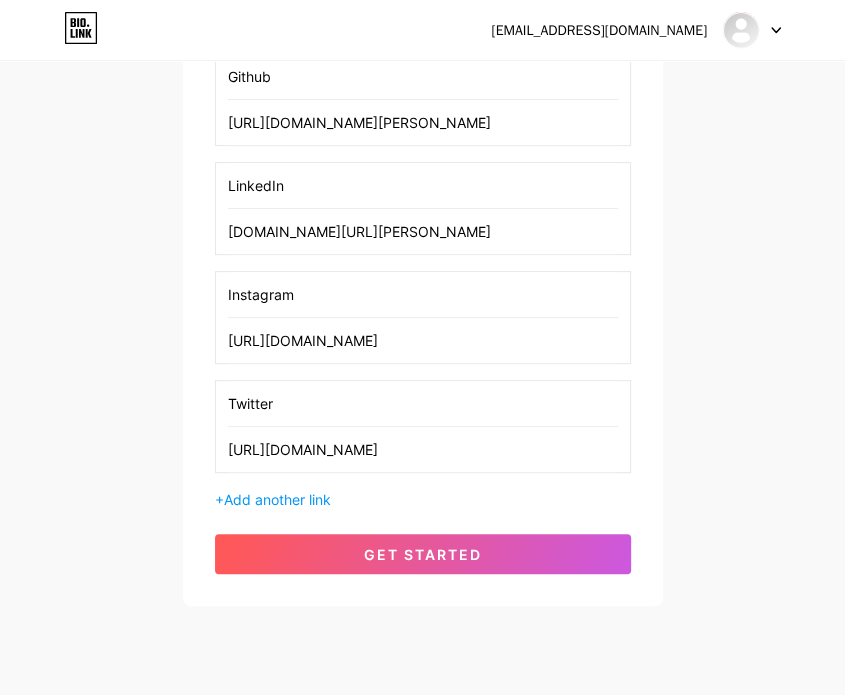 scroll, scrollTop: 371, scrollLeft: 0, axis: vertical 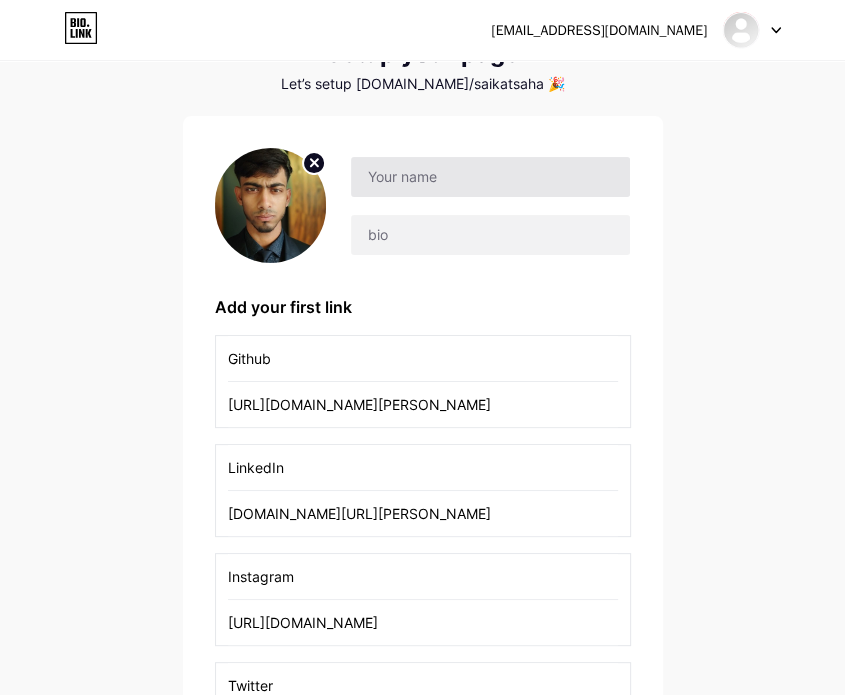 type on "[URL][DOMAIN_NAME]" 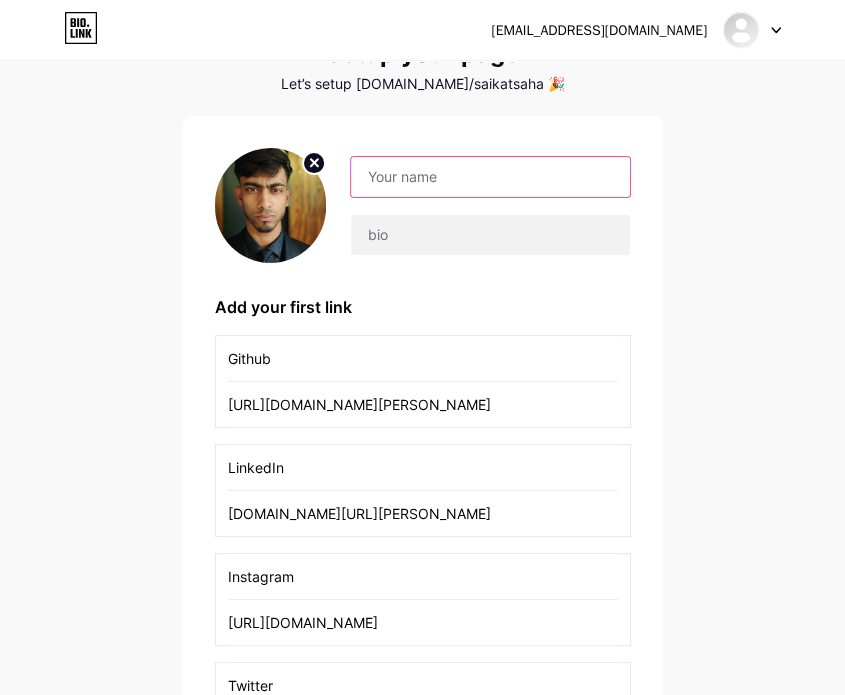 click at bounding box center (490, 177) 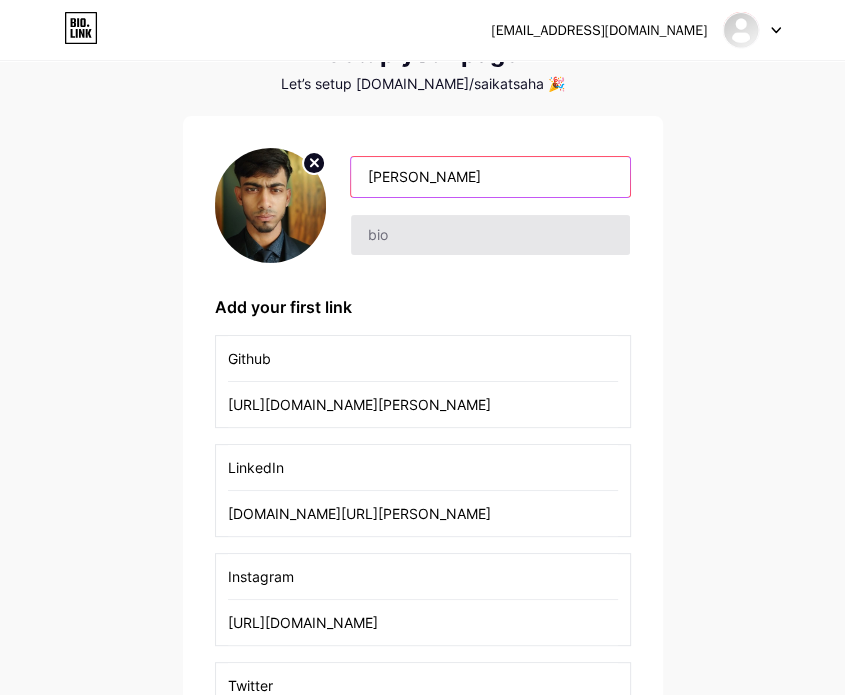 type on "[PERSON_NAME]" 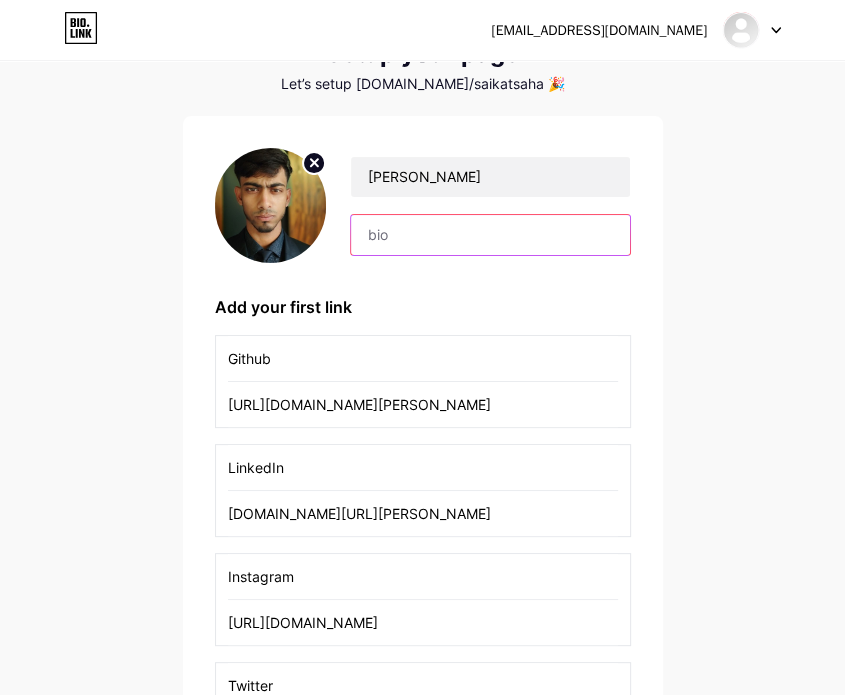click at bounding box center [490, 235] 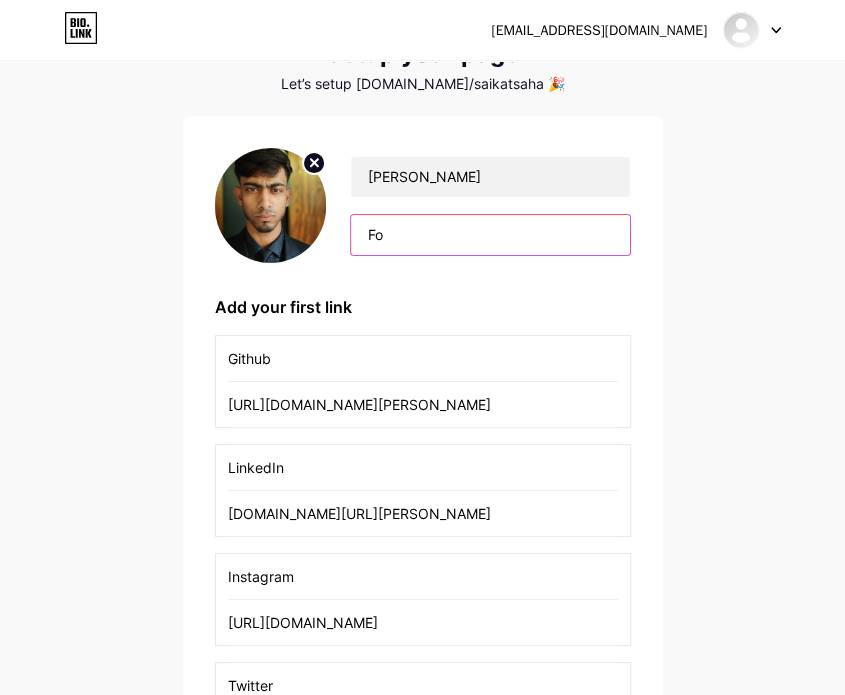 type on "F" 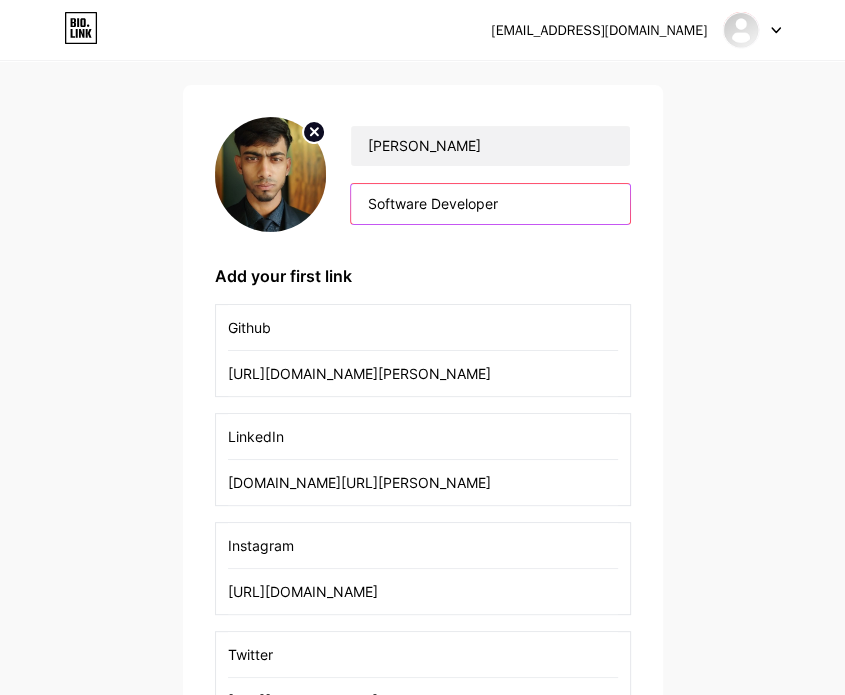 scroll, scrollTop: 120, scrollLeft: 0, axis: vertical 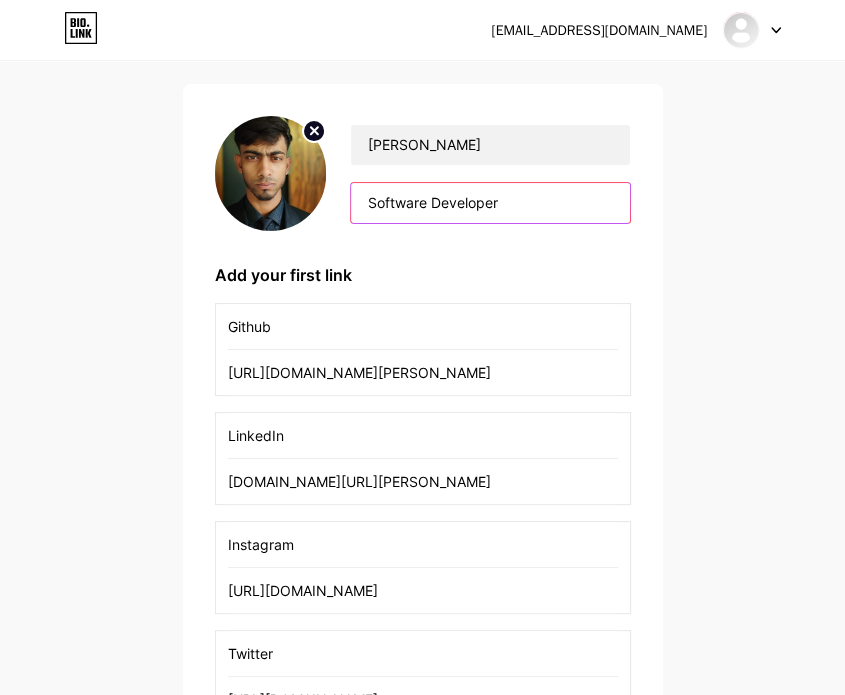 type on "Software Developer" 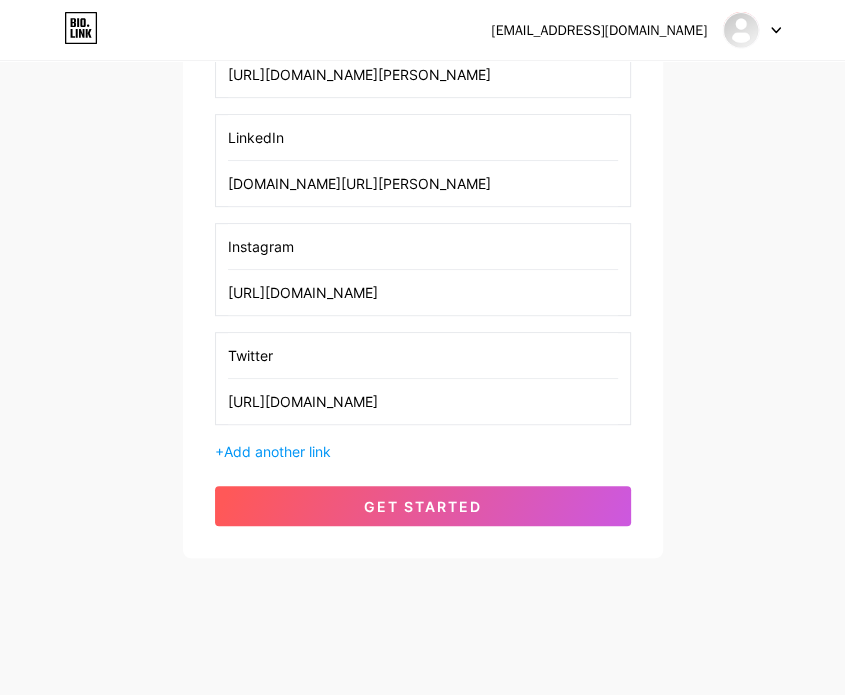 scroll, scrollTop: 422, scrollLeft: 0, axis: vertical 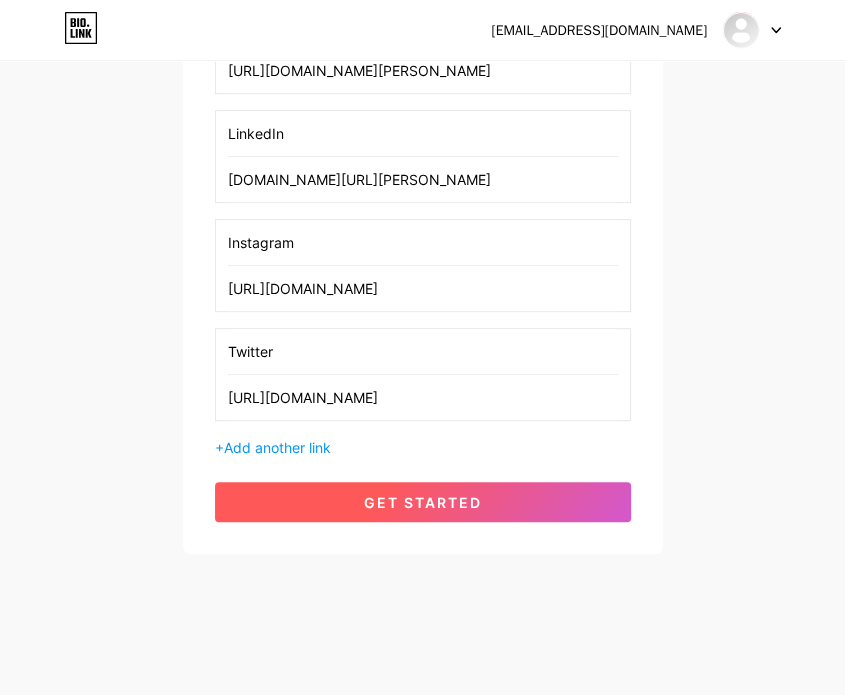 click on "get started" at bounding box center [423, 502] 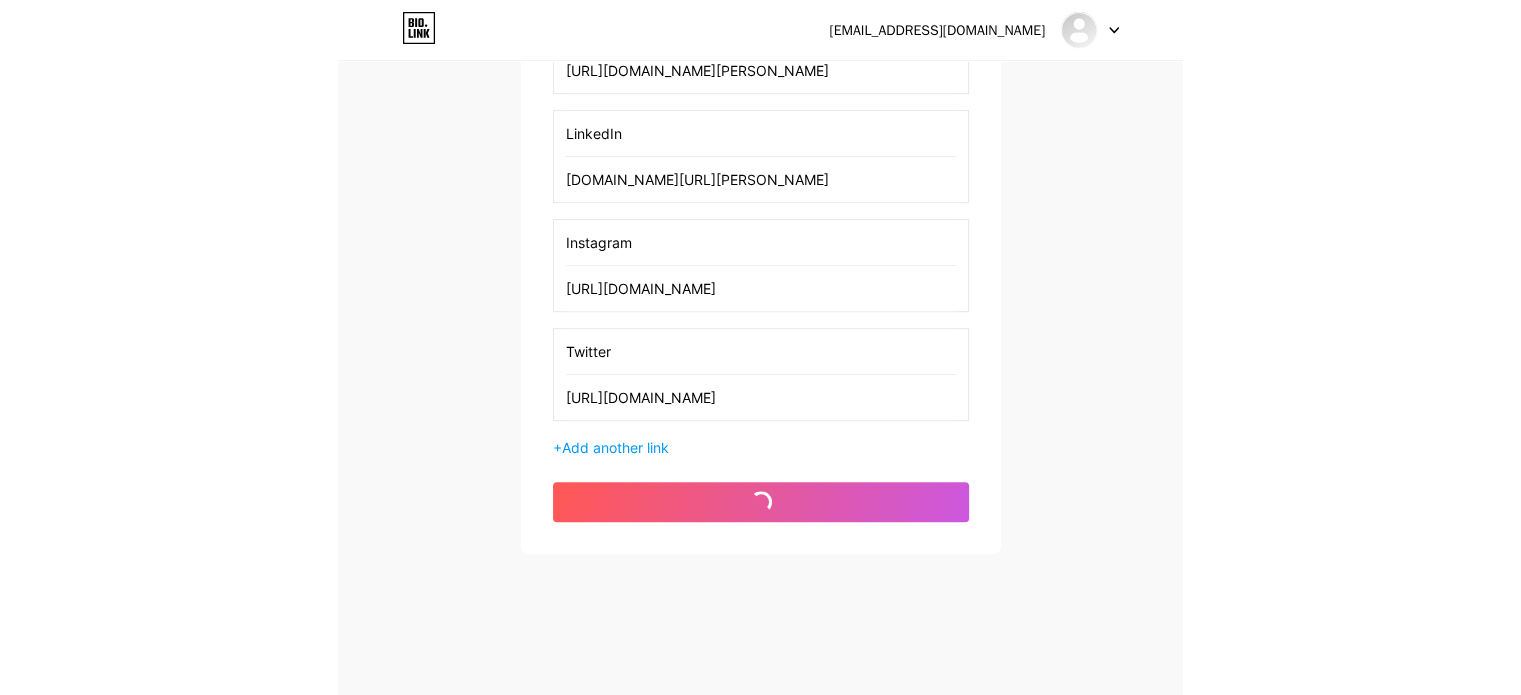 scroll, scrollTop: 0, scrollLeft: 0, axis: both 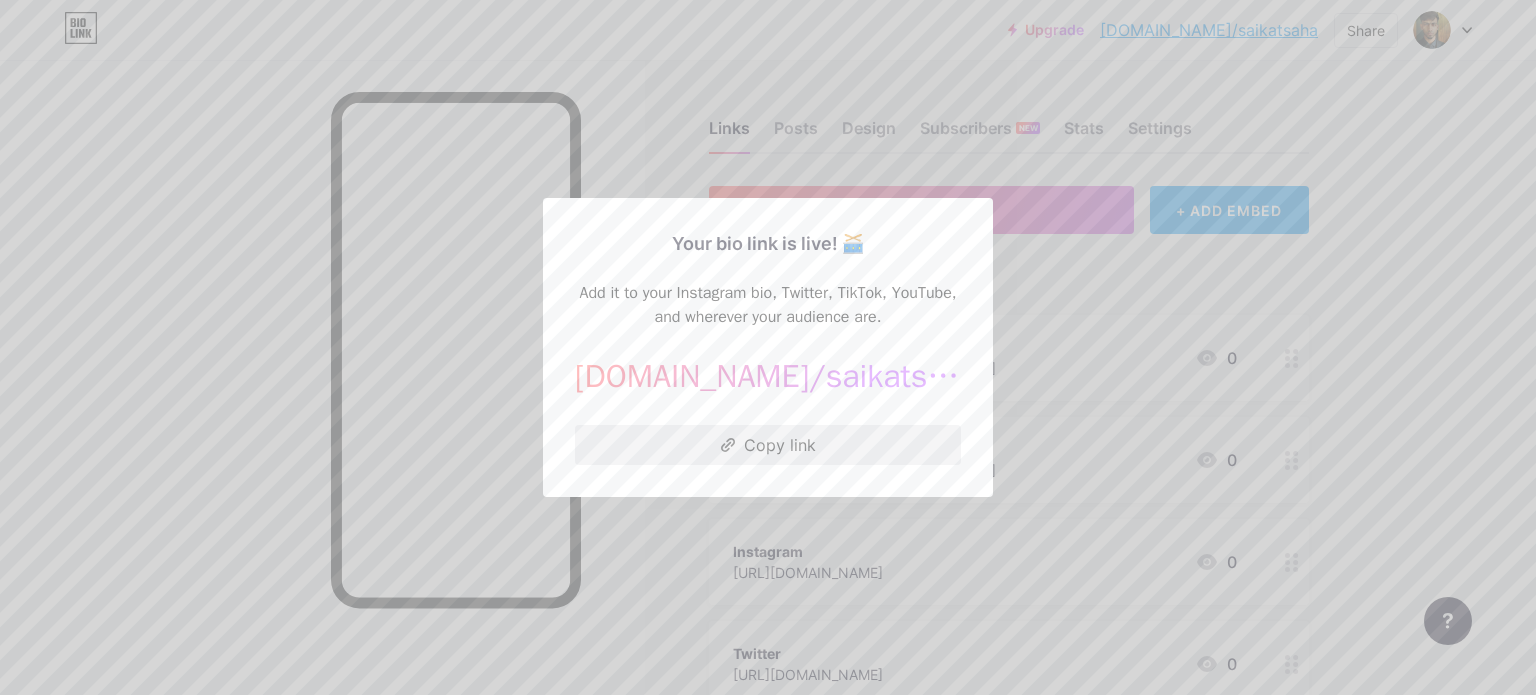 click on "Copy link" at bounding box center (768, 445) 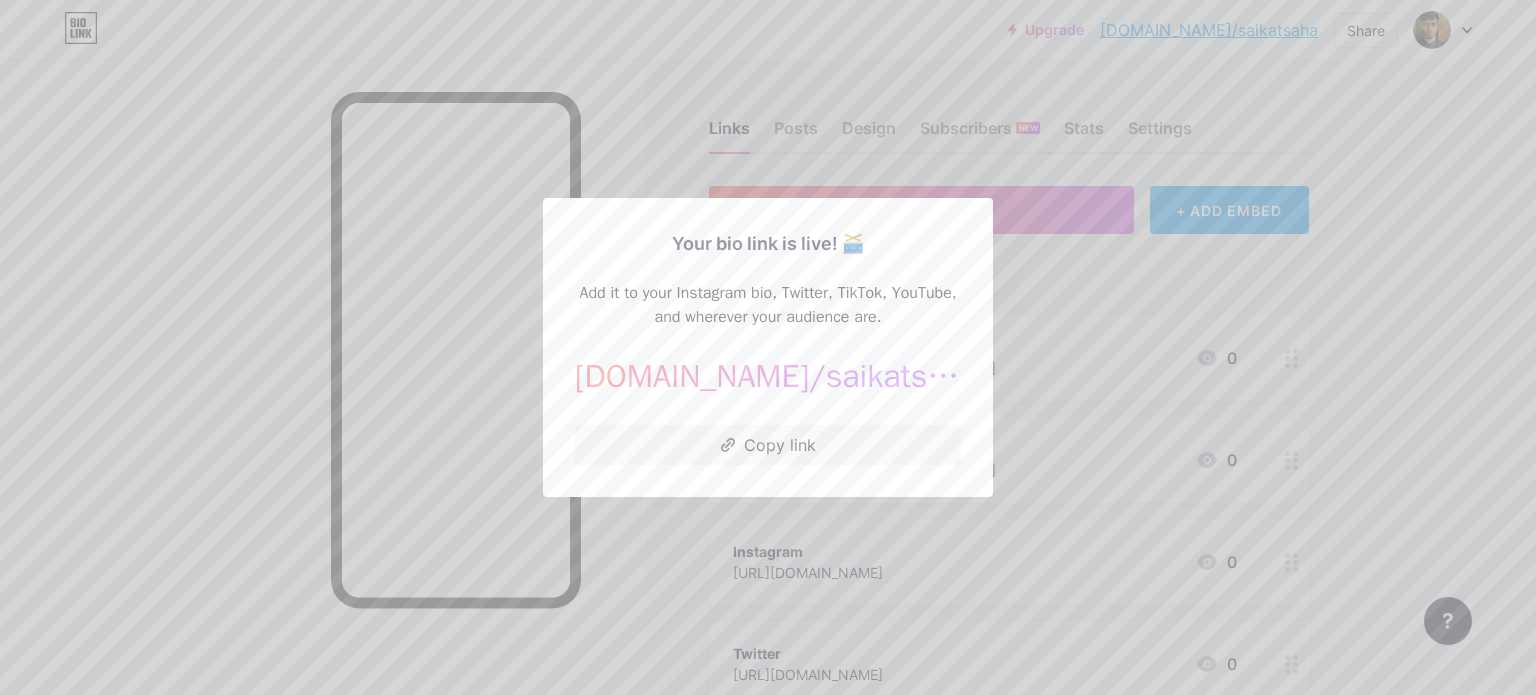 click at bounding box center (768, 347) 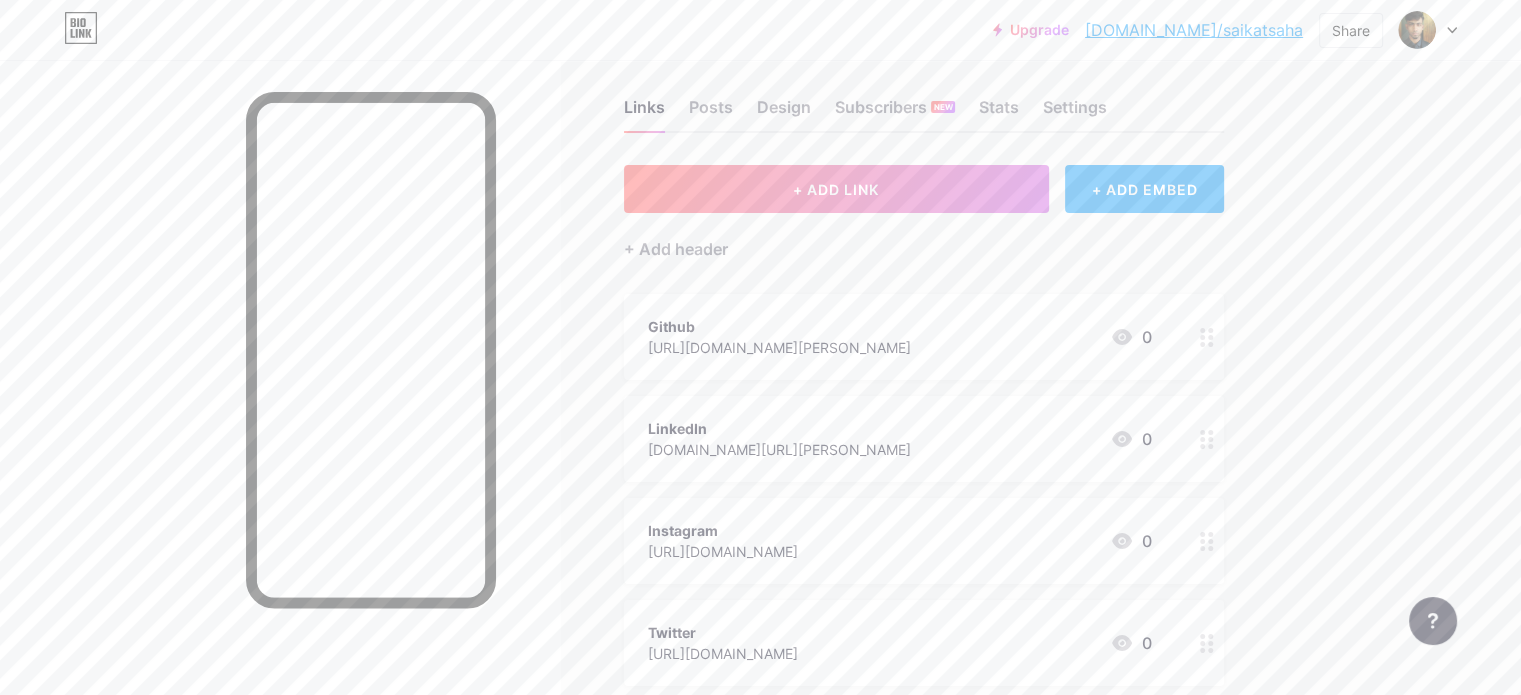 scroll, scrollTop: 63, scrollLeft: 0, axis: vertical 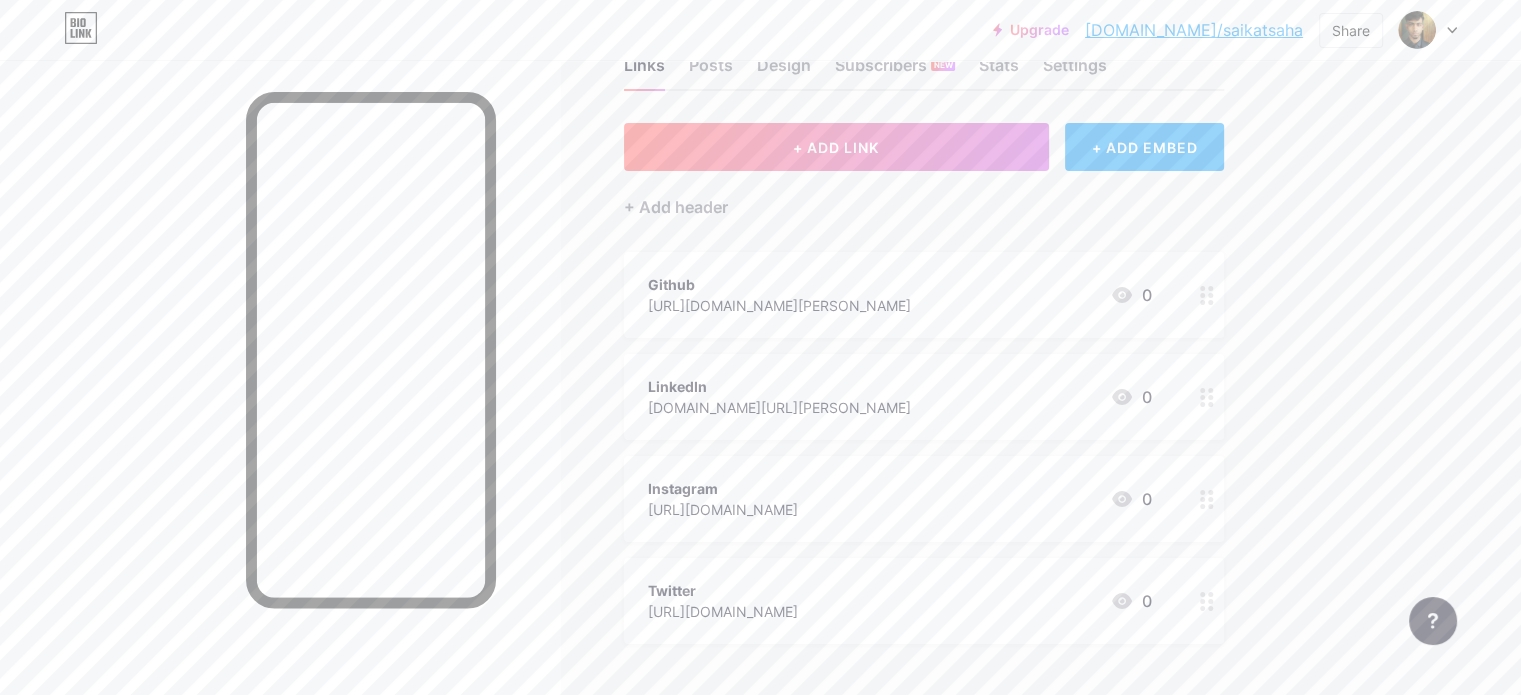 click 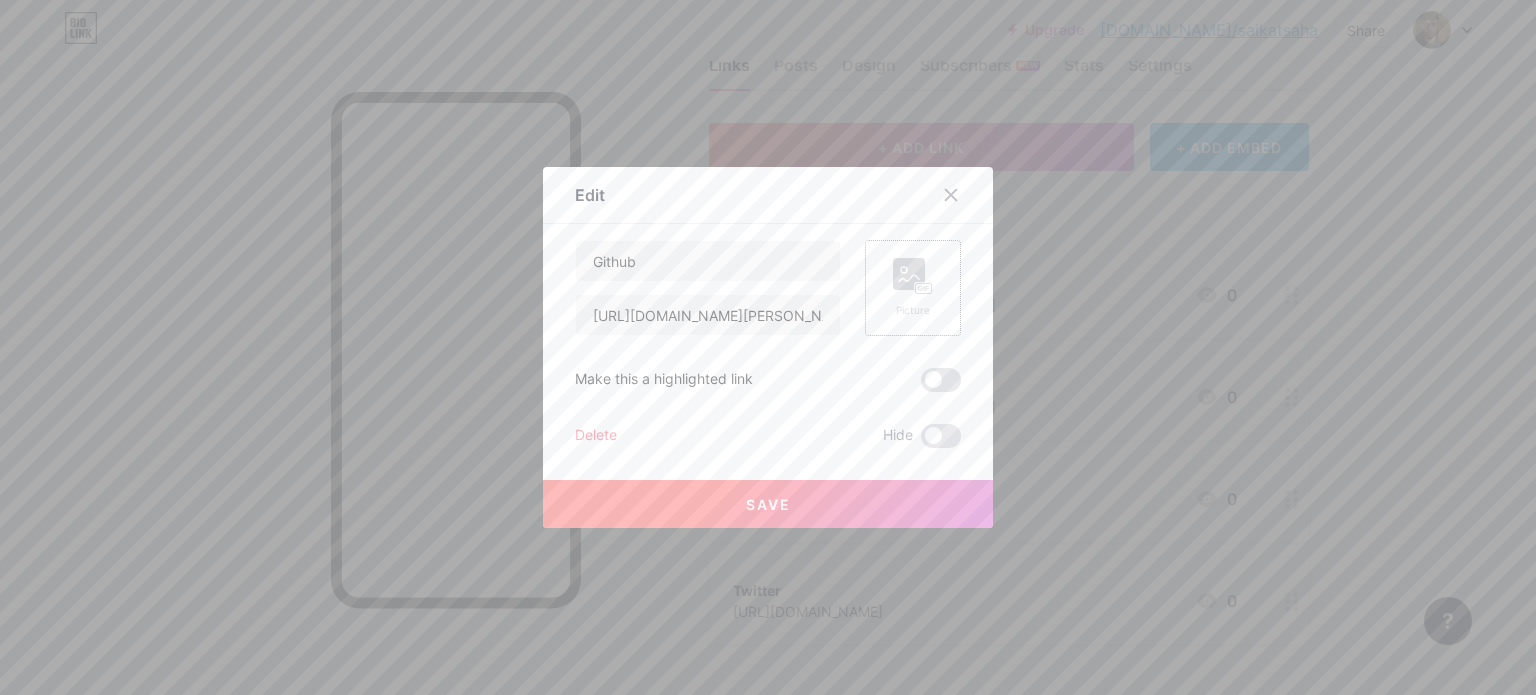 click 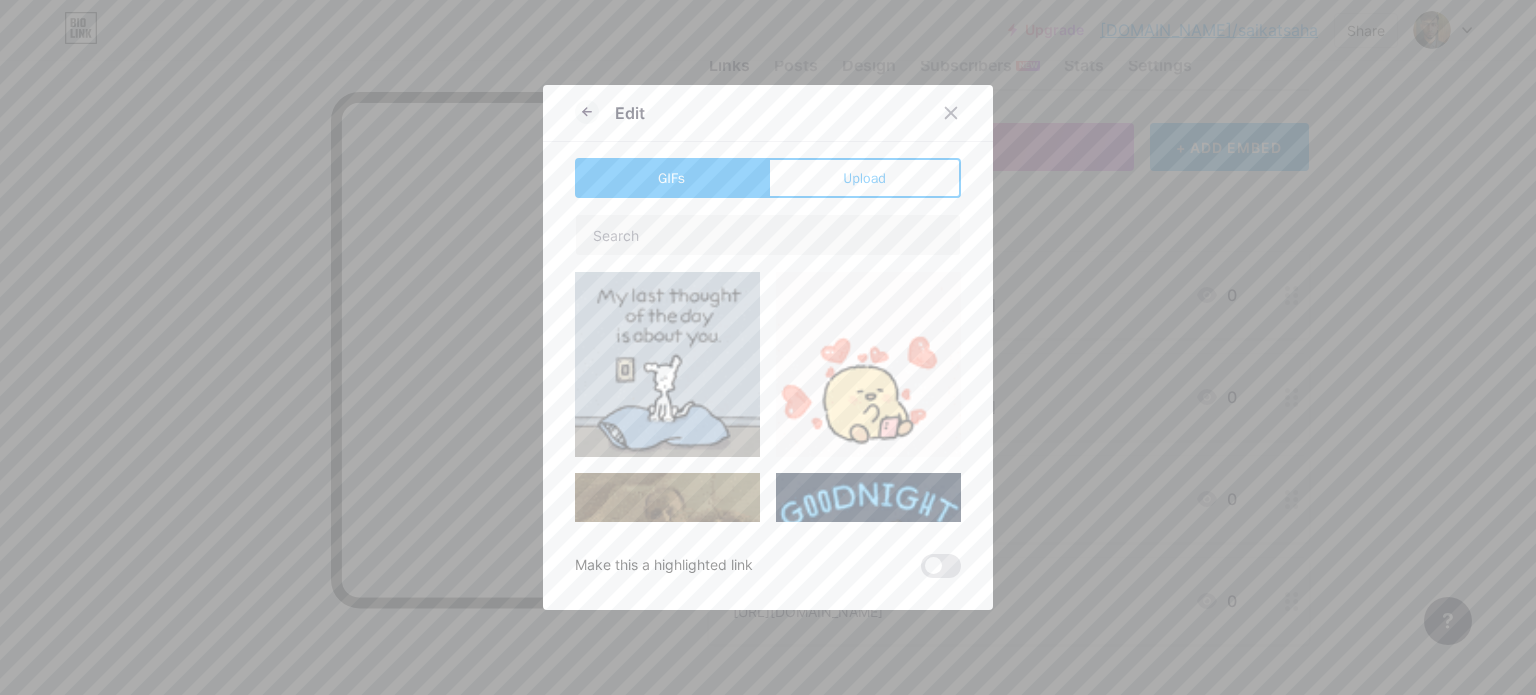 click on "Upload" at bounding box center [864, 178] 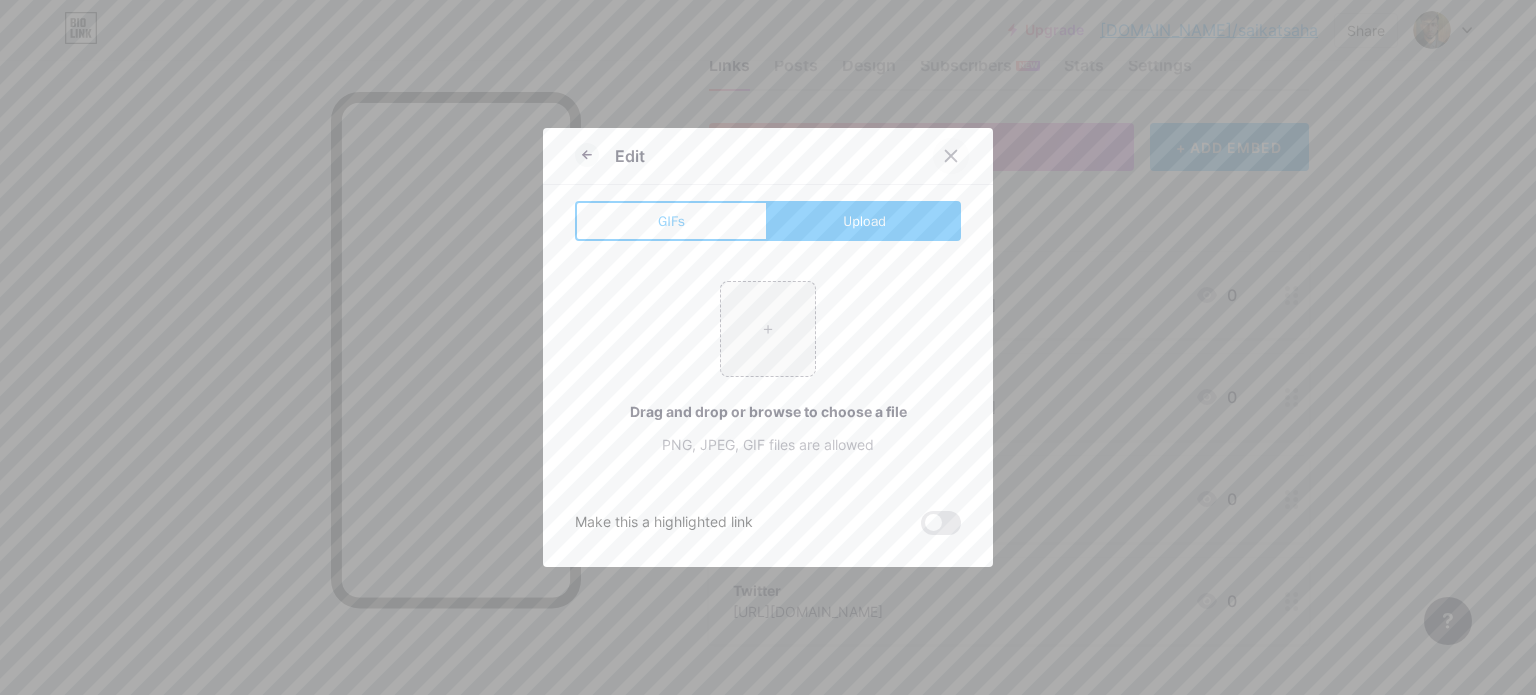 click 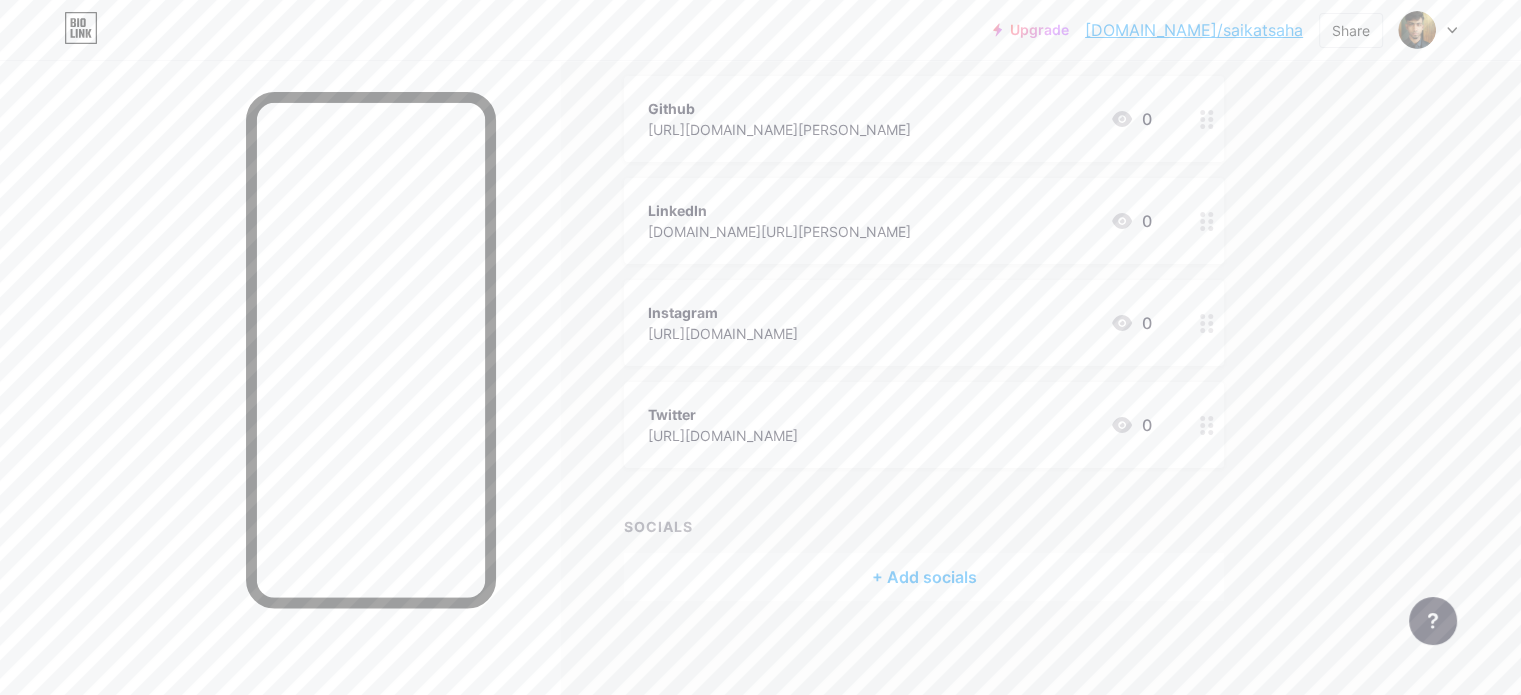 scroll, scrollTop: 241, scrollLeft: 0, axis: vertical 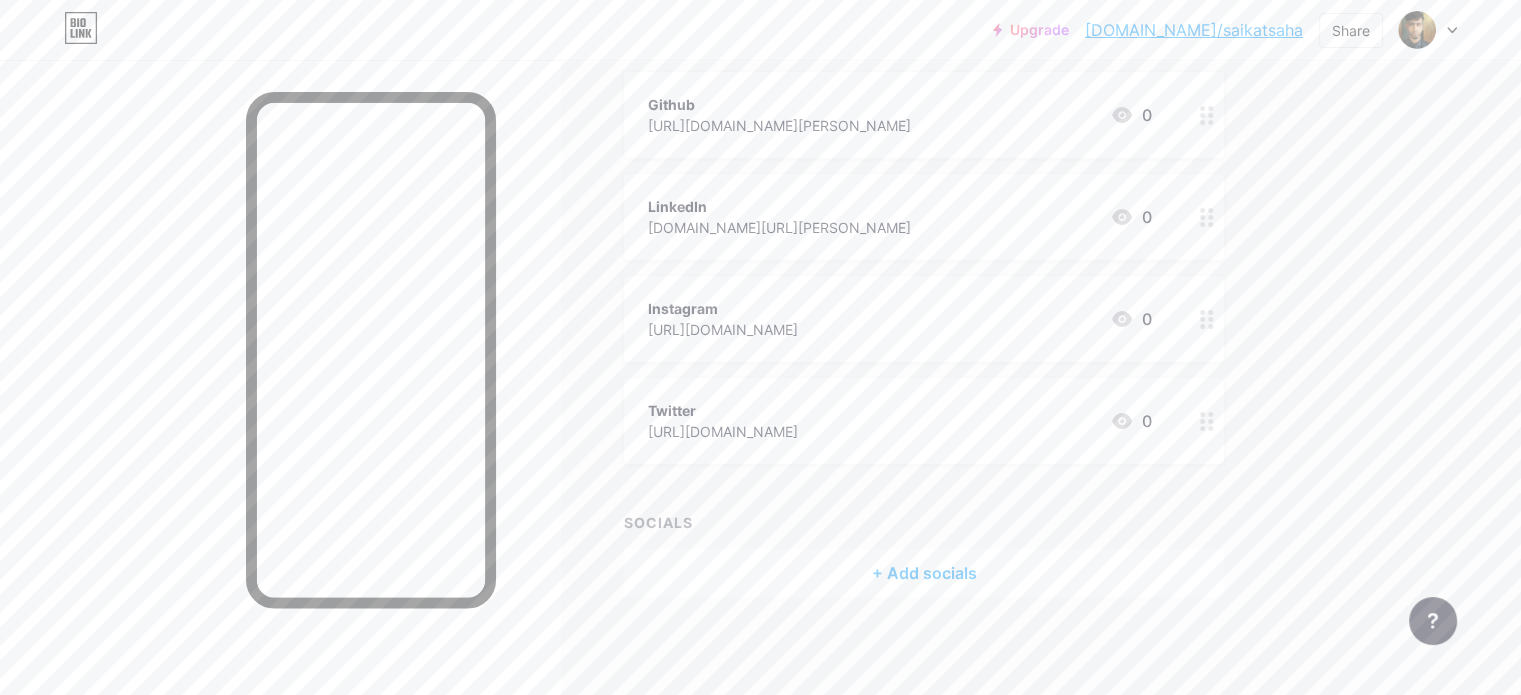 click on "+ Add socials" at bounding box center [924, 573] 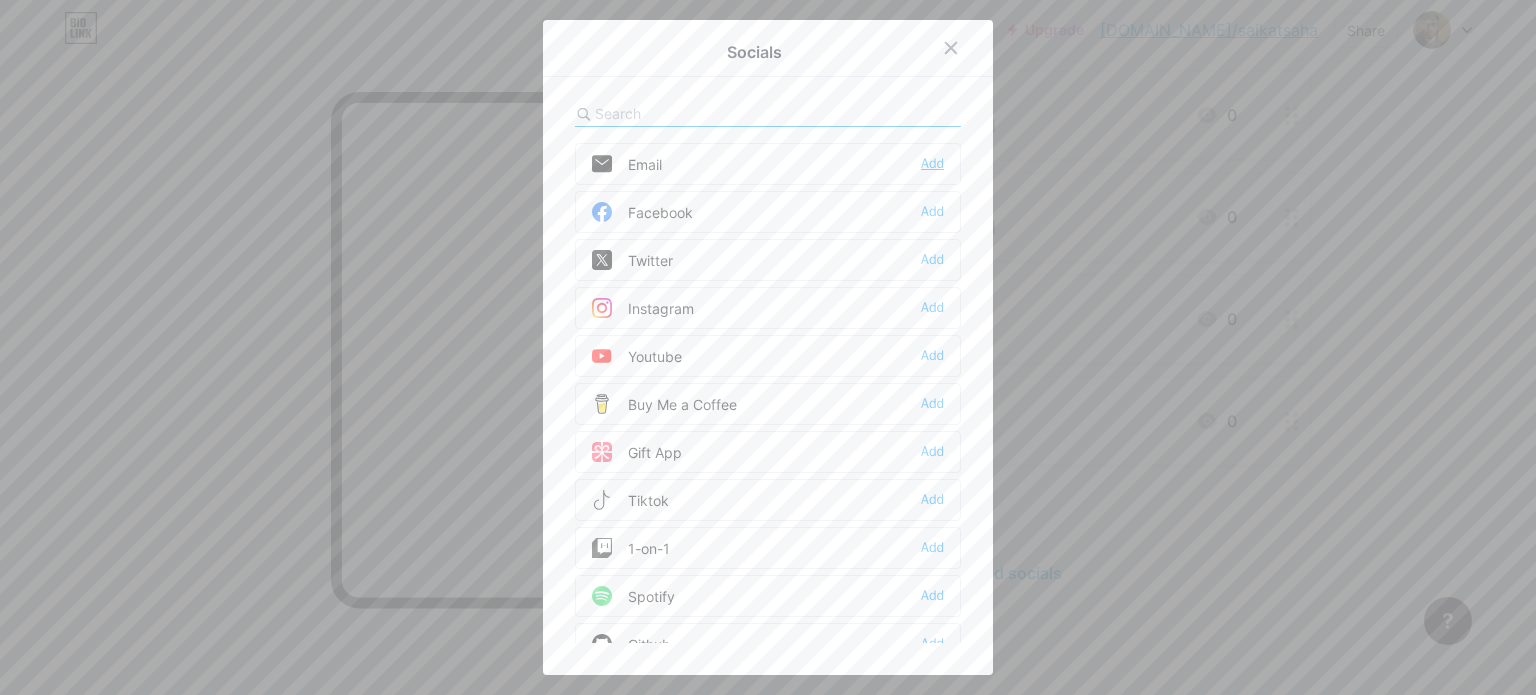 click on "Add" at bounding box center (932, 164) 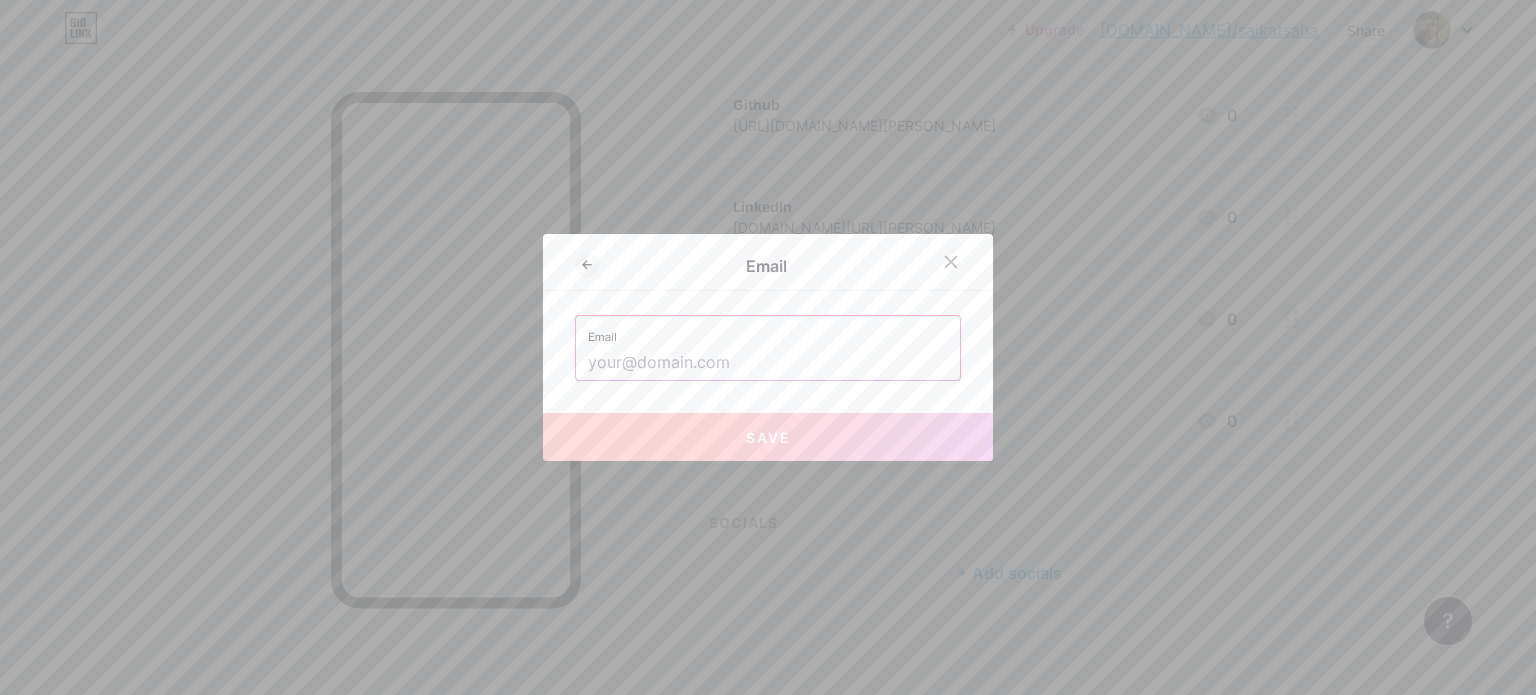 click at bounding box center [768, 363] 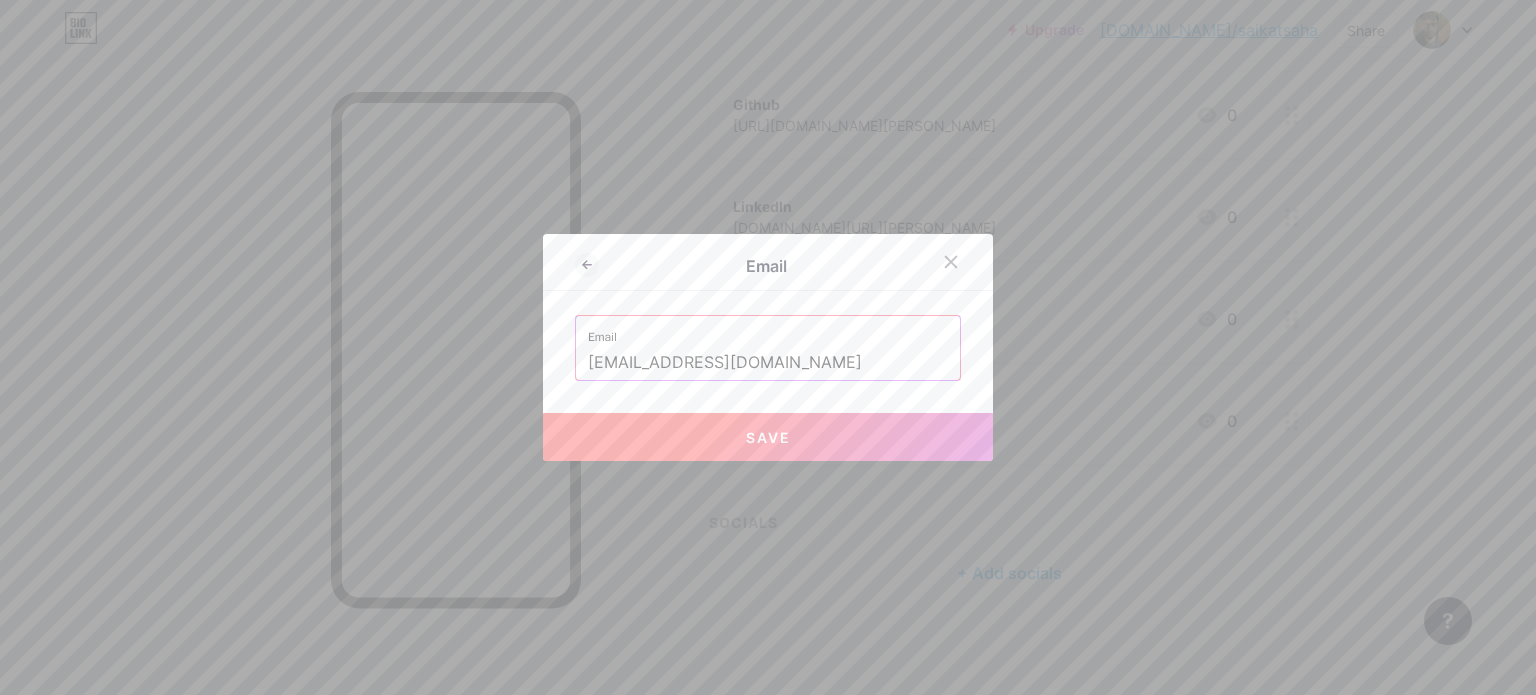 click on "Save" at bounding box center (768, 437) 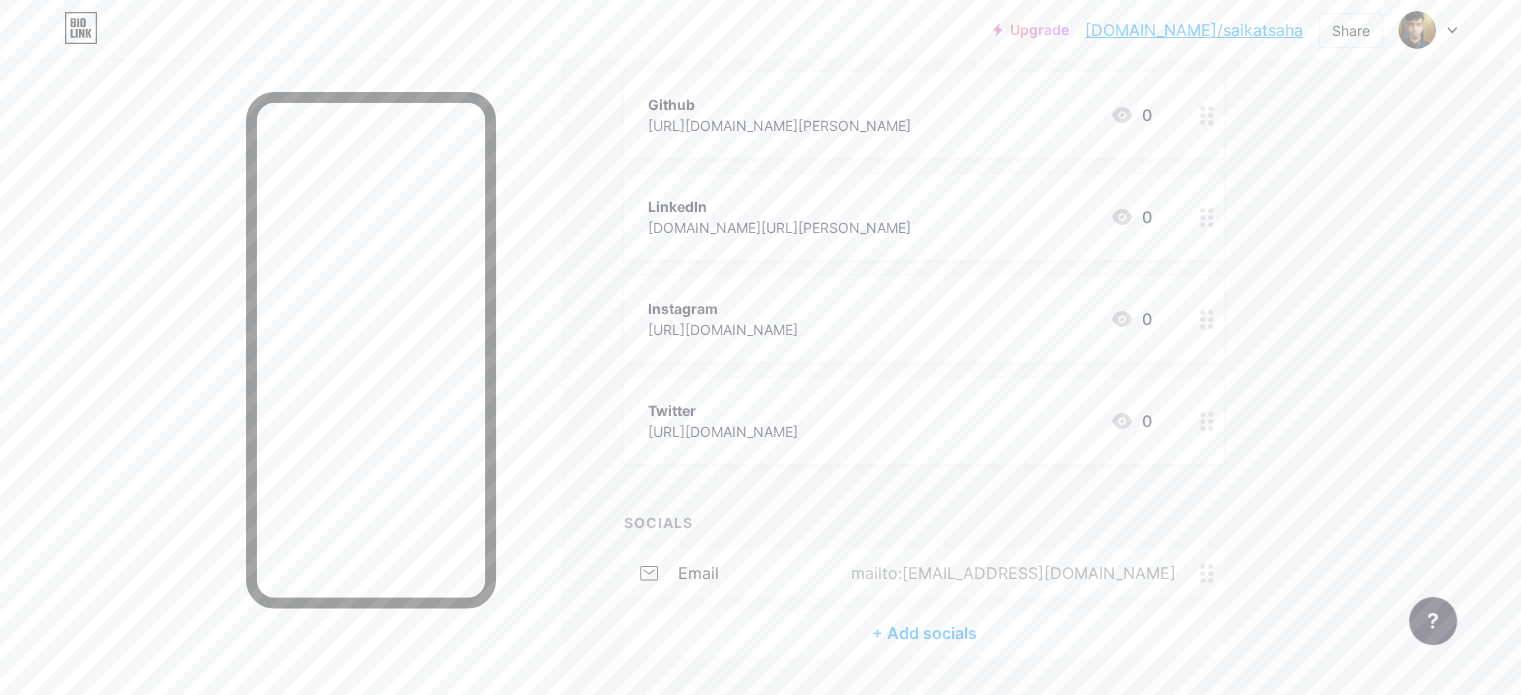 click on "+ Add socials" at bounding box center [924, 633] 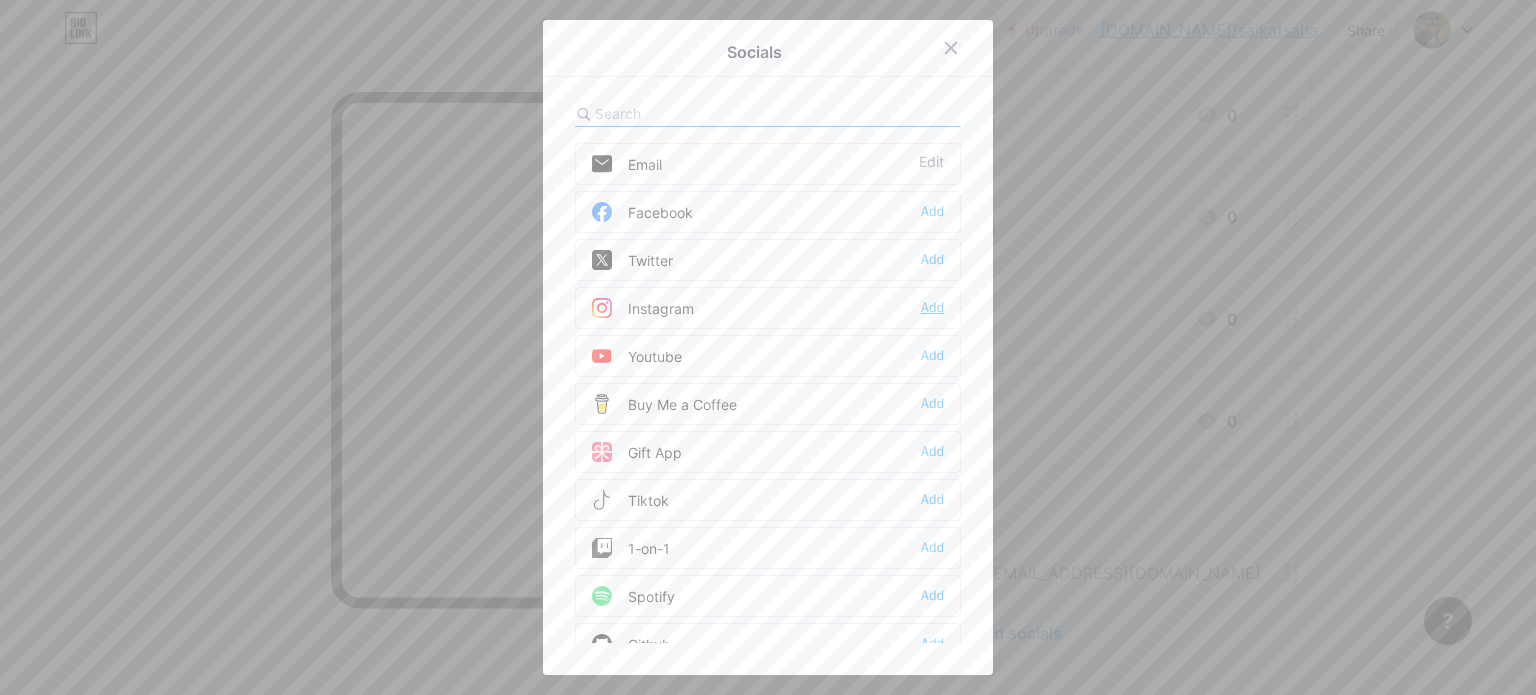click on "Add" at bounding box center (932, 308) 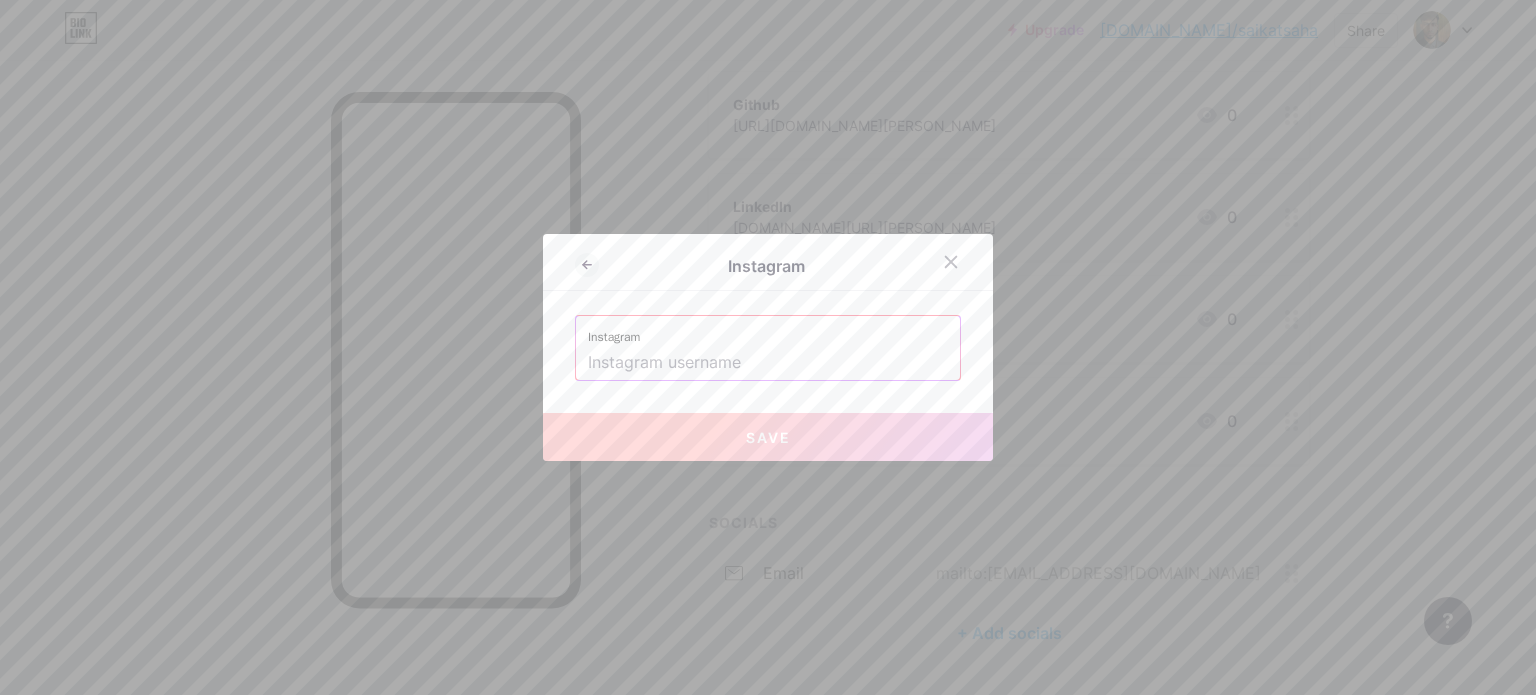 click at bounding box center (768, 363) 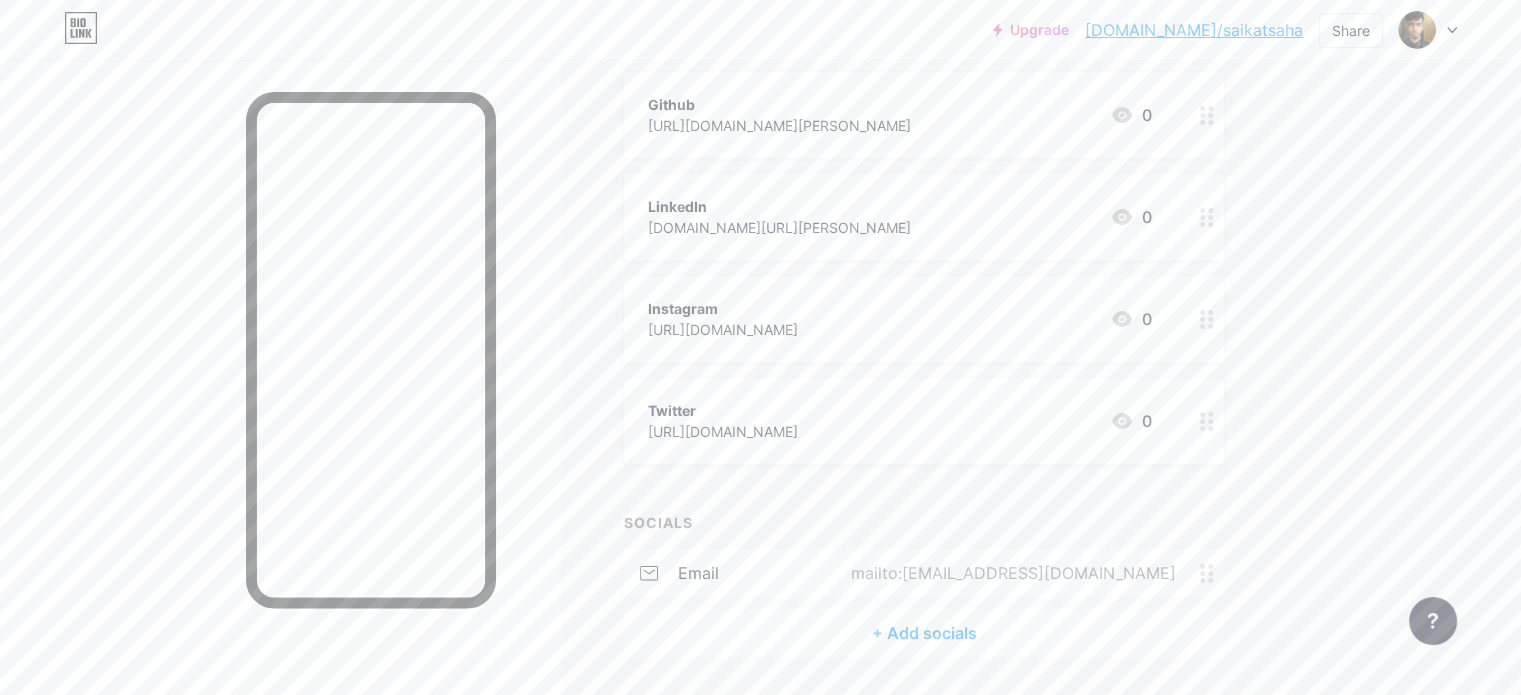 drag, startPoint x: 1011, startPoint y: 327, endPoint x: 698, endPoint y: 343, distance: 313.4087 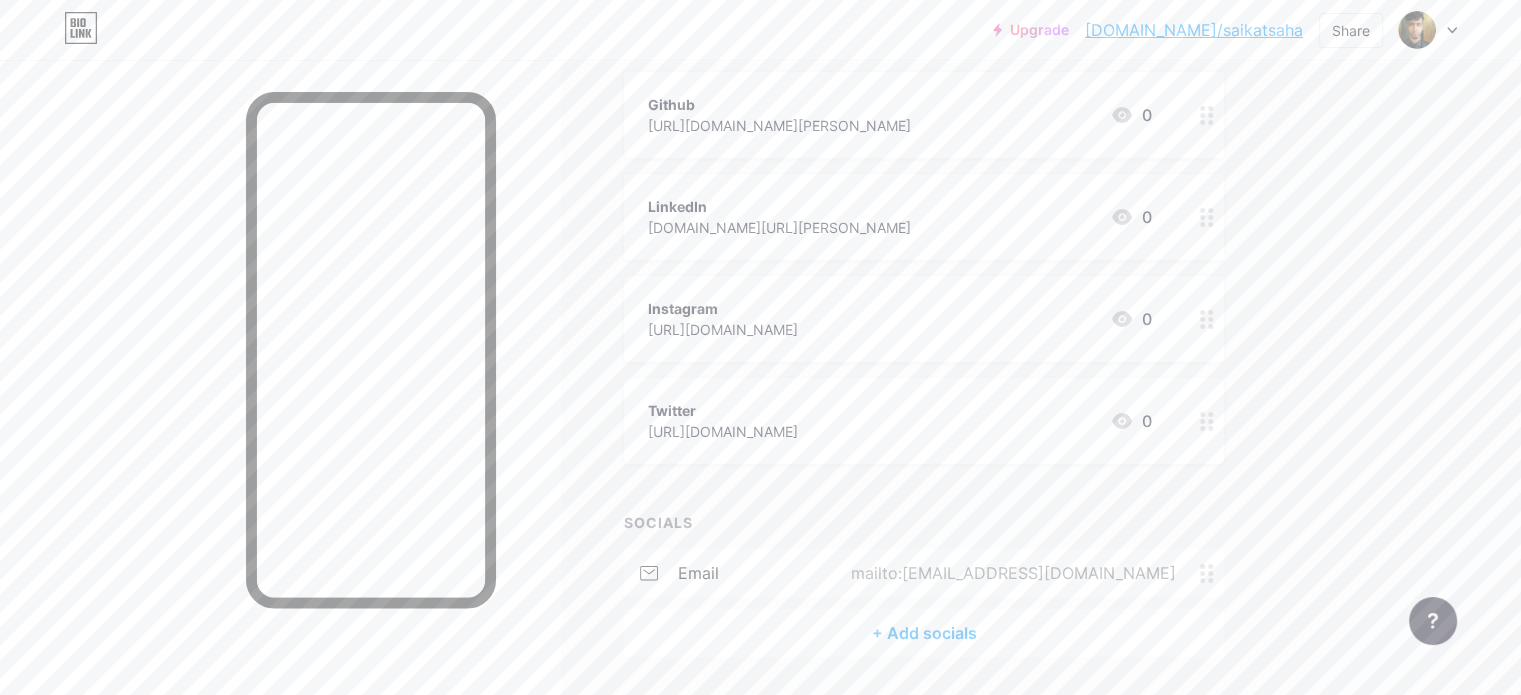 click on "Links
Posts
Design
Subscribers
NEW
Stats
Settings       + ADD LINK     + ADD EMBED
+ Add header
Github
[URL][DOMAIN_NAME][PERSON_NAME]
0
LinkedIn
[DOMAIN_NAME][URL][PERSON_NAME]
0
Instagram
[URL][DOMAIN_NAME]
0
Twitter
[URL][DOMAIN_NAME]
0
SOCIALS
email
mailto:[EMAIL_ADDRESS][DOMAIN_NAME]               + Add socials                       Feature requests             Help center         Contact support" at bounding box center (654, 287) 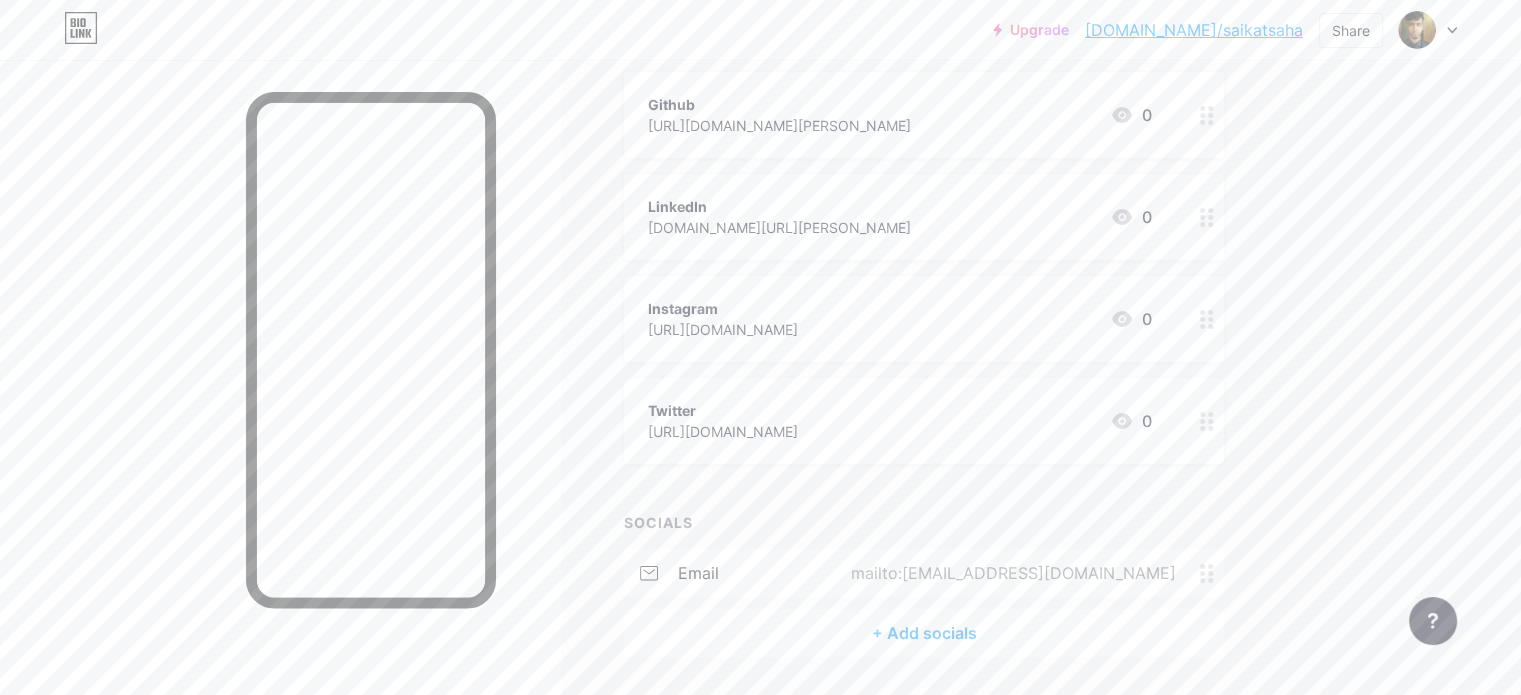 click on "+ Add socials" at bounding box center (924, 633) 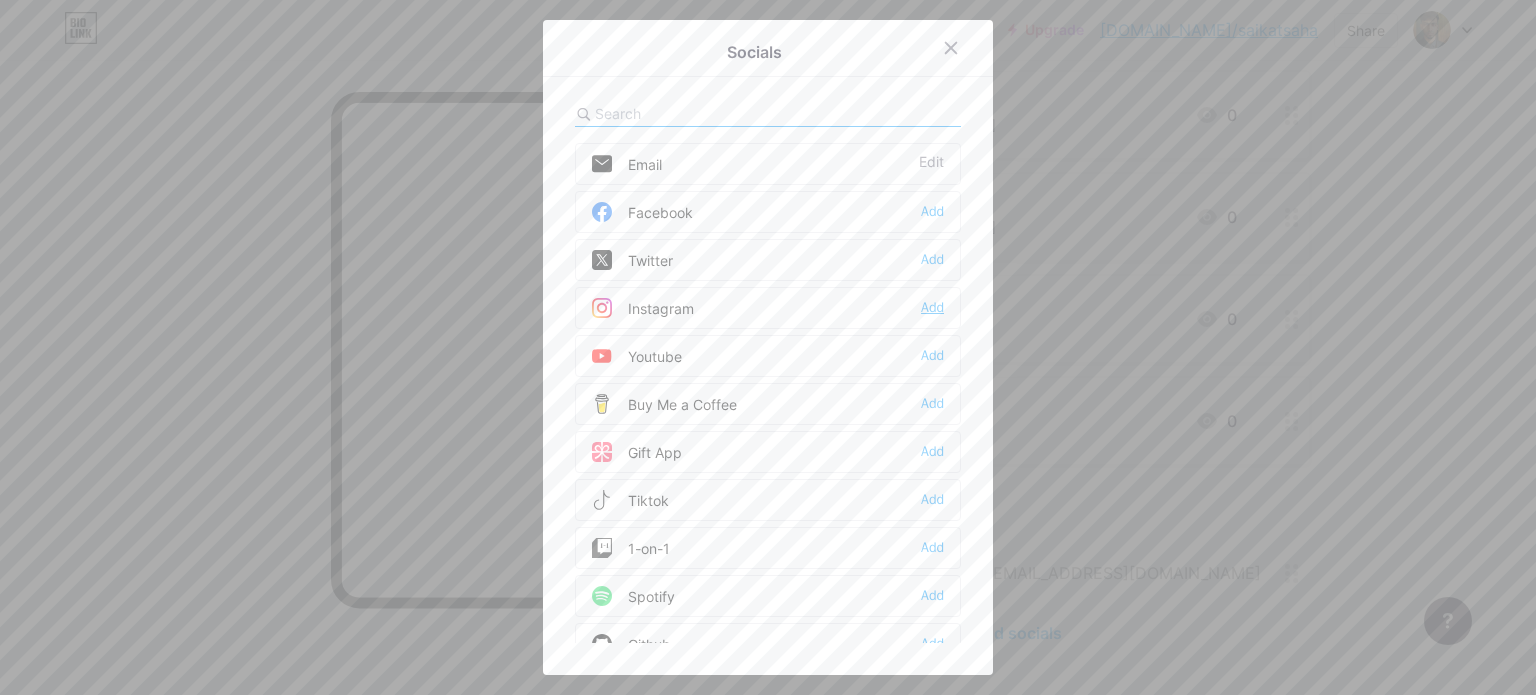 click on "Add" at bounding box center [932, 308] 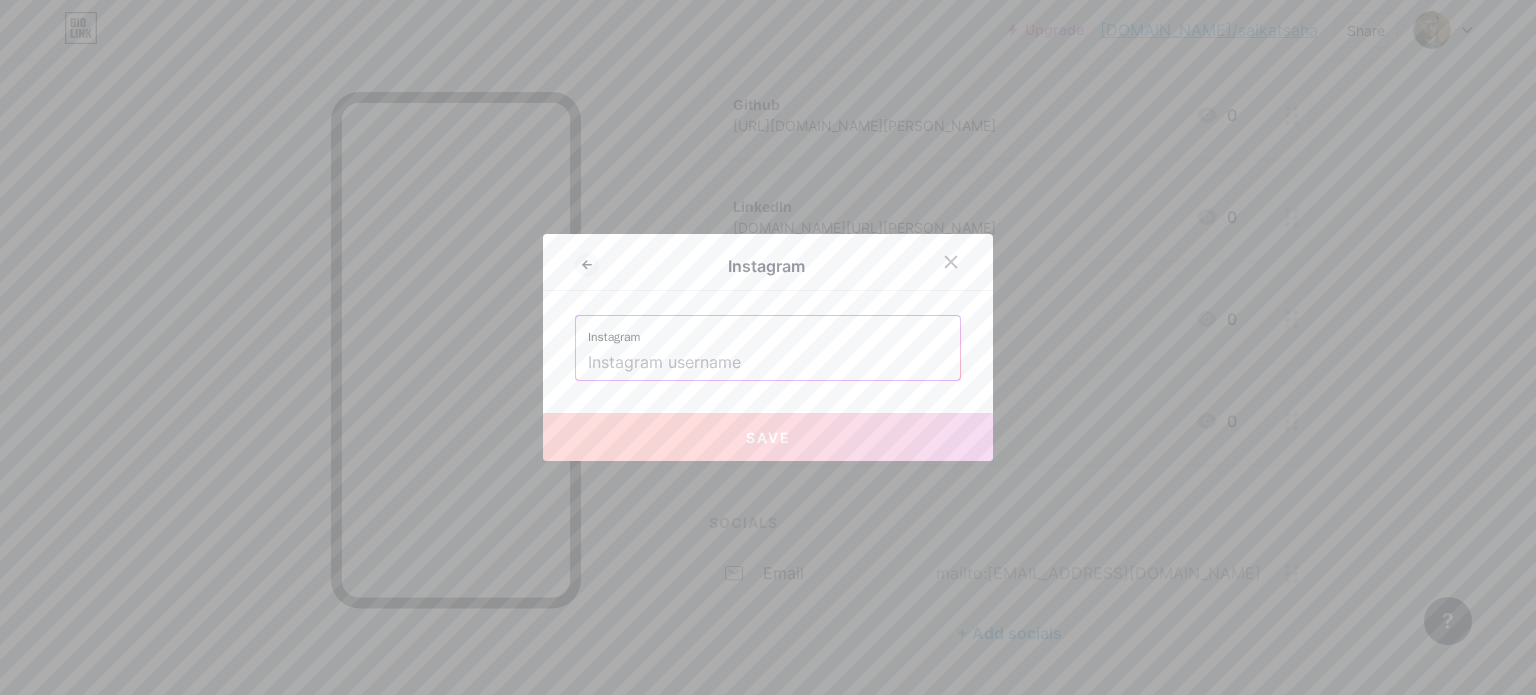 click at bounding box center (768, 363) 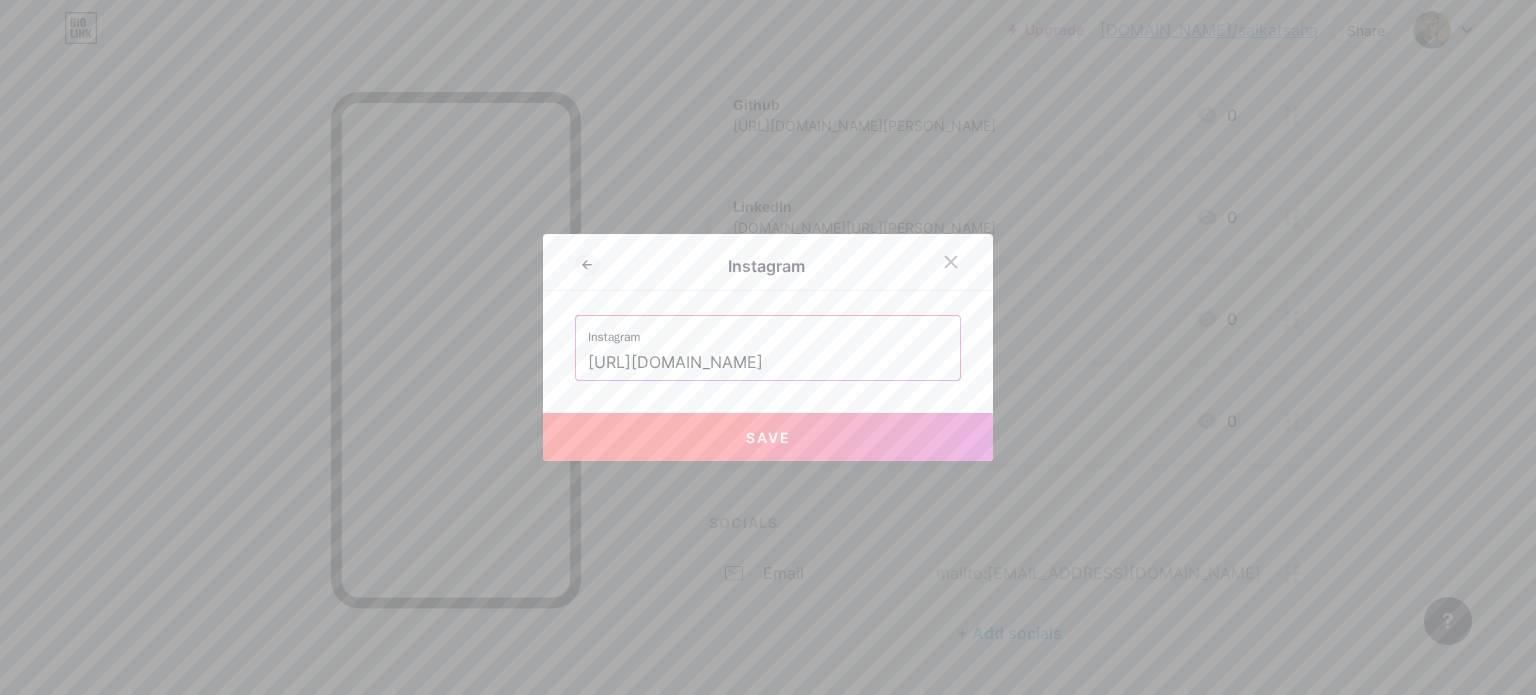 click on "Save" at bounding box center [768, 437] 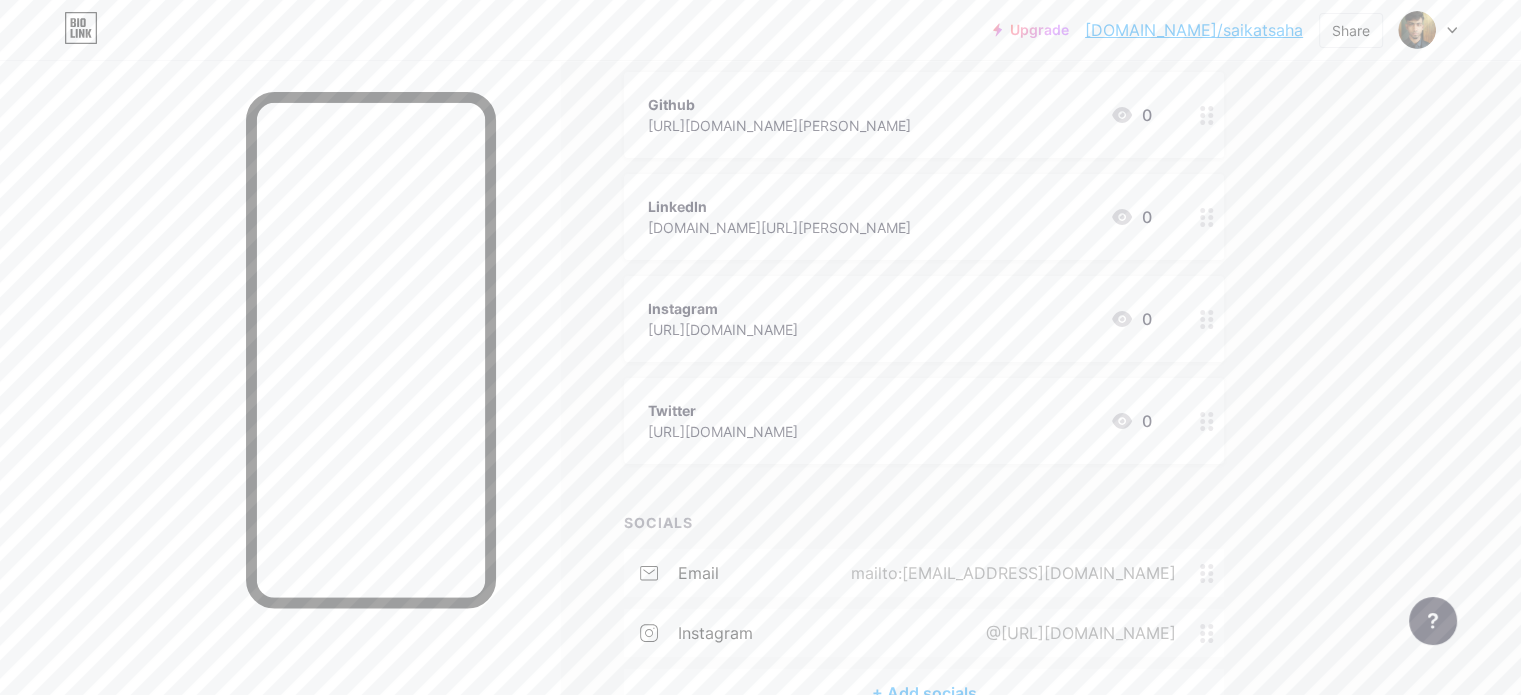 drag, startPoint x: 920, startPoint y: 427, endPoint x: 723, endPoint y: 426, distance: 197.00253 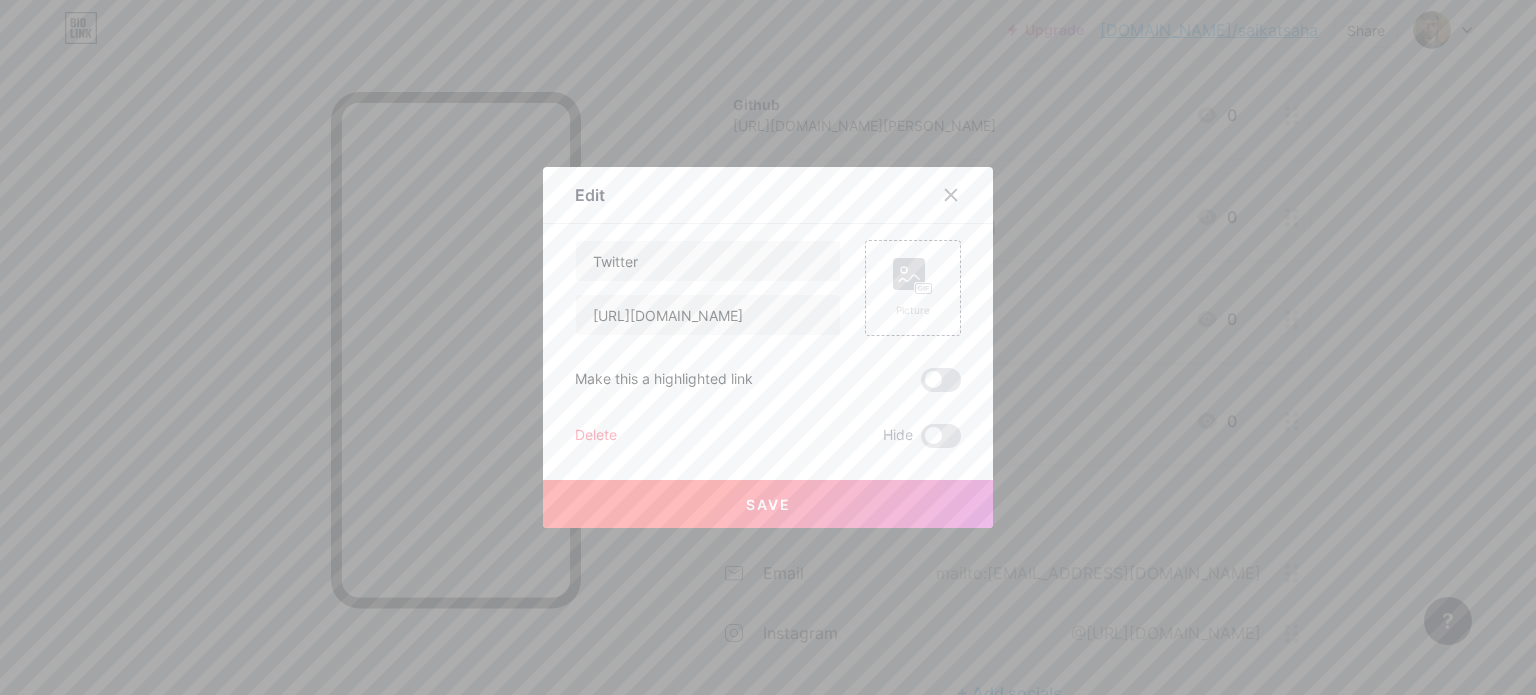 copy on "[URL][DOMAIN_NAME]" 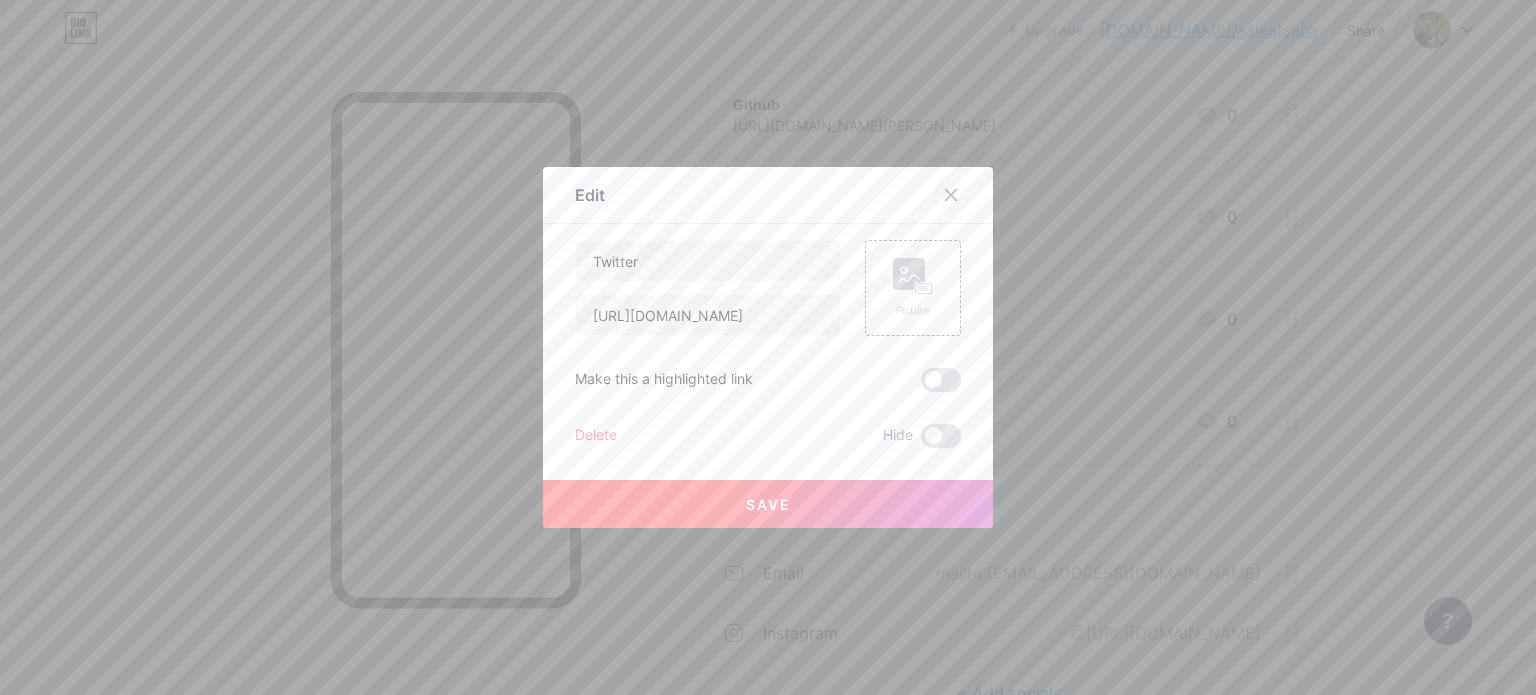 click 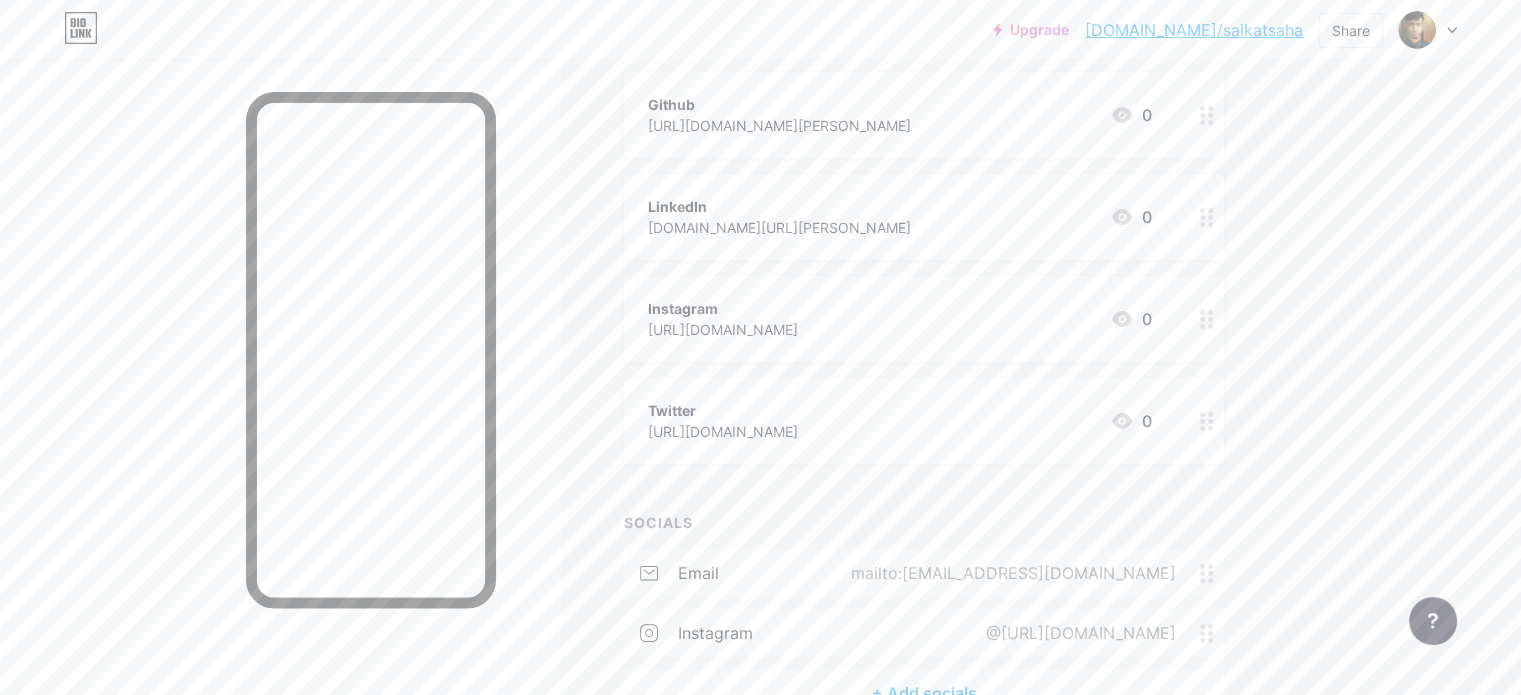 drag, startPoint x: 872, startPoint y: 430, endPoint x: 720, endPoint y: 434, distance: 152.05263 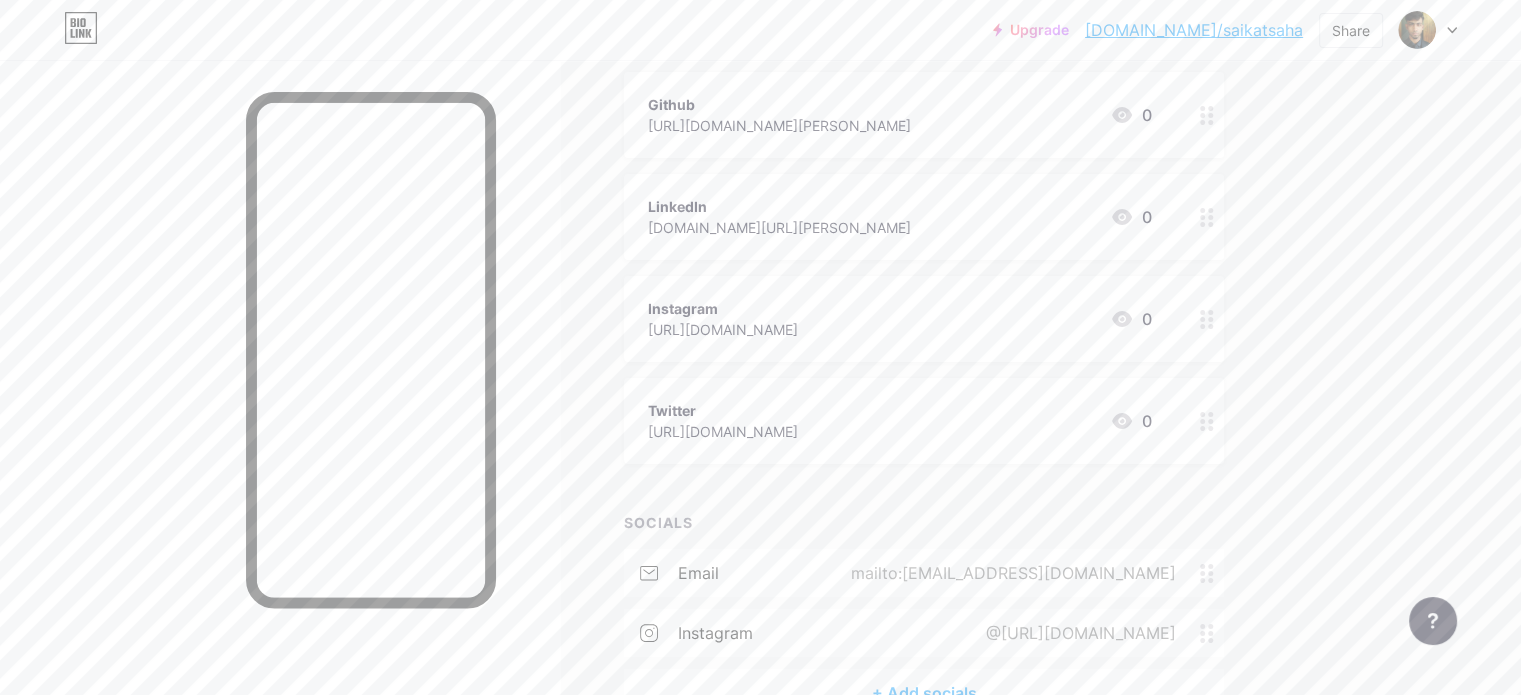 click on "Twitter
[URL][DOMAIN_NAME]
0" at bounding box center (924, 421) 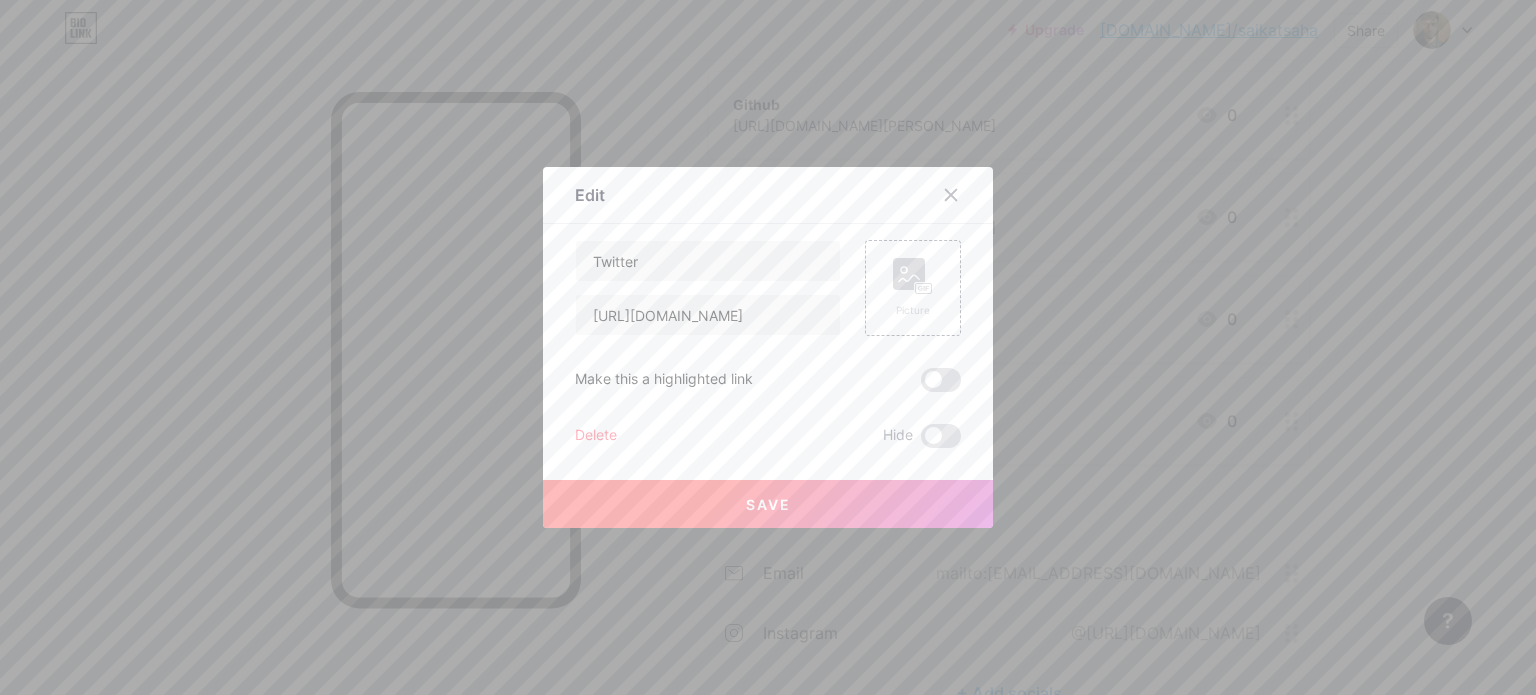 click at bounding box center (768, 347) 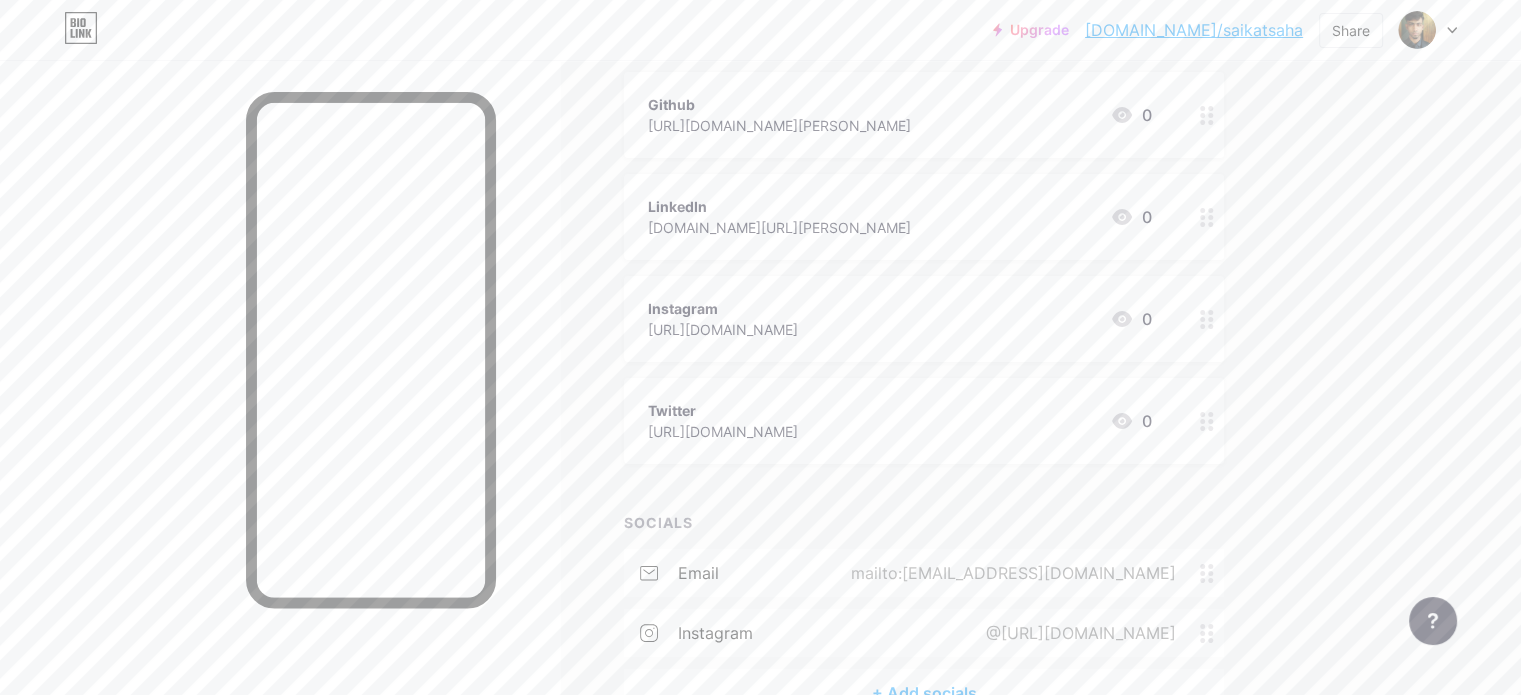 drag, startPoint x: 873, startPoint y: 429, endPoint x: 734, endPoint y: 429, distance: 139 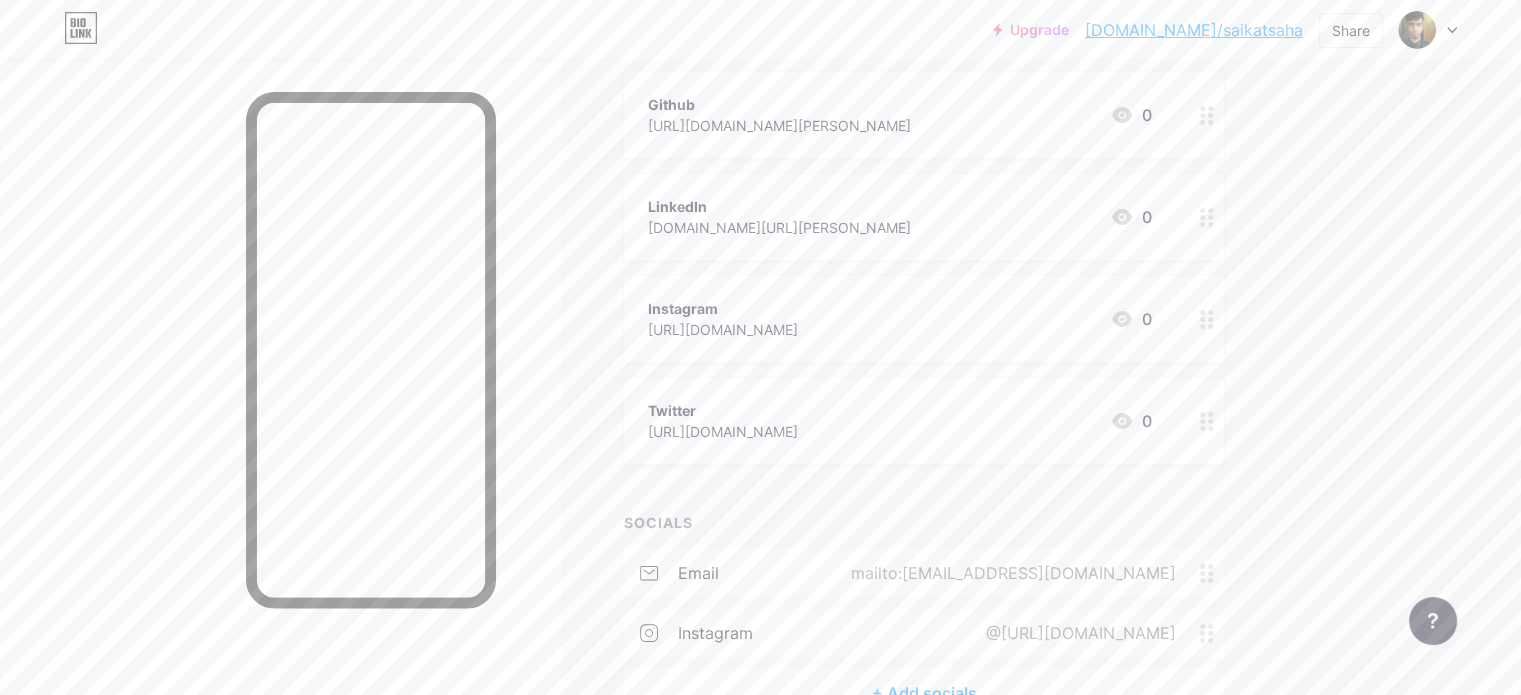 click on "Twitter
[URL][DOMAIN_NAME]
0" at bounding box center [900, 421] 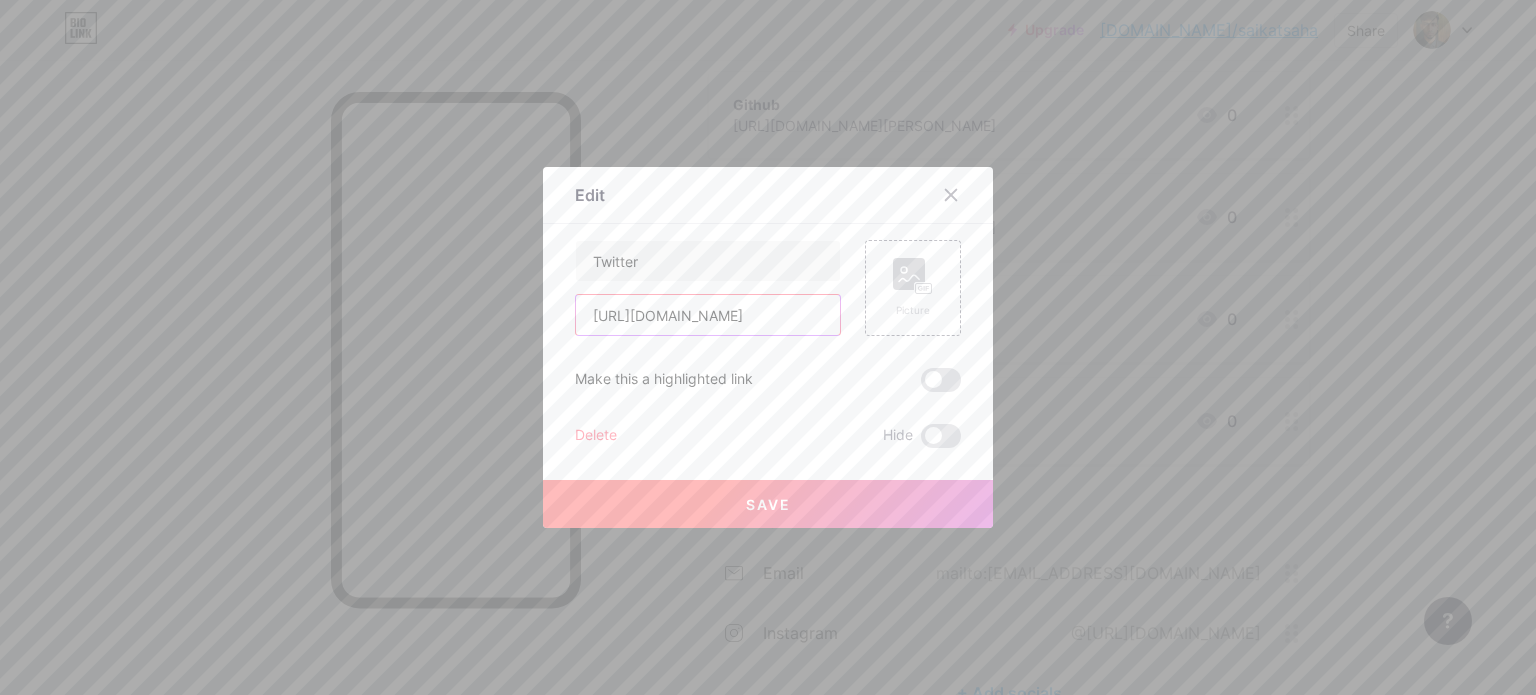 drag, startPoint x: 764, startPoint y: 319, endPoint x: 565, endPoint y: 323, distance: 199.04019 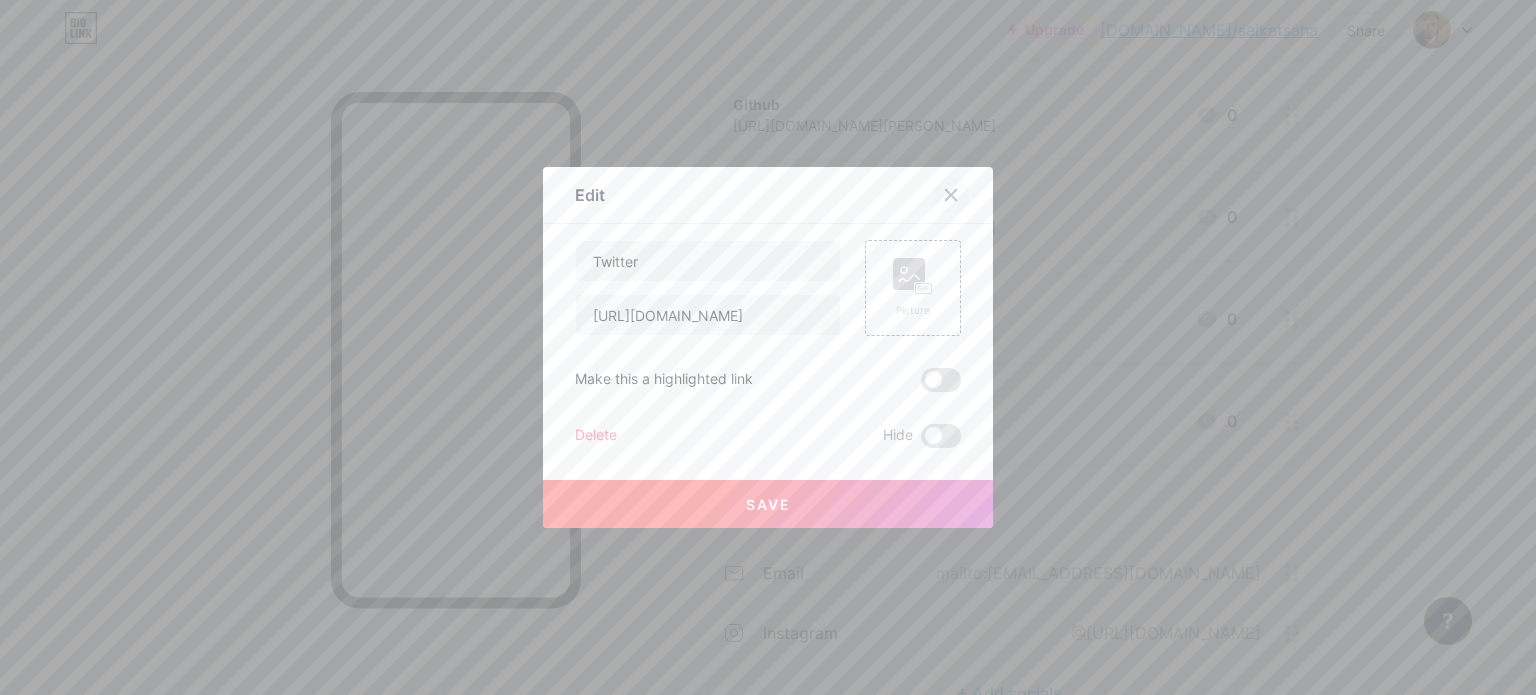click 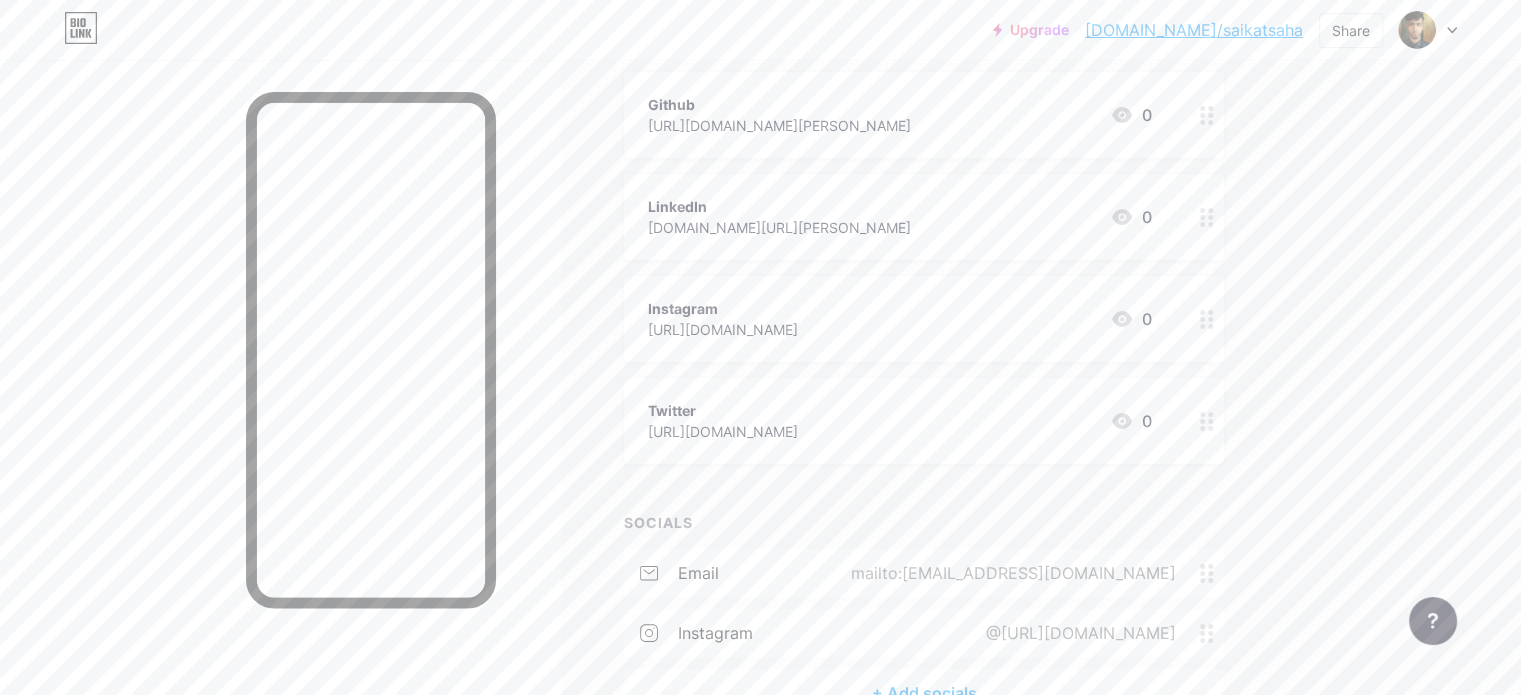 scroll, scrollTop: 363, scrollLeft: 0, axis: vertical 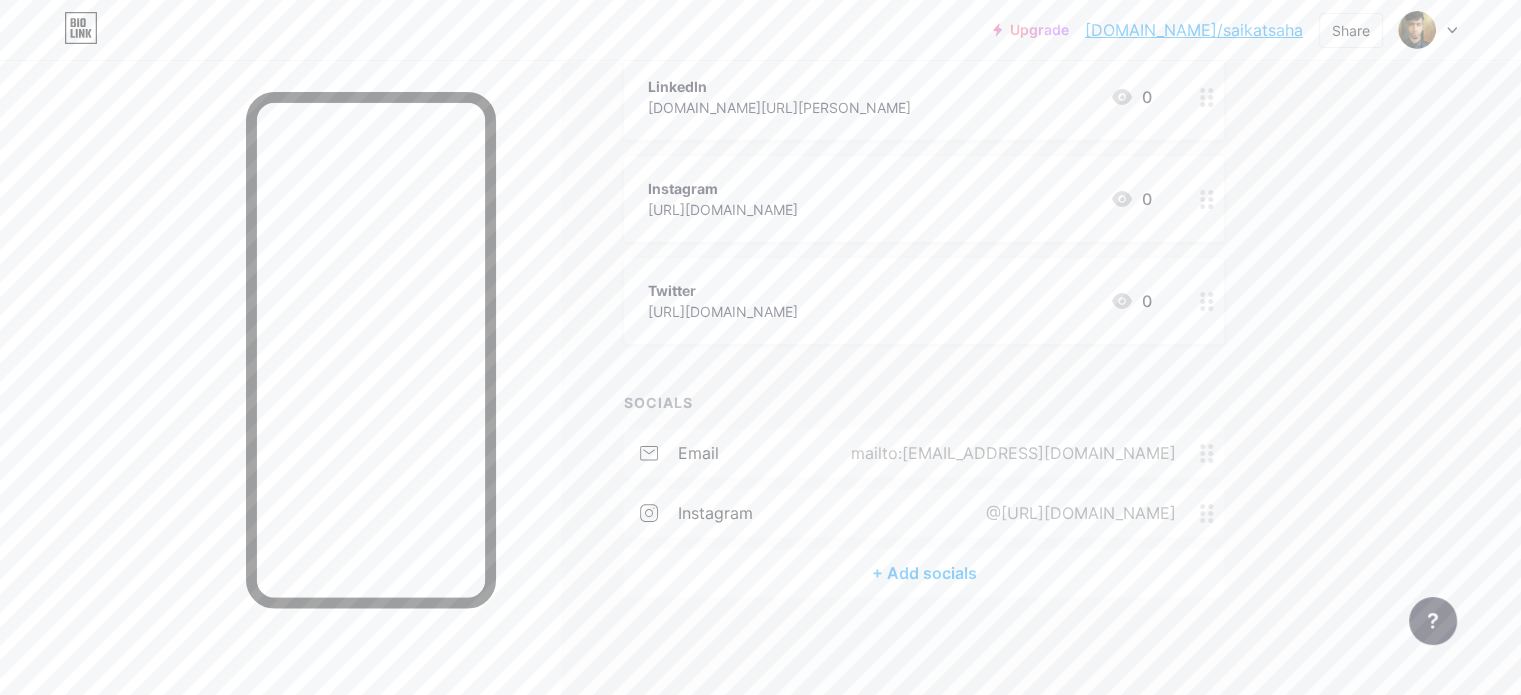 click on "+ Add socials" at bounding box center (924, 573) 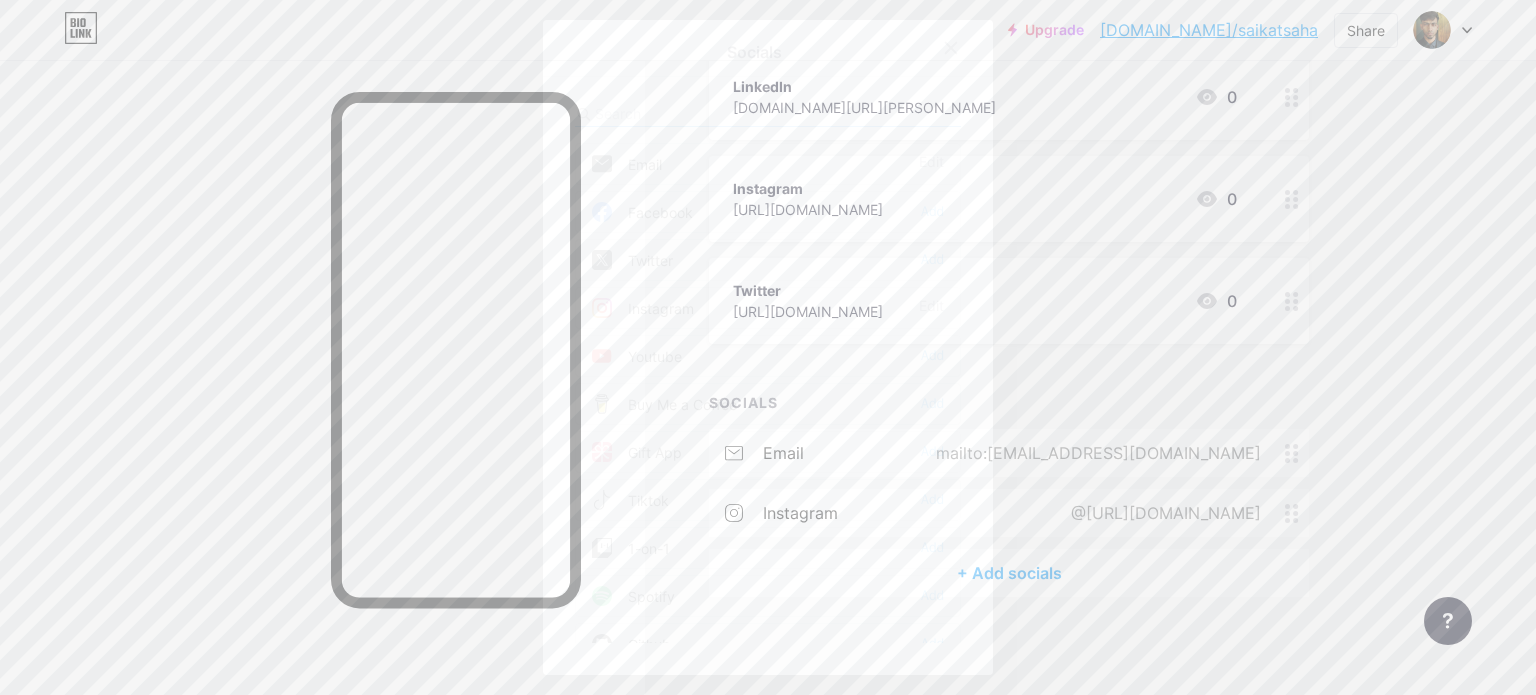 click at bounding box center [768, 347] 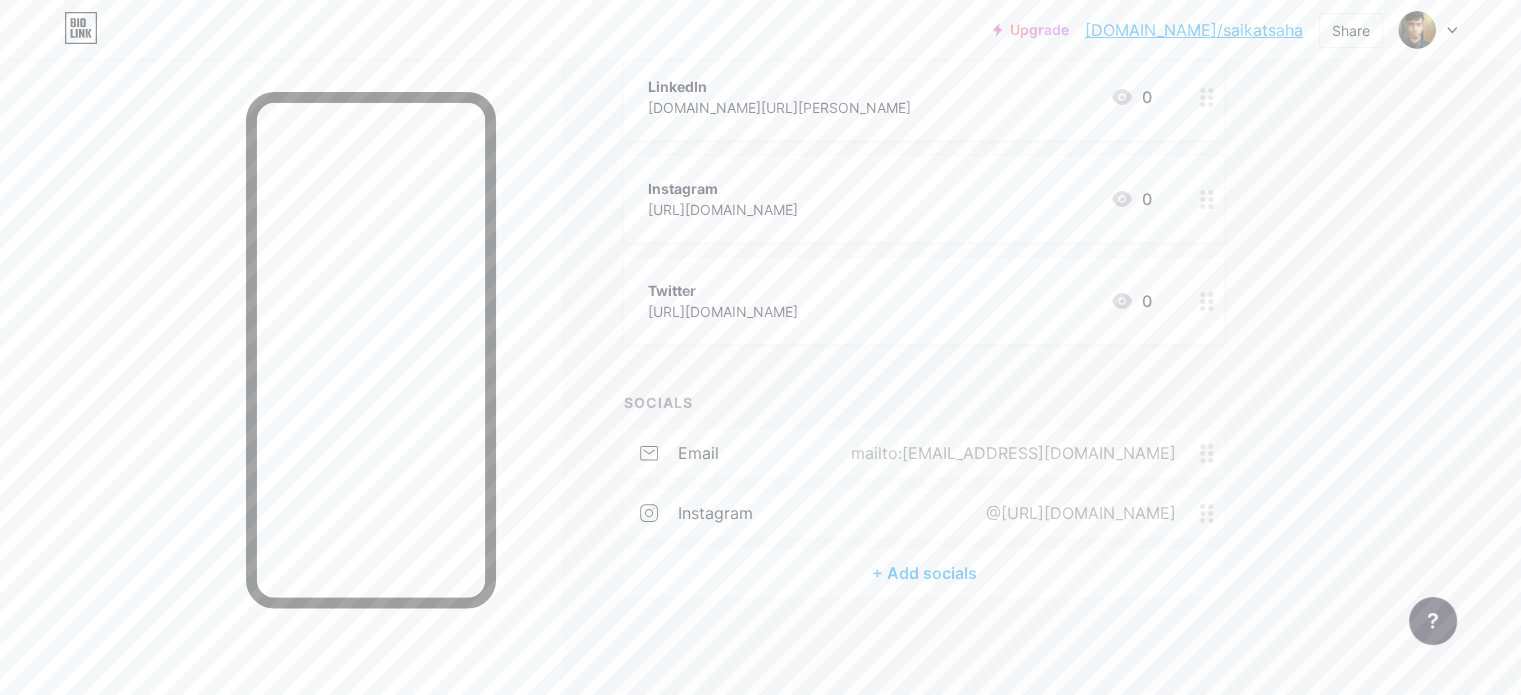 click on "+ Add socials" at bounding box center [924, 573] 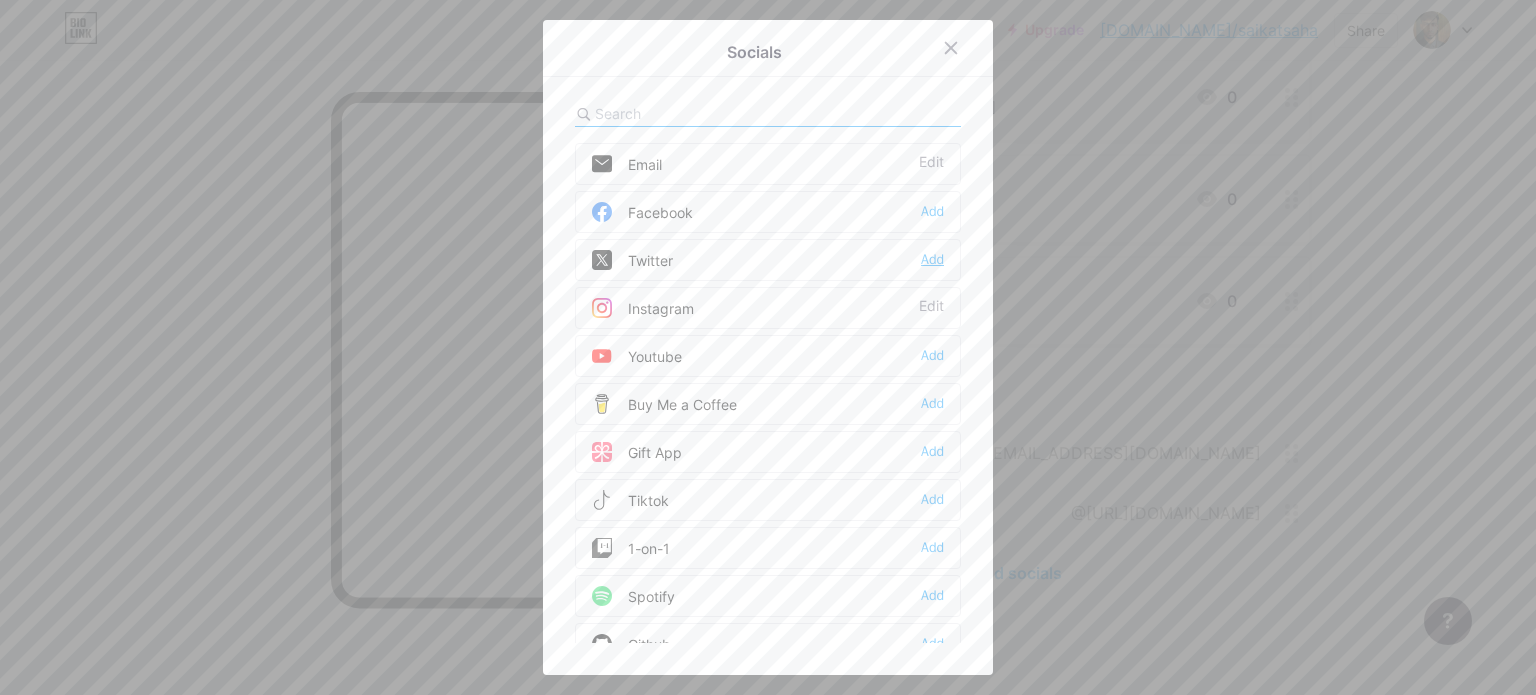 click on "Add" at bounding box center (932, 260) 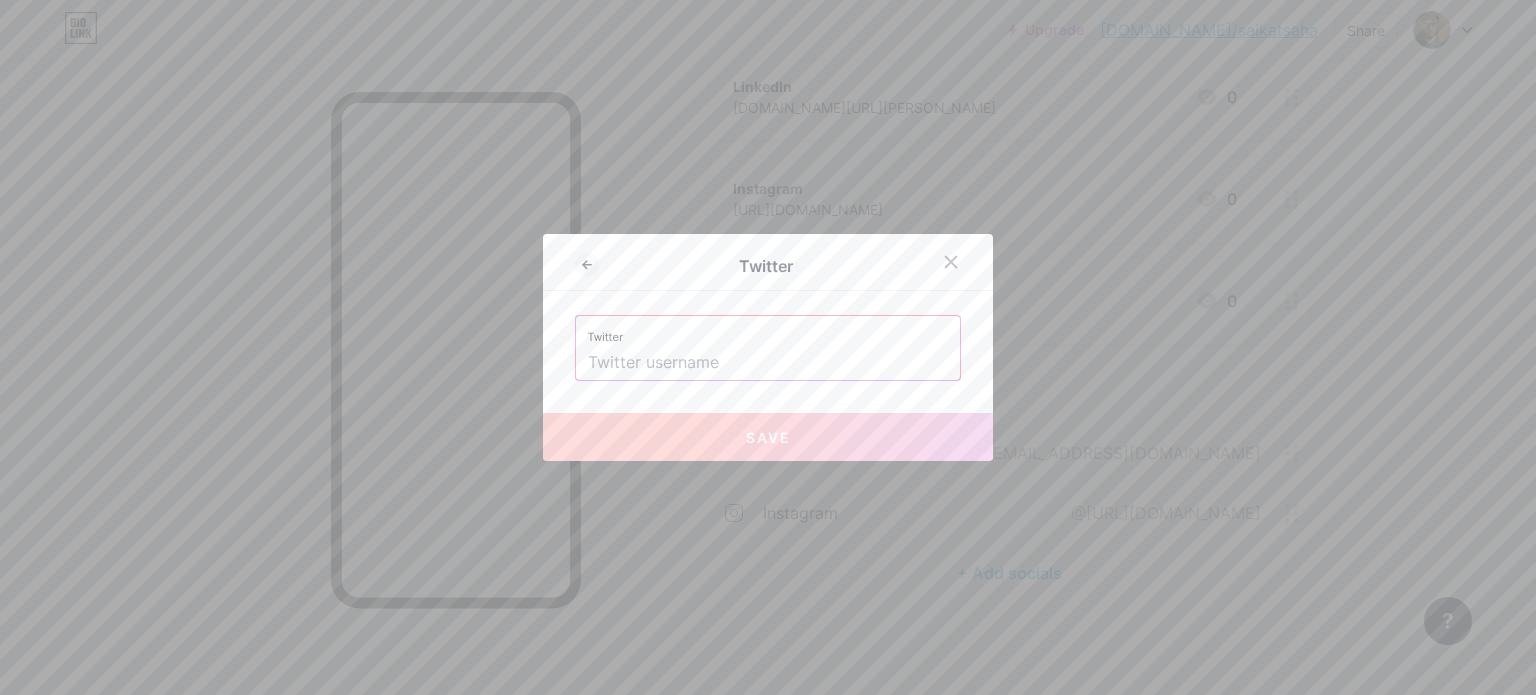 click at bounding box center [768, 363] 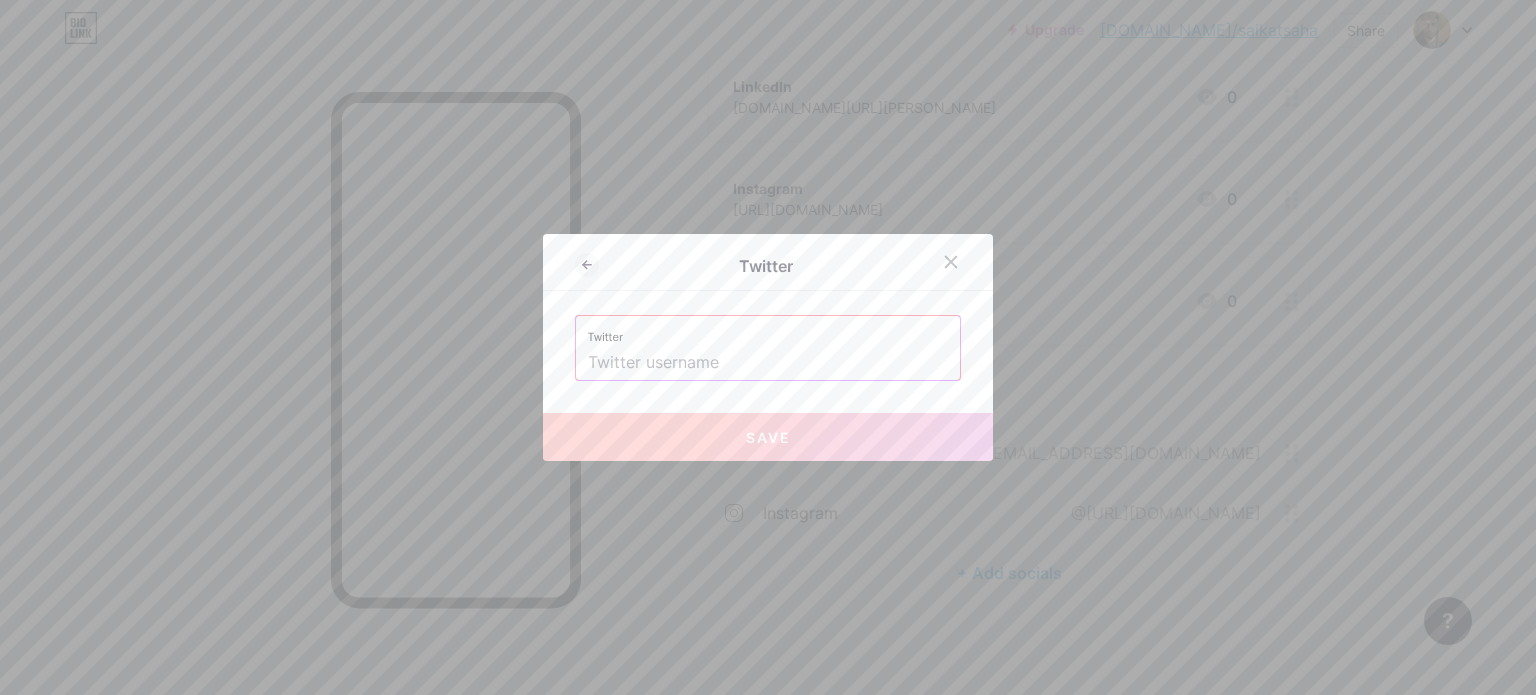 paste on "[URL][DOMAIN_NAME]" 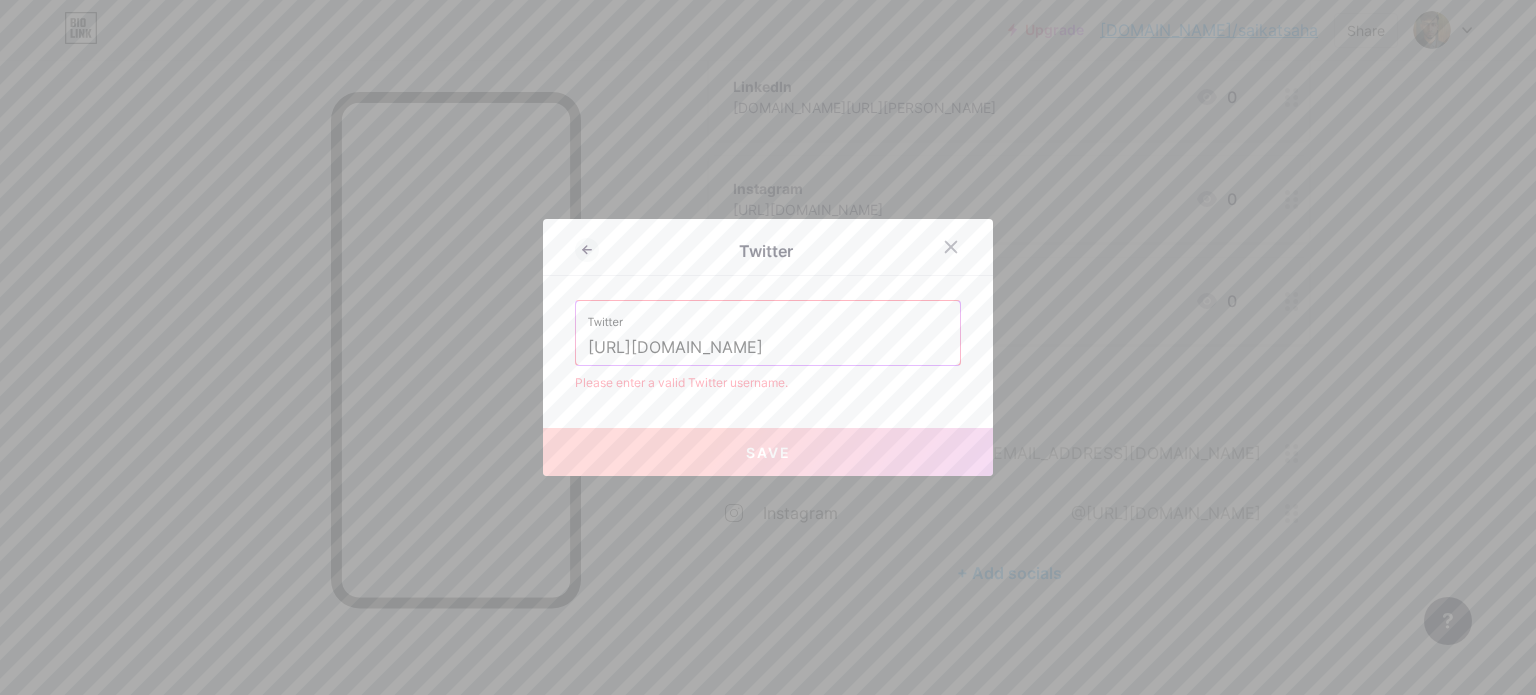 drag, startPoint x: 686, startPoint y: 347, endPoint x: 574, endPoint y: 348, distance: 112.00446 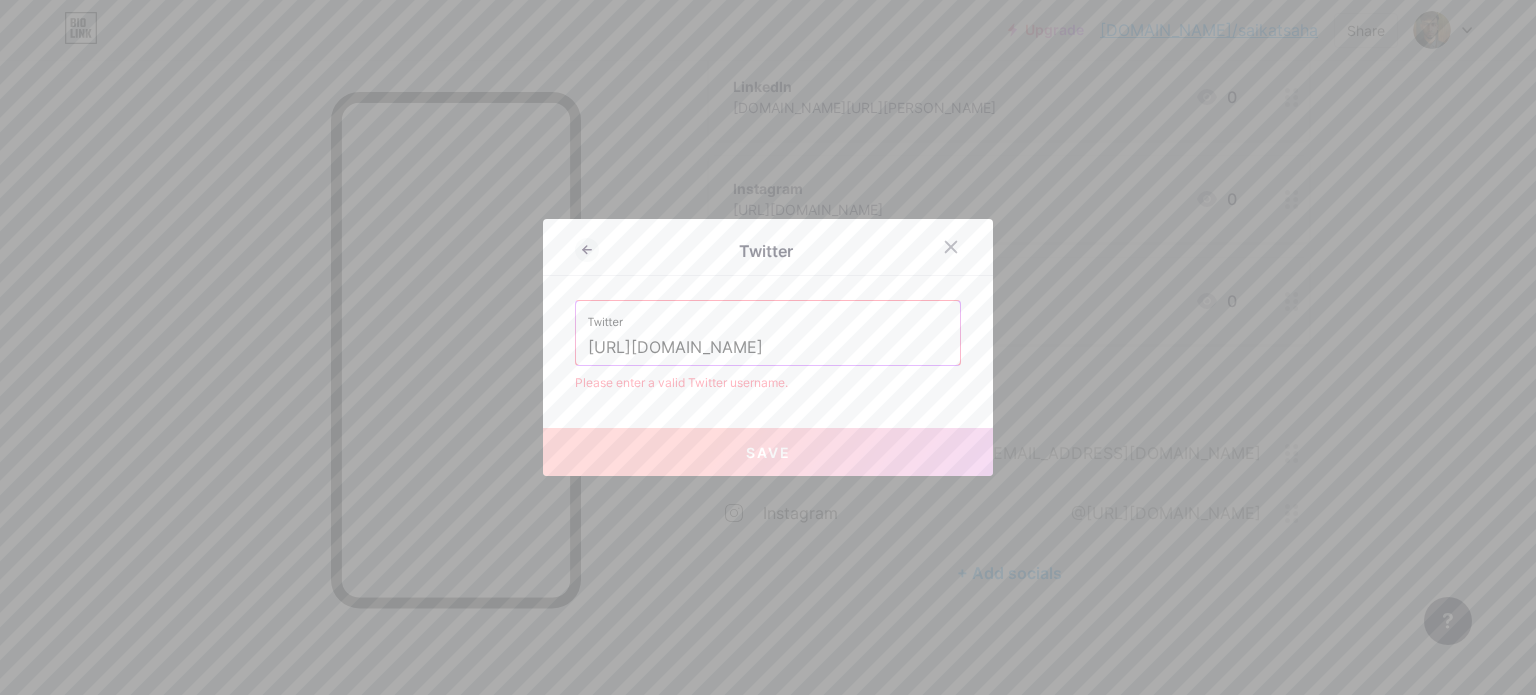 click on "Twitter   [URL][DOMAIN_NAME]" at bounding box center [768, 333] 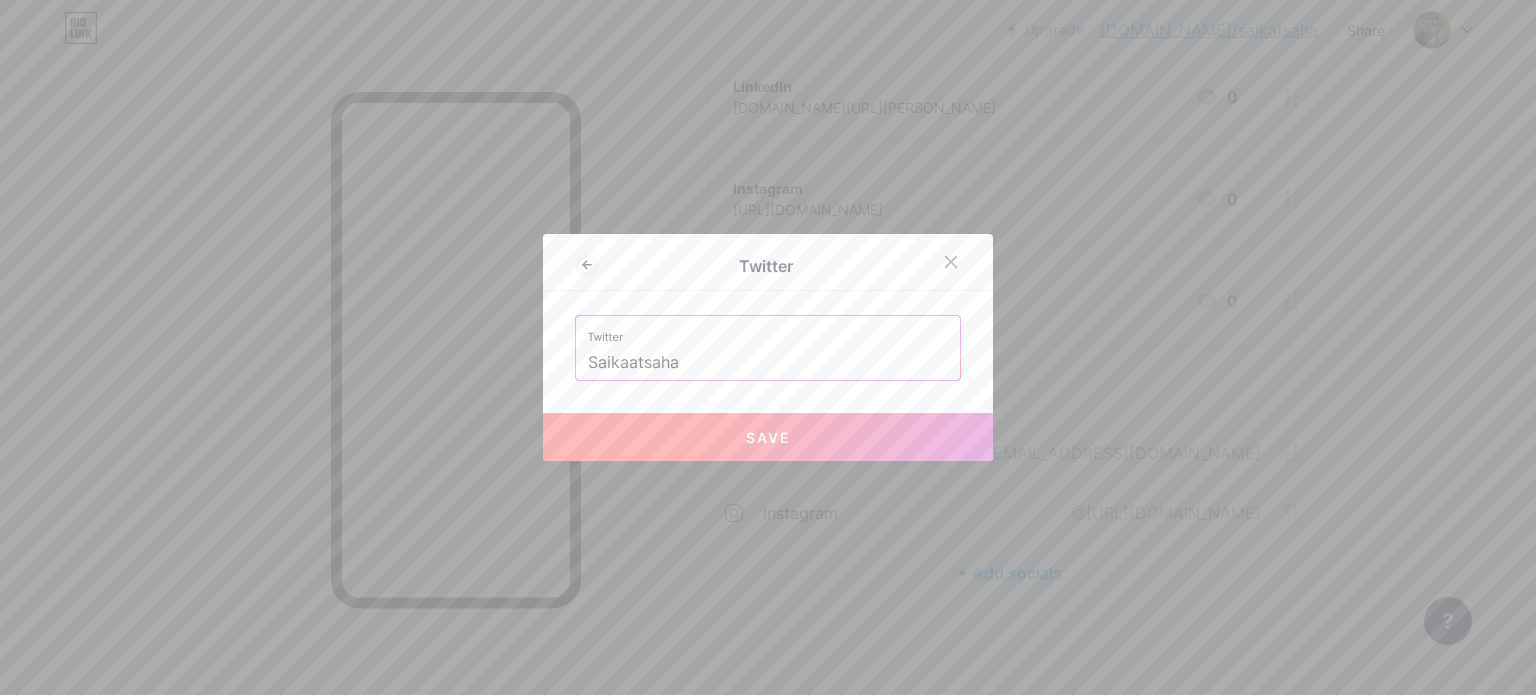 click on "Save" at bounding box center [768, 437] 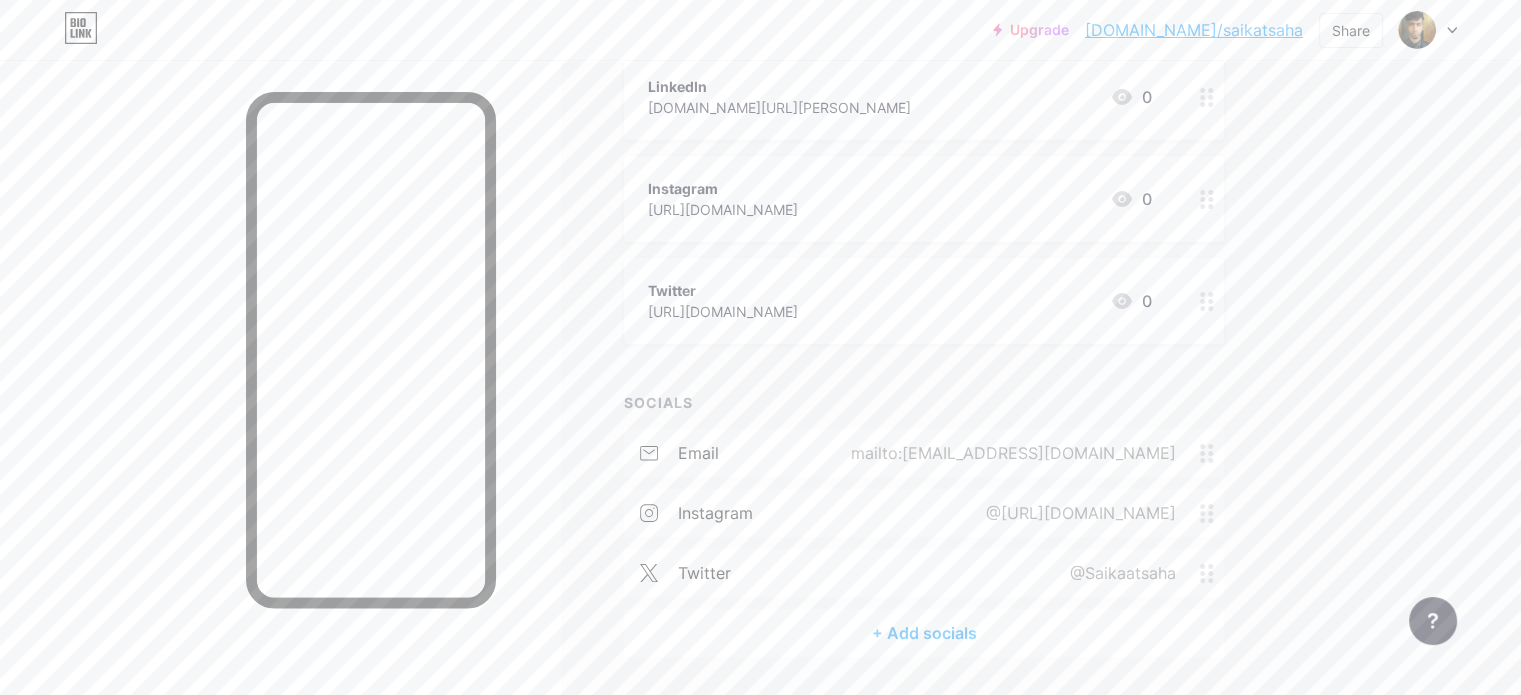 click on "@[URL][DOMAIN_NAME]" at bounding box center [1077, 513] 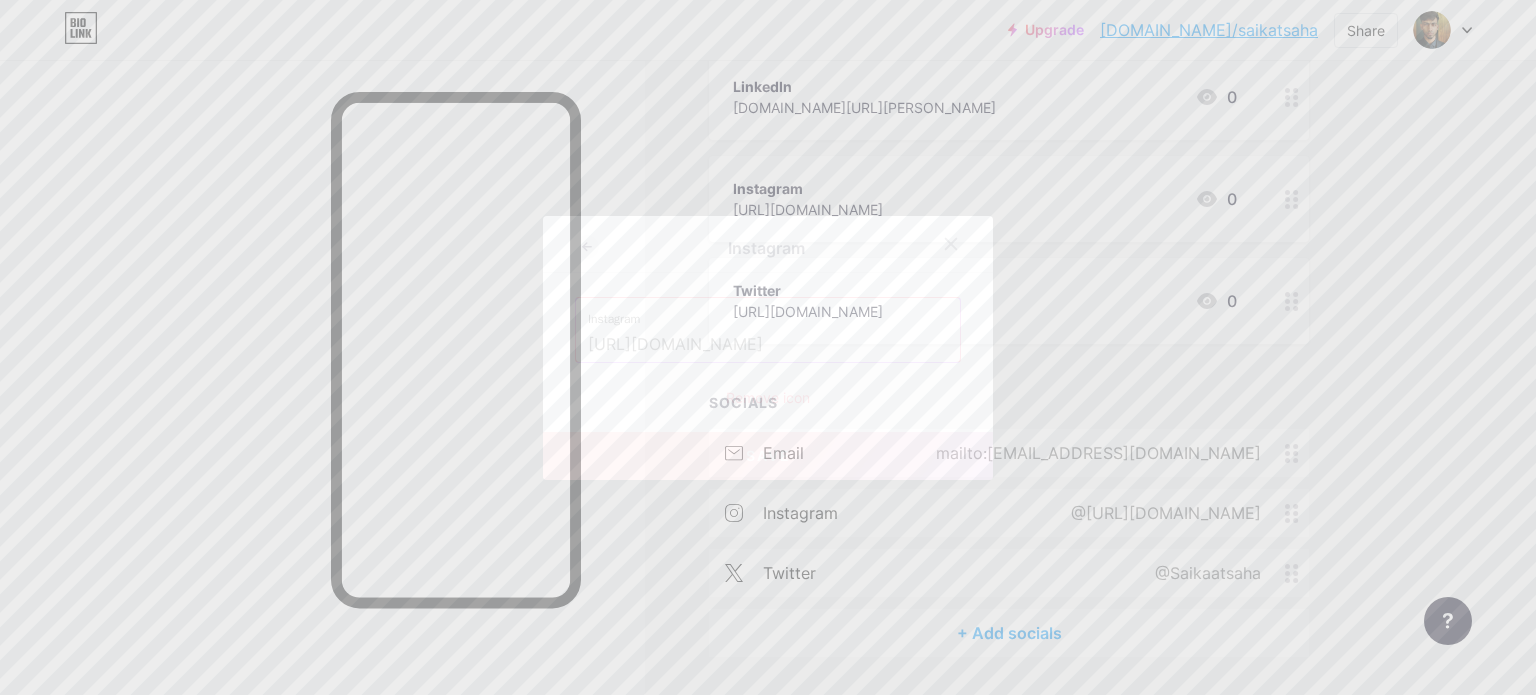 drag, startPoint x: 901, startPoint y: 341, endPoint x: 796, endPoint y: 350, distance: 105.38501 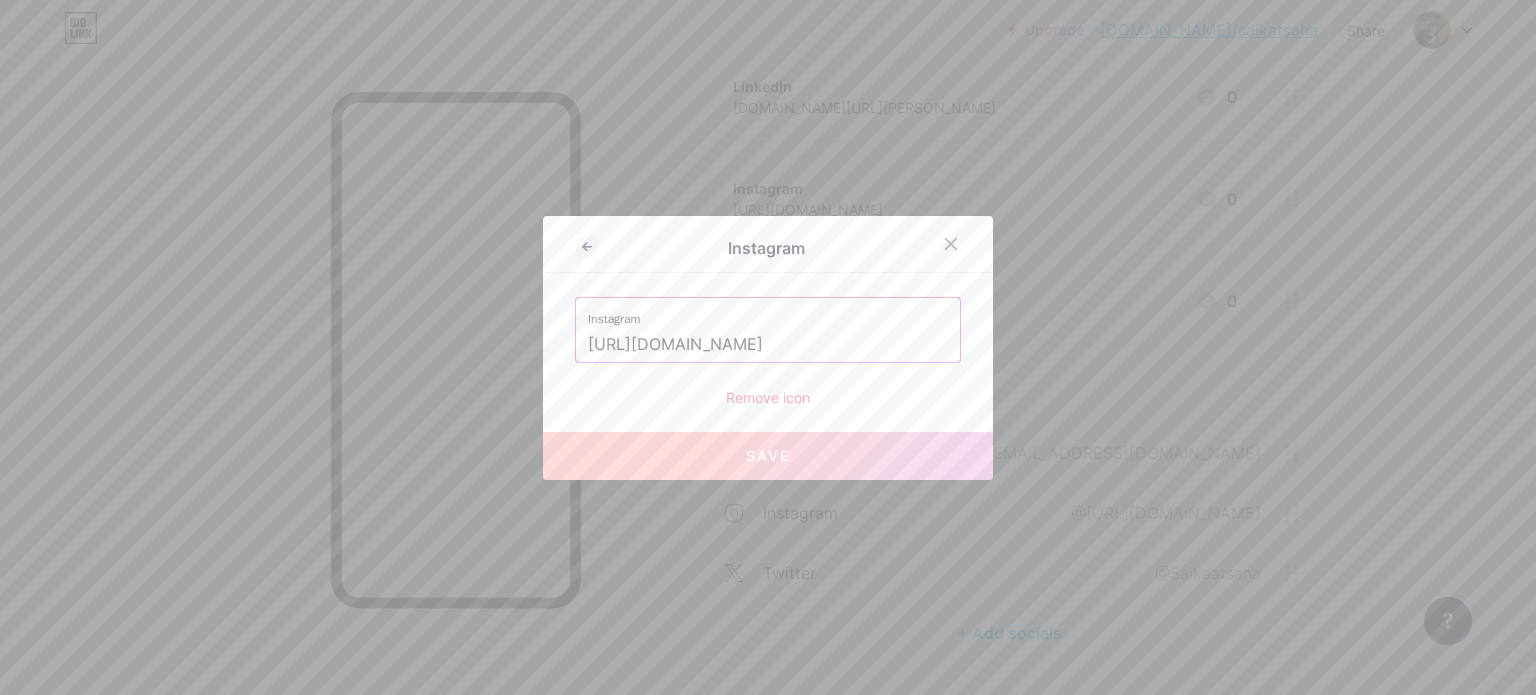 click on "[URL][DOMAIN_NAME]" at bounding box center [768, 345] 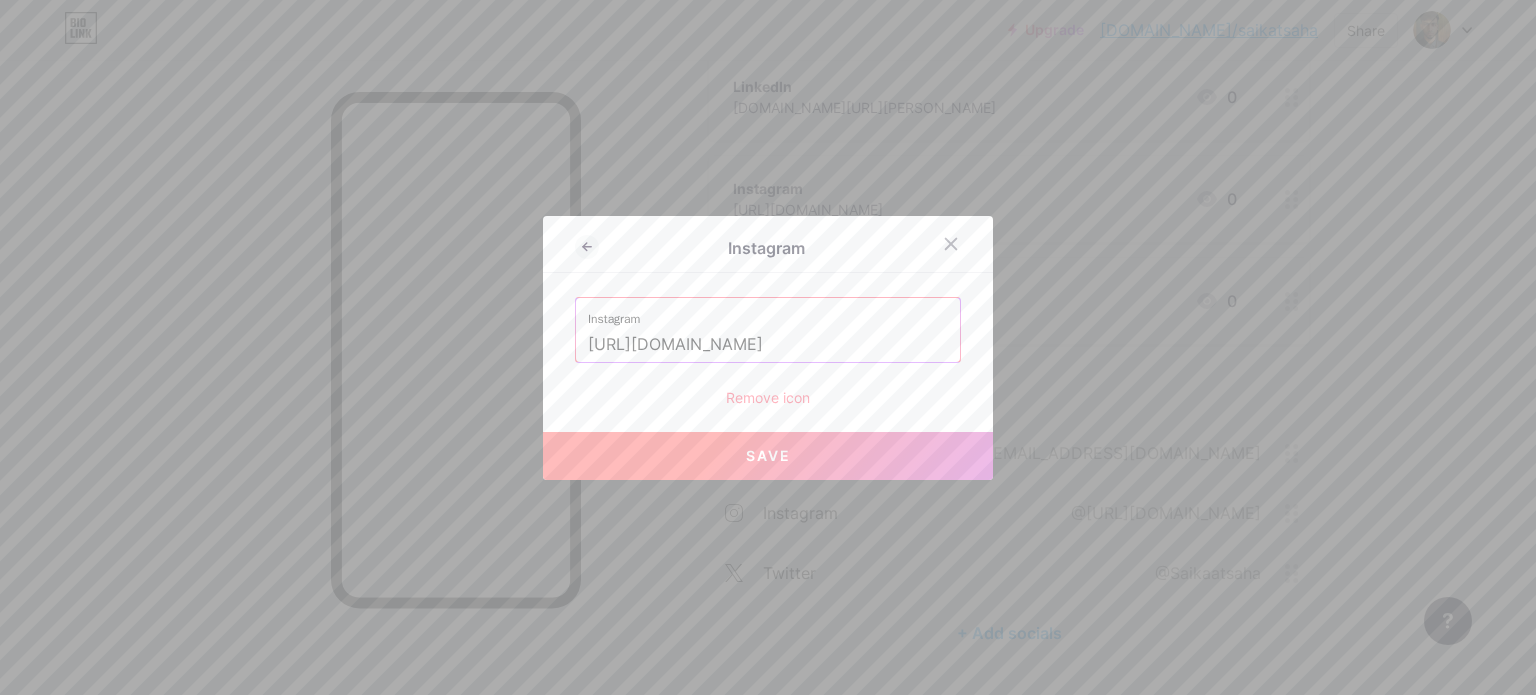 drag, startPoint x: 810, startPoint y: 348, endPoint x: 525, endPoint y: 357, distance: 285.14206 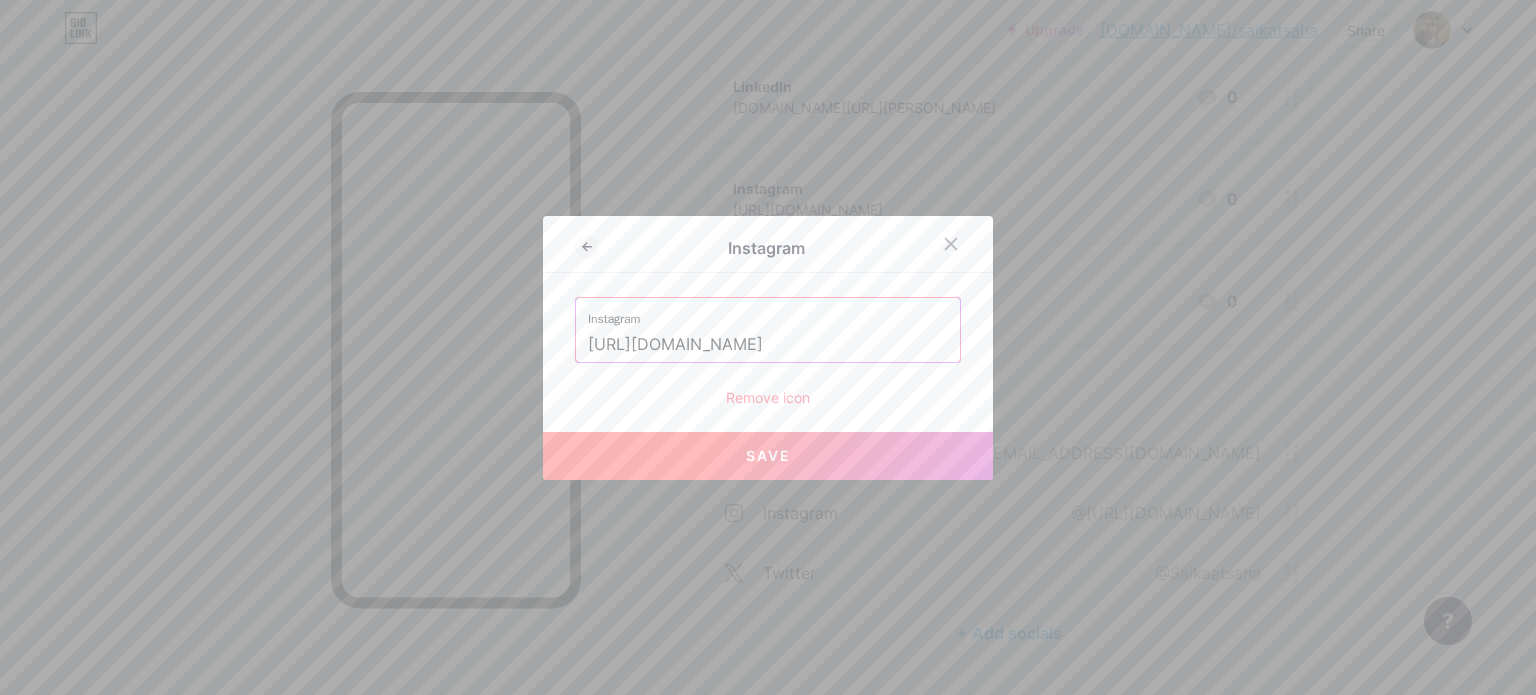 click on "Instagram       Instagram   [URL][DOMAIN_NAME]
Remove icon
Save" at bounding box center (768, 347) 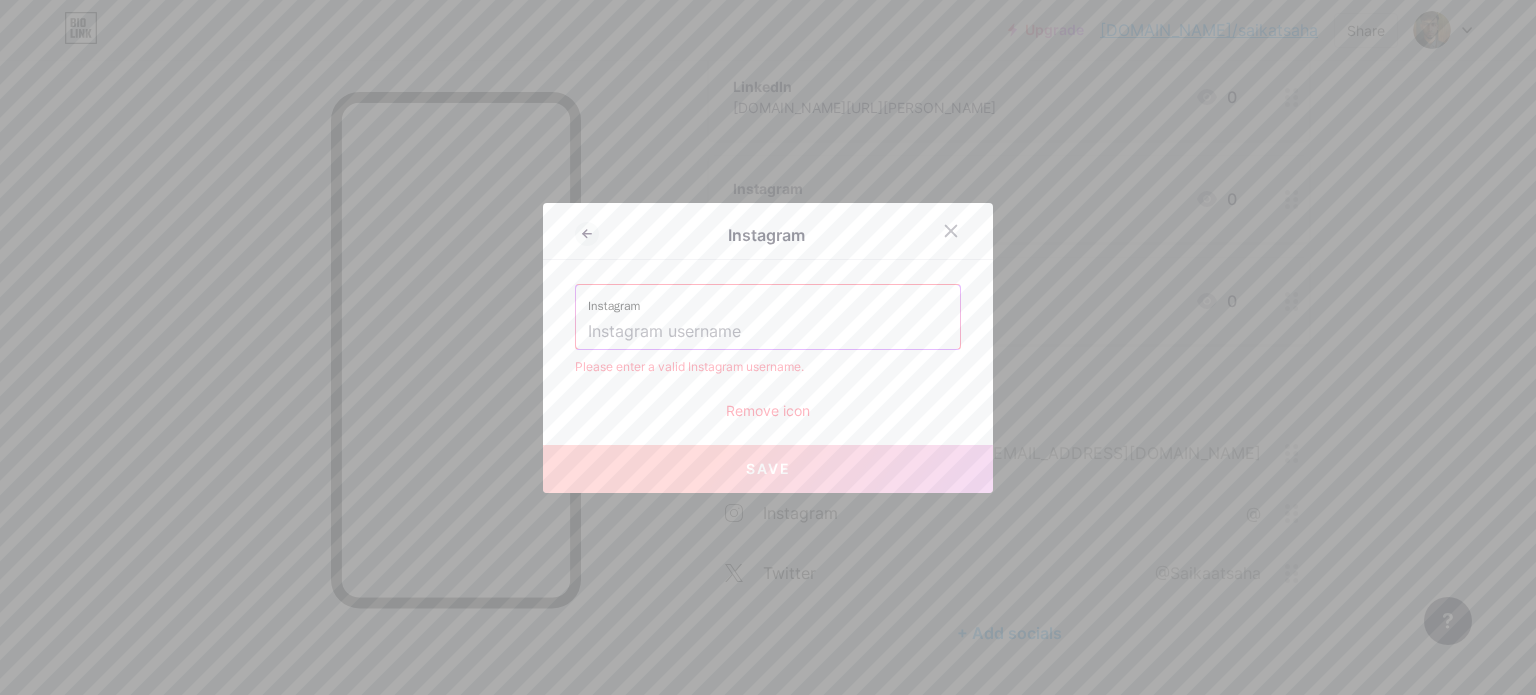 paste on "saikaatsaha" 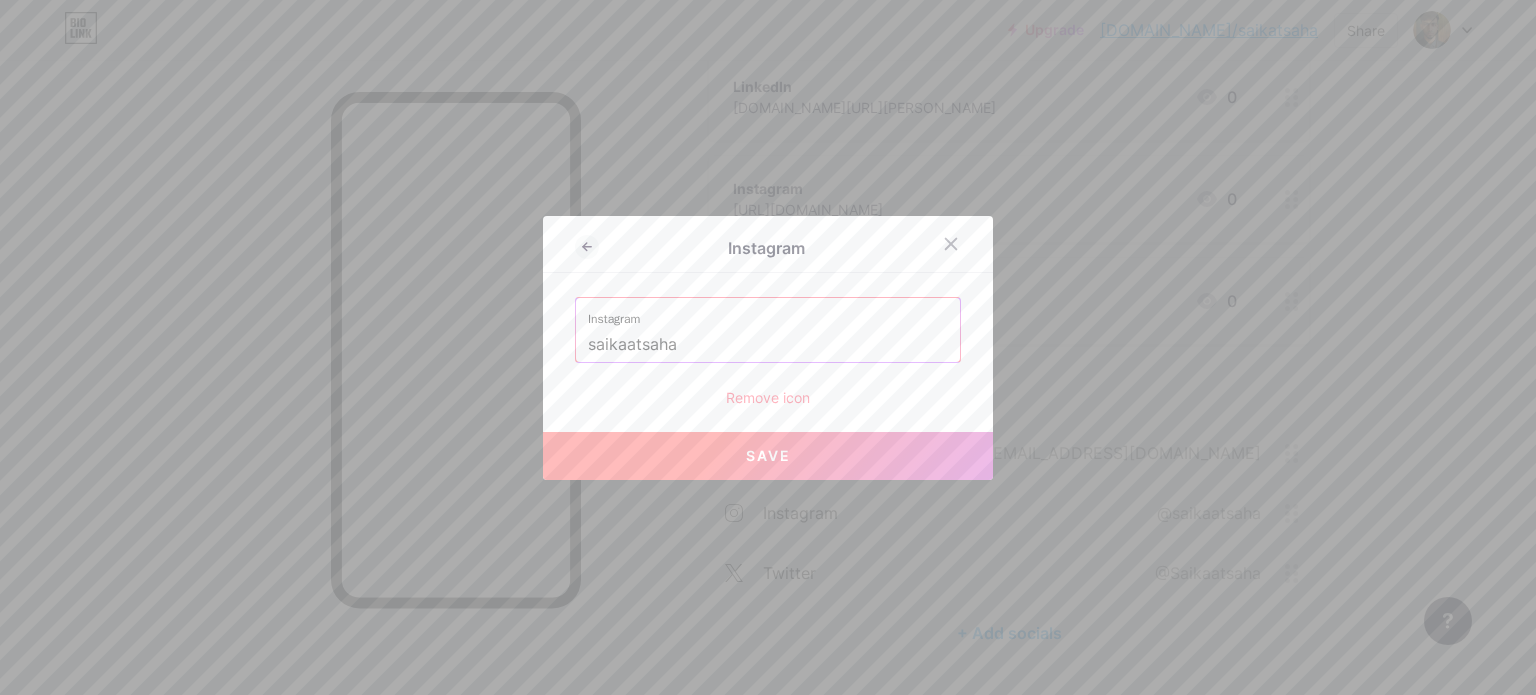 click on "Save" at bounding box center [768, 455] 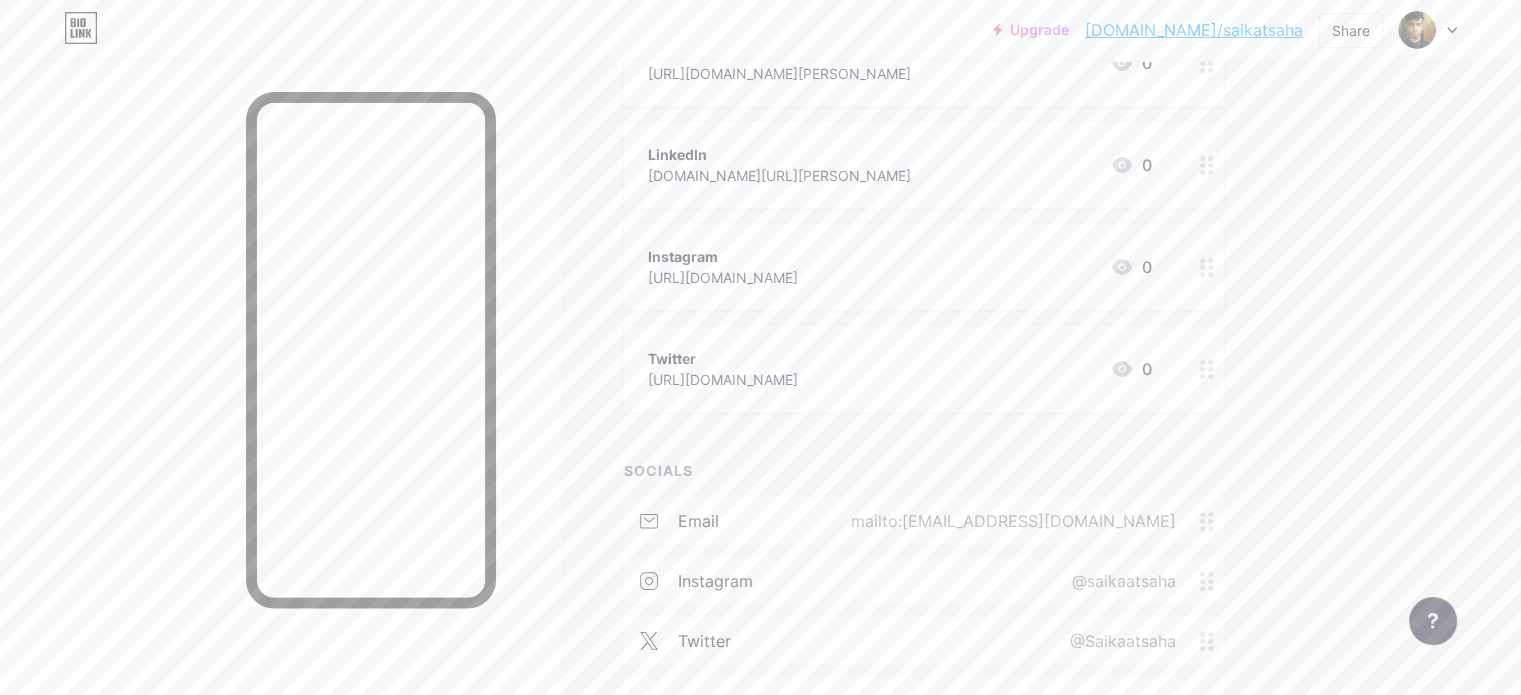 scroll, scrollTop: 291, scrollLeft: 0, axis: vertical 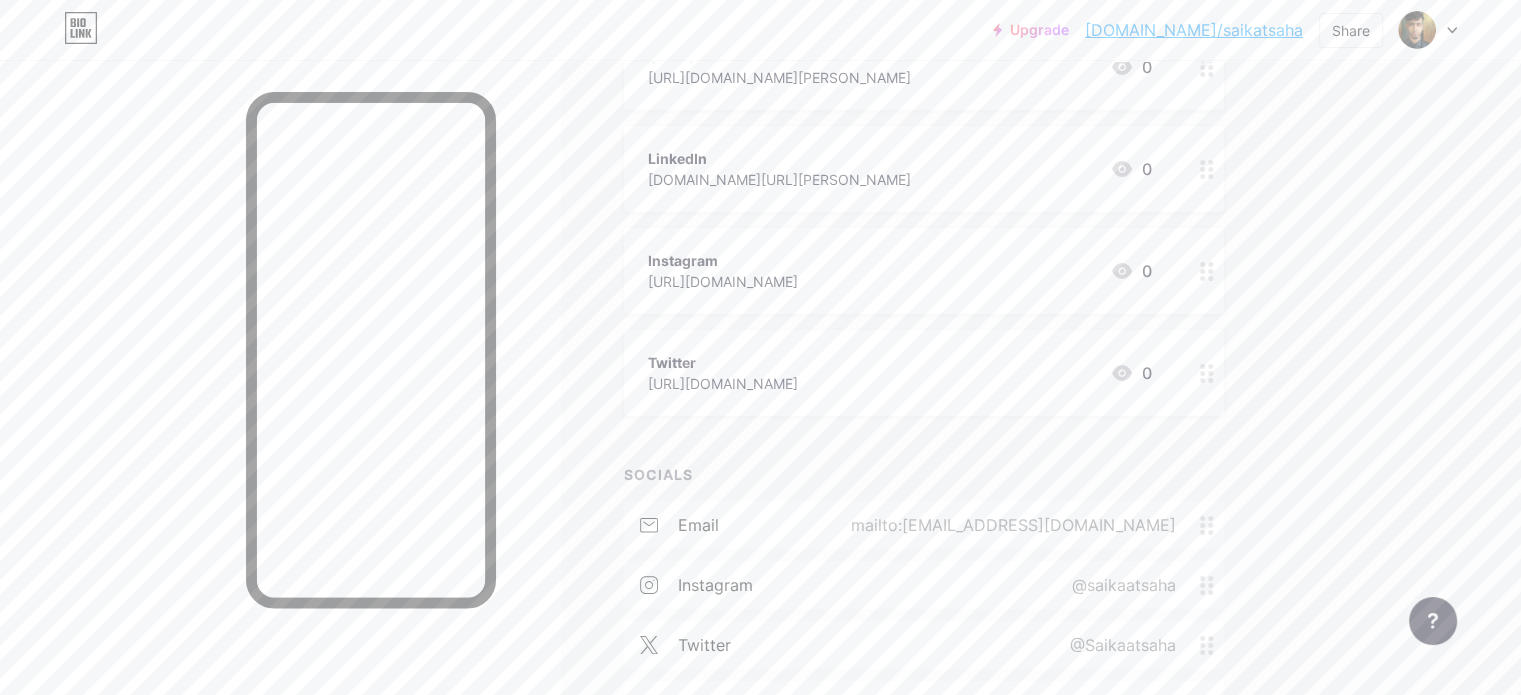 click on "Twitter
[URL][DOMAIN_NAME]
0" at bounding box center [900, 373] 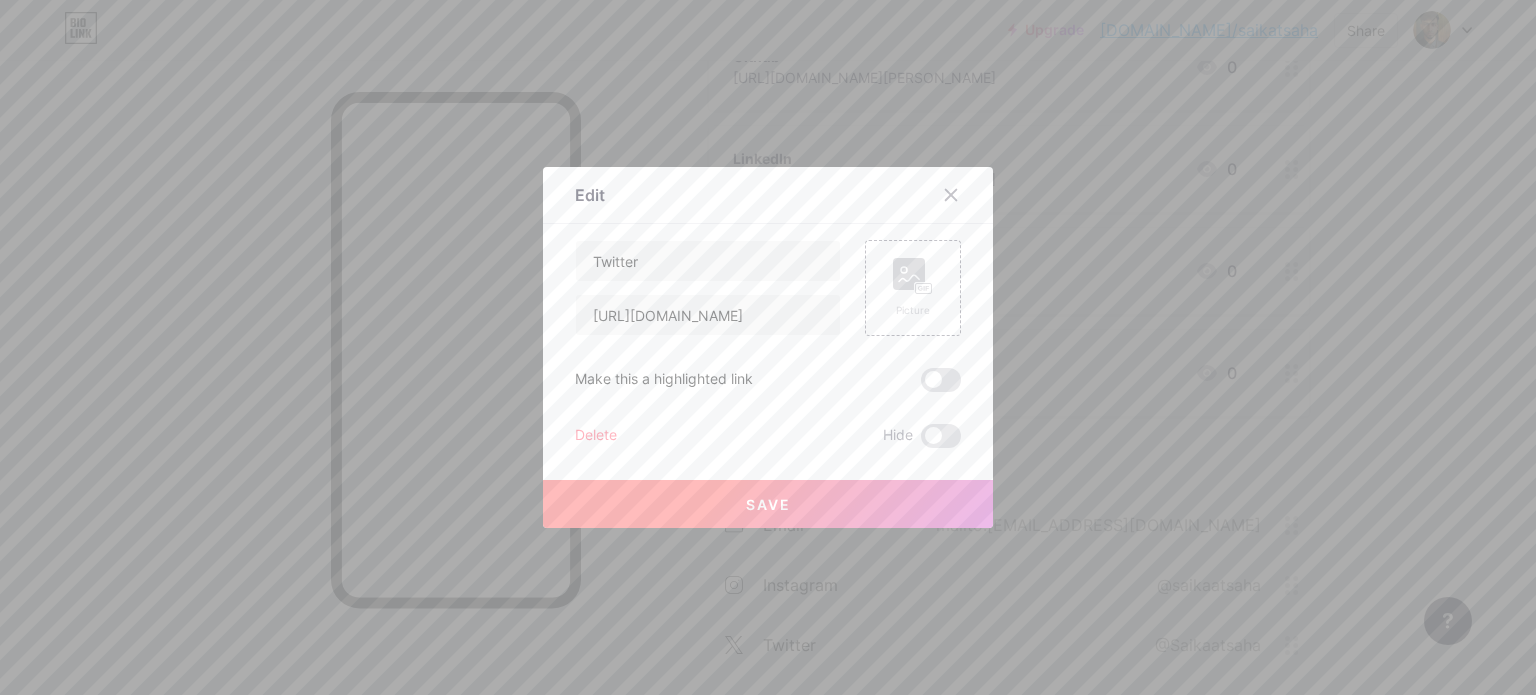 click on "Delete" at bounding box center [596, 436] 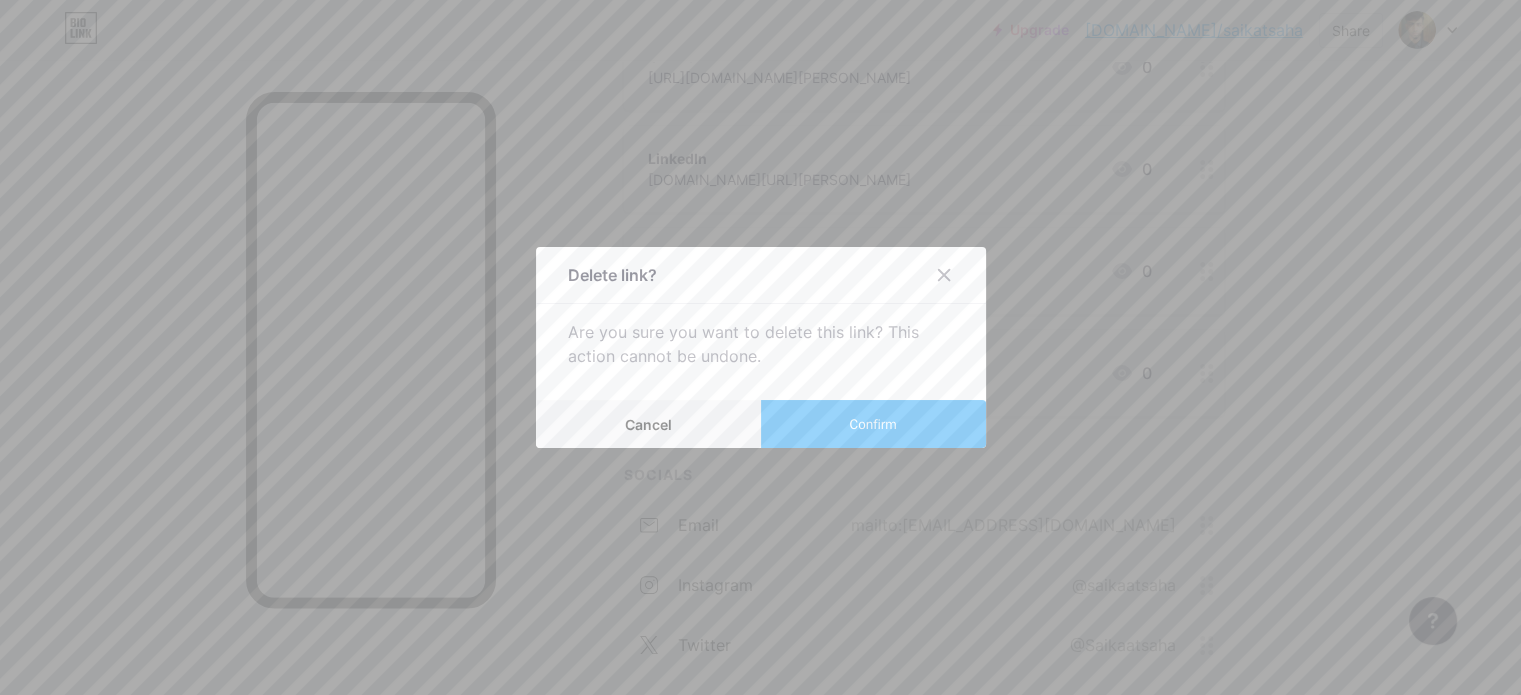 click on "Confirm" at bounding box center (872, 424) 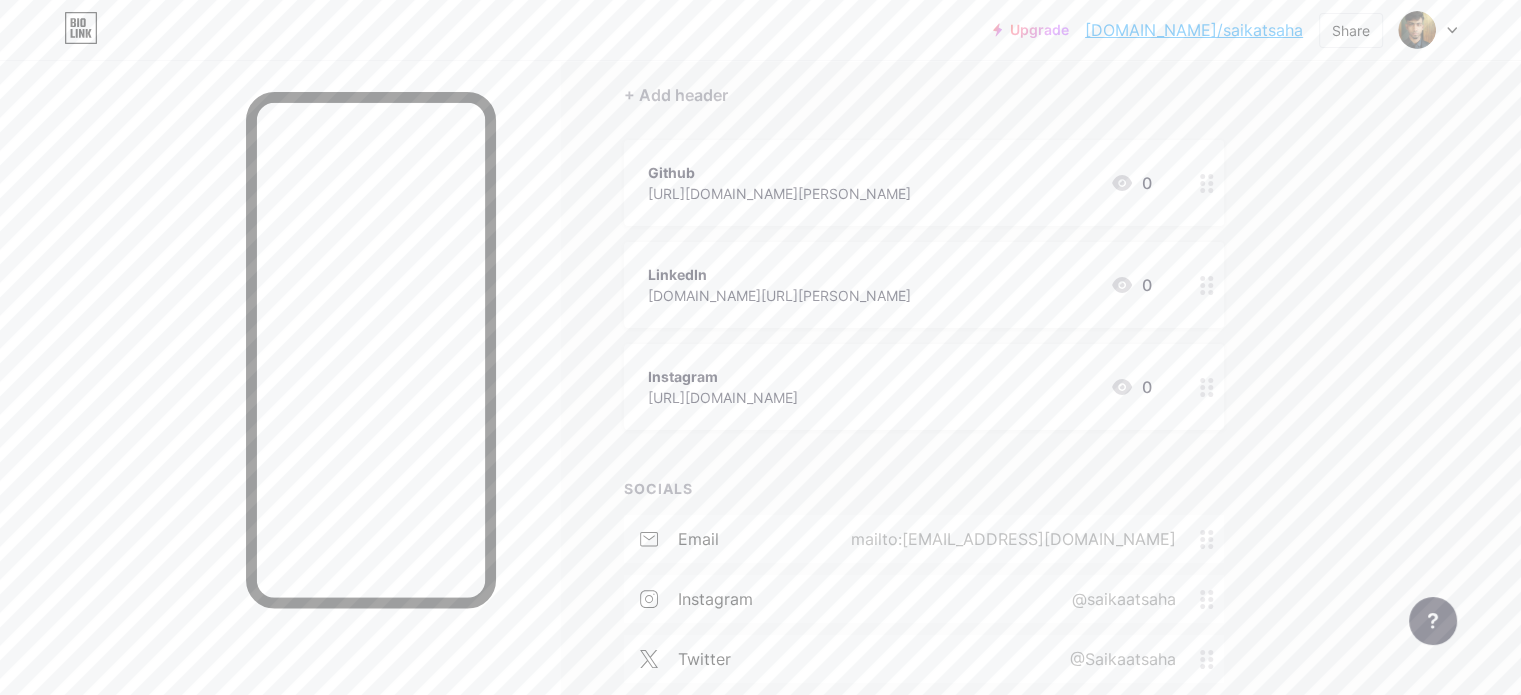 scroll, scrollTop: 174, scrollLeft: 0, axis: vertical 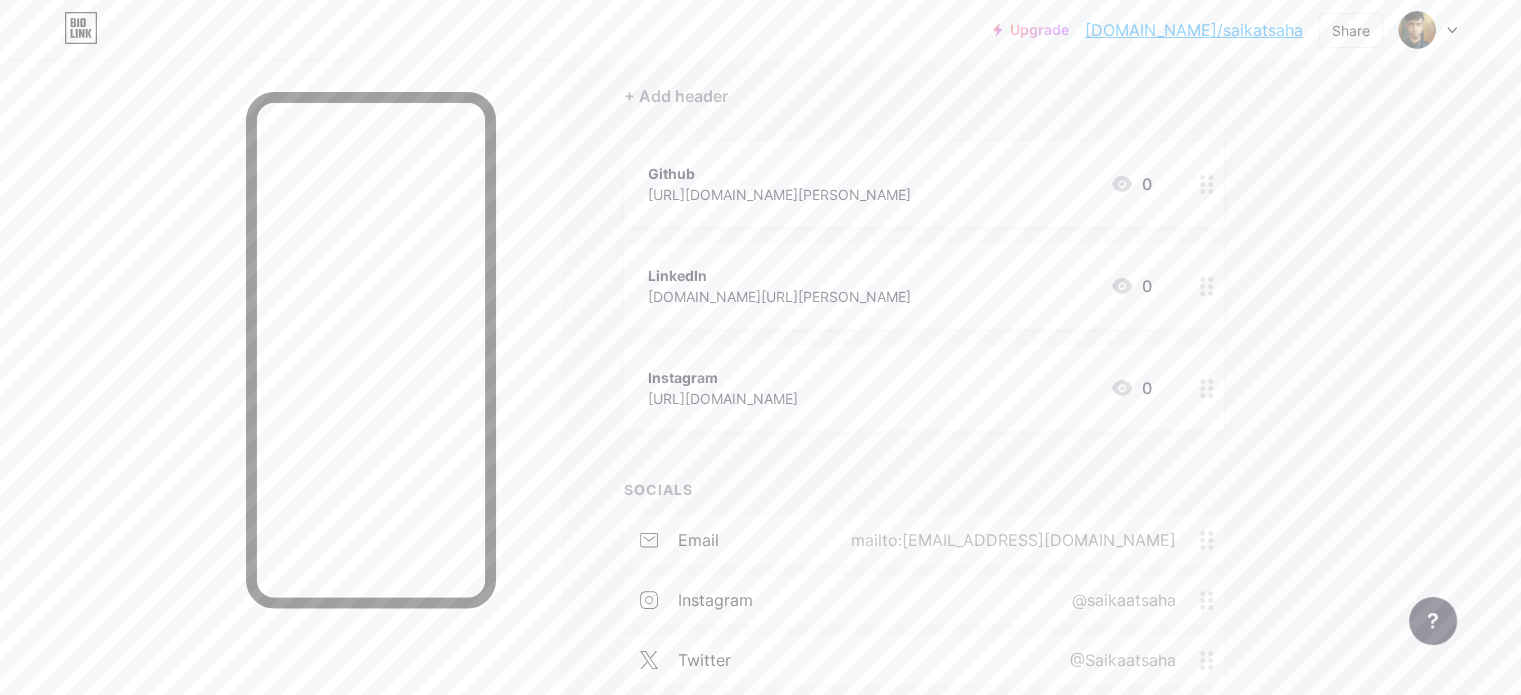 click on "Instagram
[URL][DOMAIN_NAME]
0" at bounding box center [900, 388] 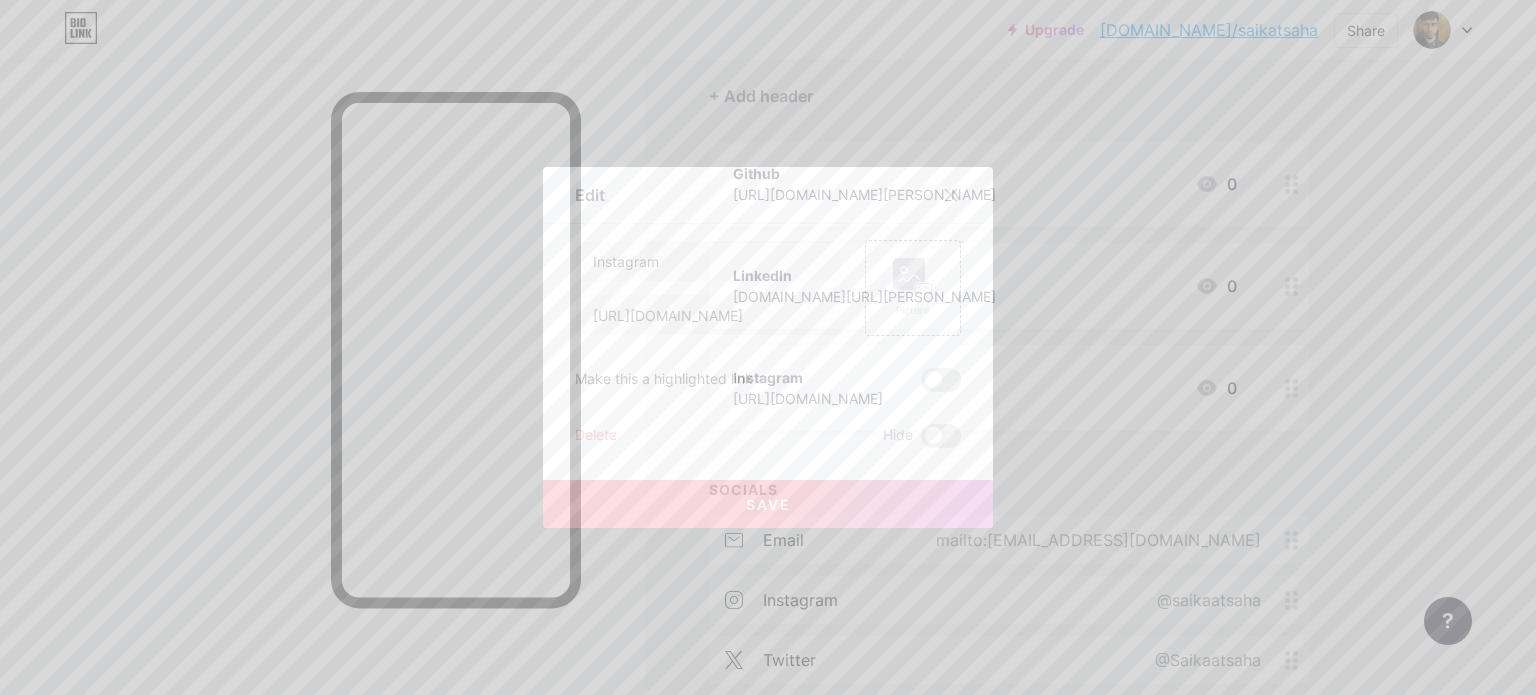 click on "Delete" at bounding box center (596, 436) 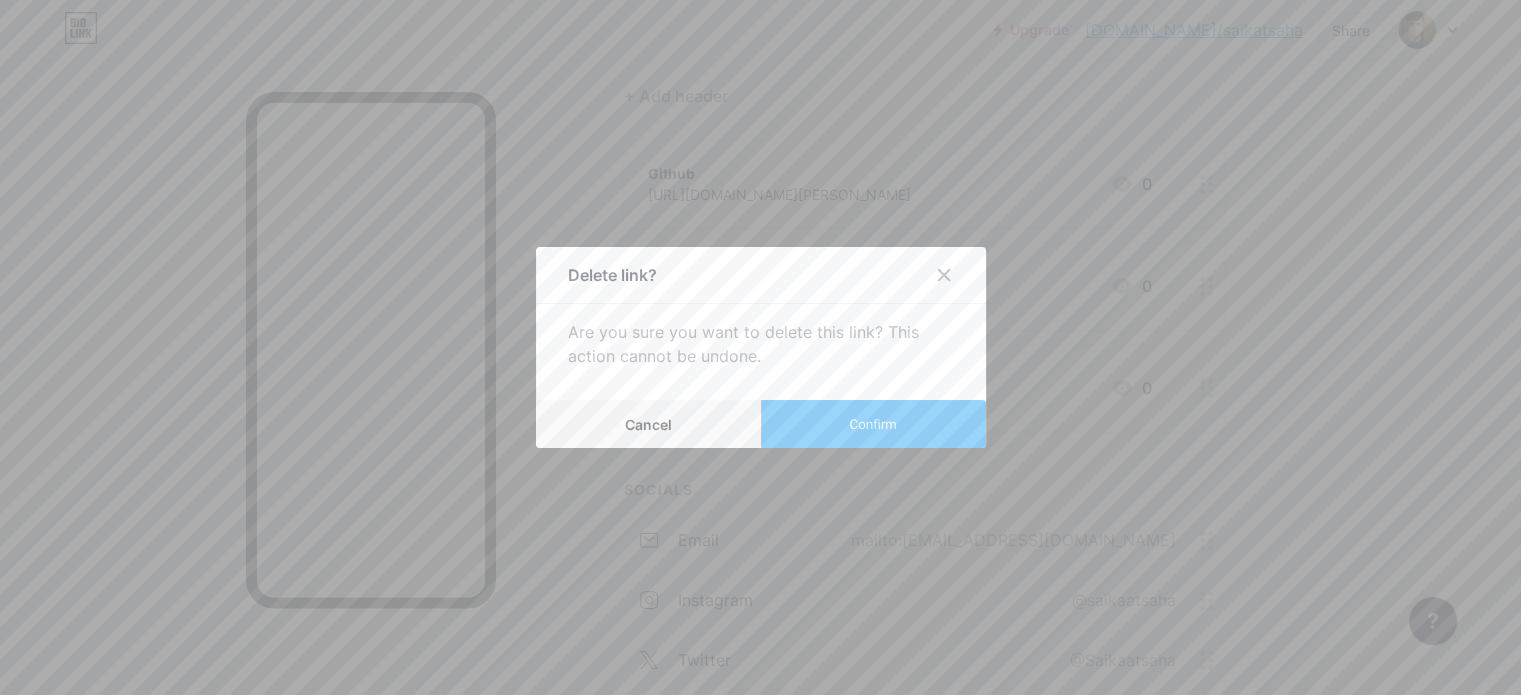 click on "Confirm" at bounding box center (872, 424) 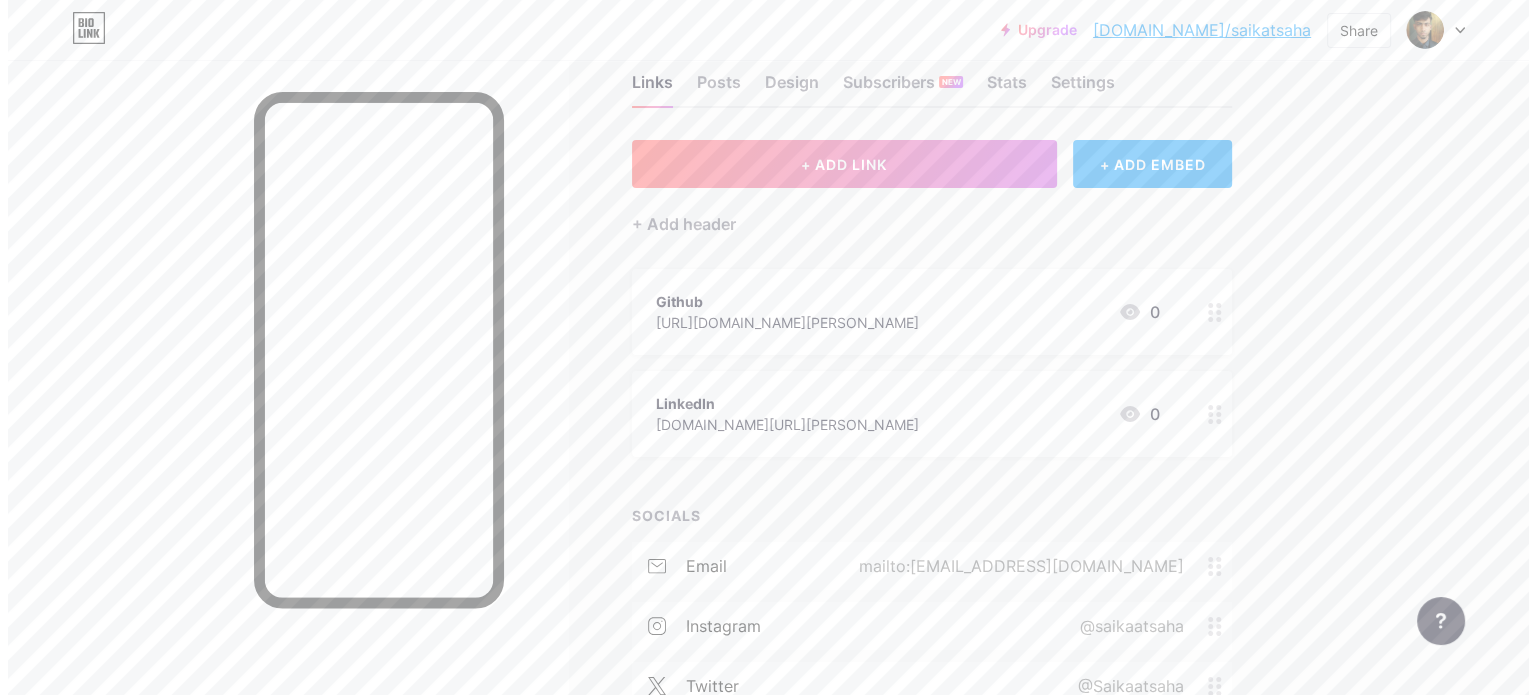 scroll, scrollTop: 45, scrollLeft: 0, axis: vertical 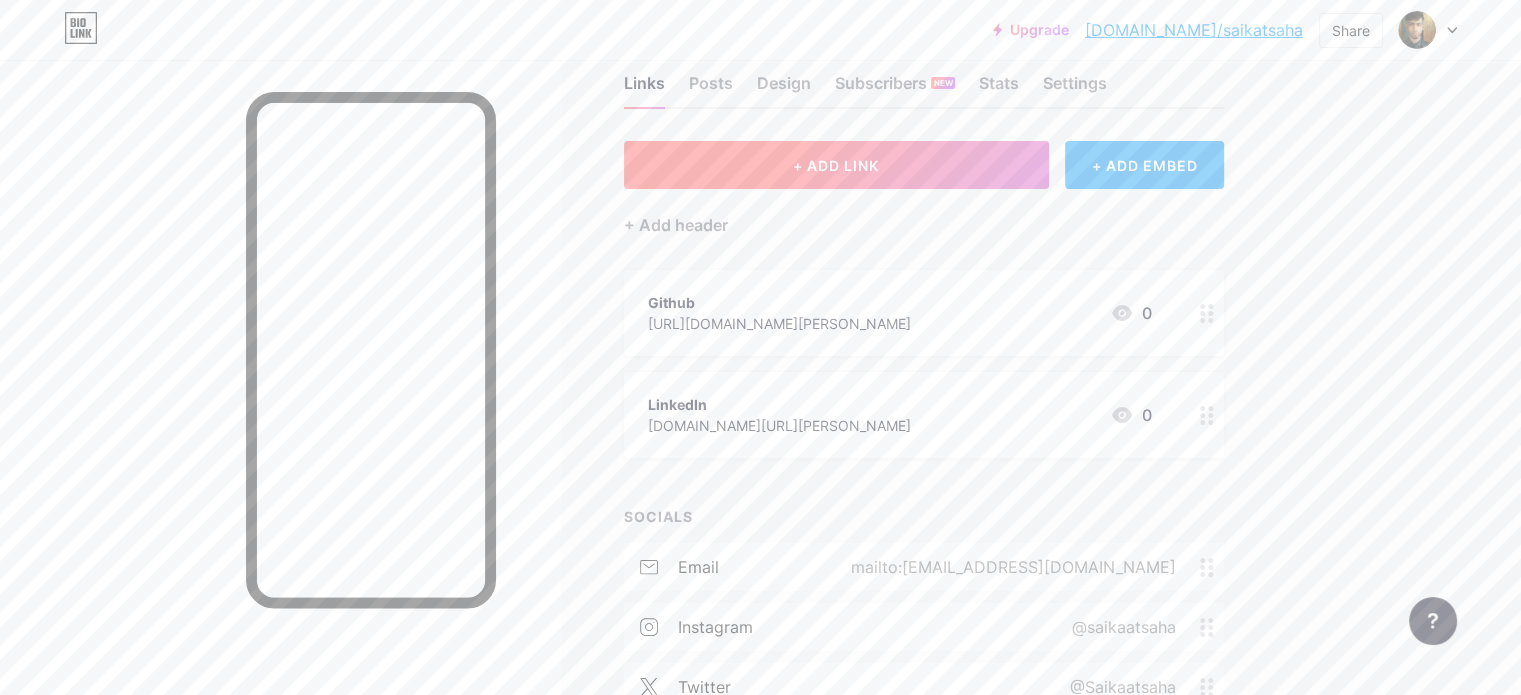 click on "+ ADD LINK" at bounding box center (836, 165) 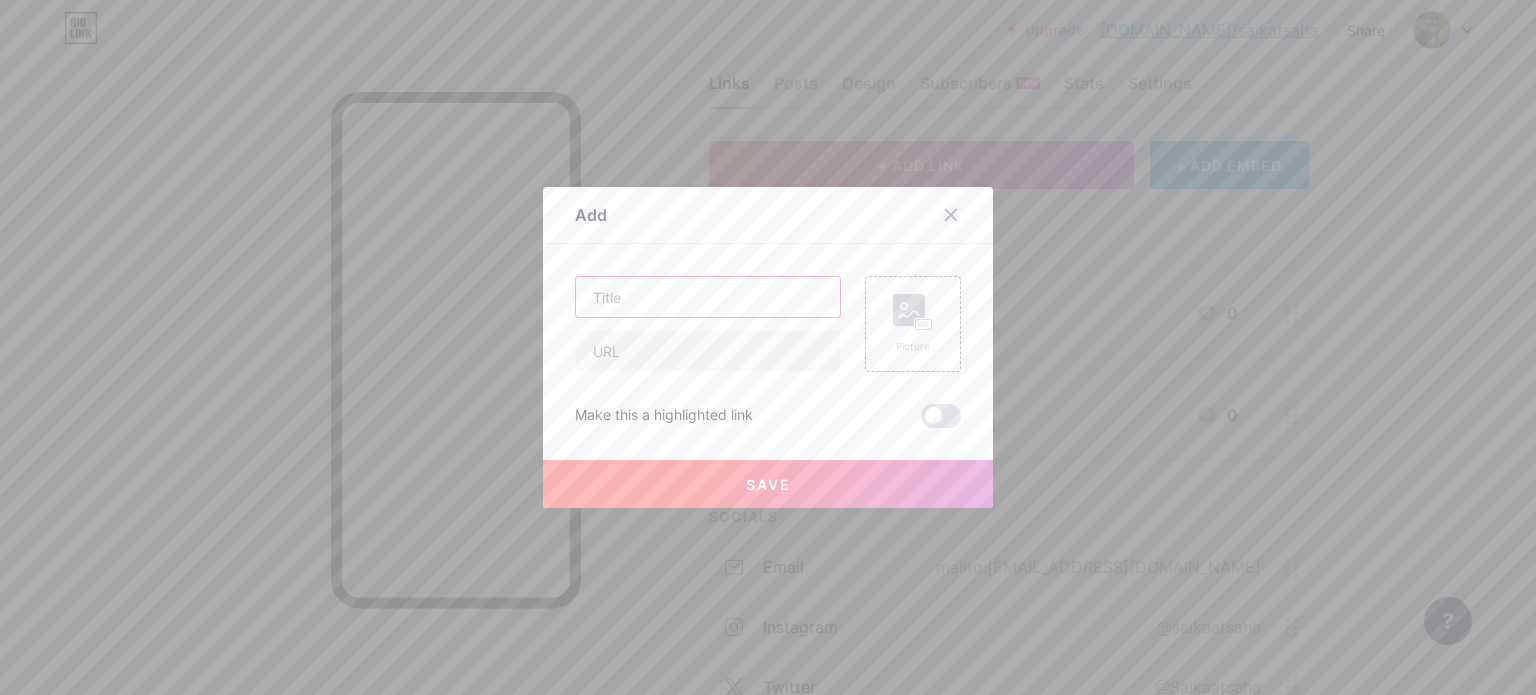 click at bounding box center [708, 297] 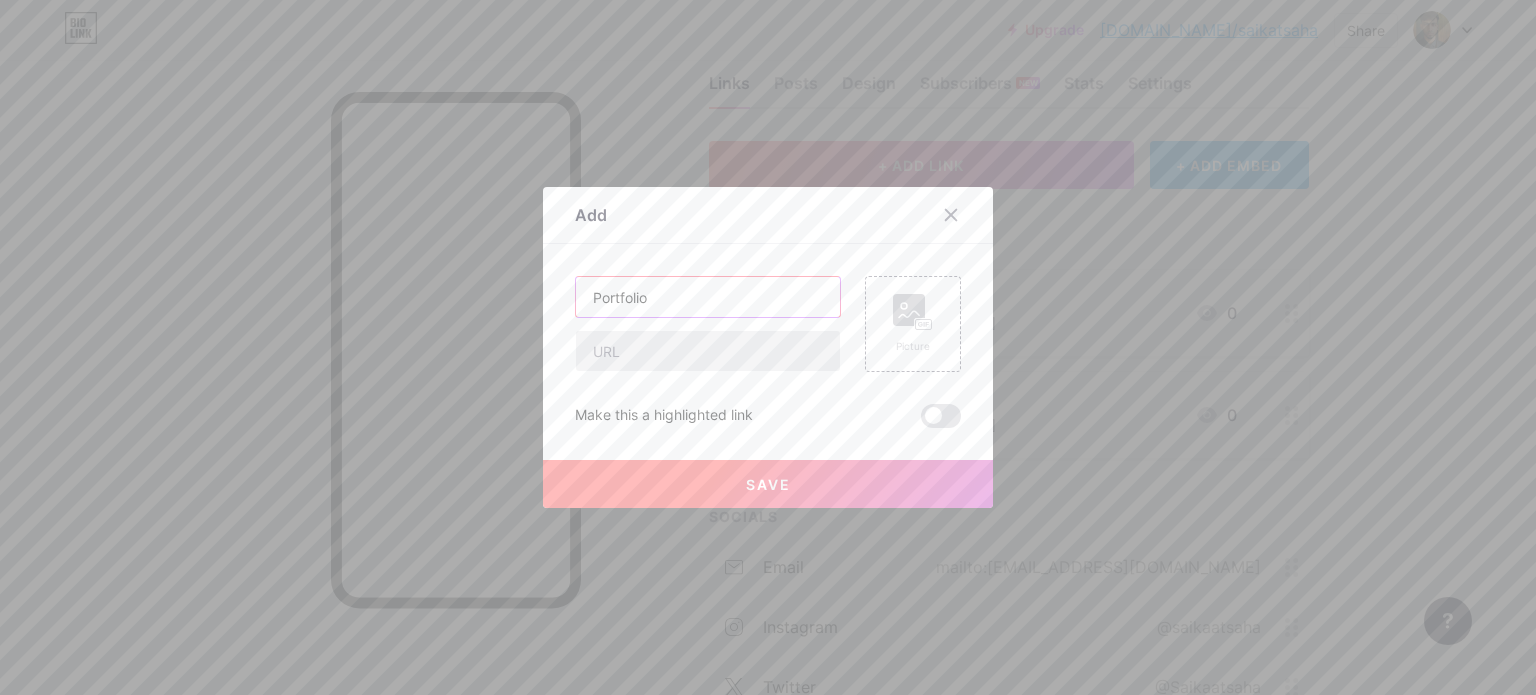 type on "Portfolio" 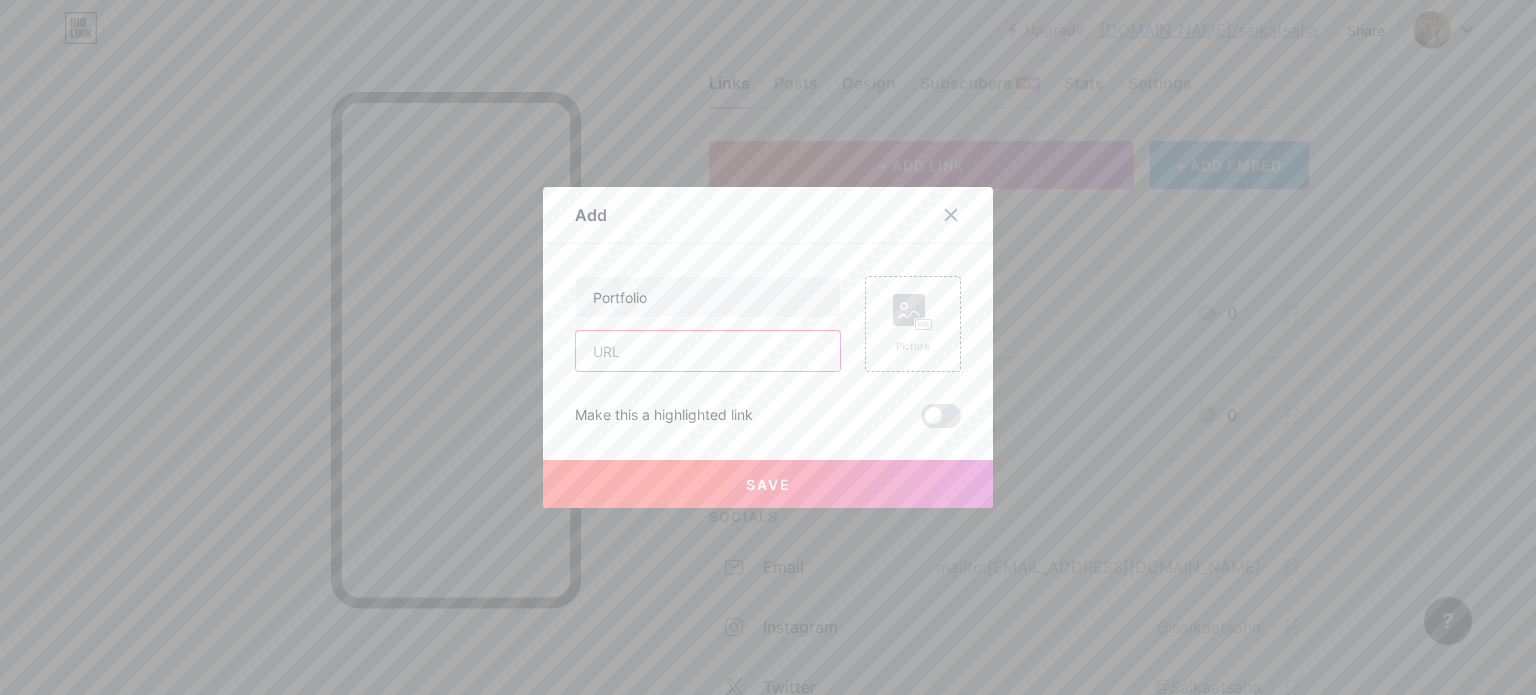 click at bounding box center [708, 351] 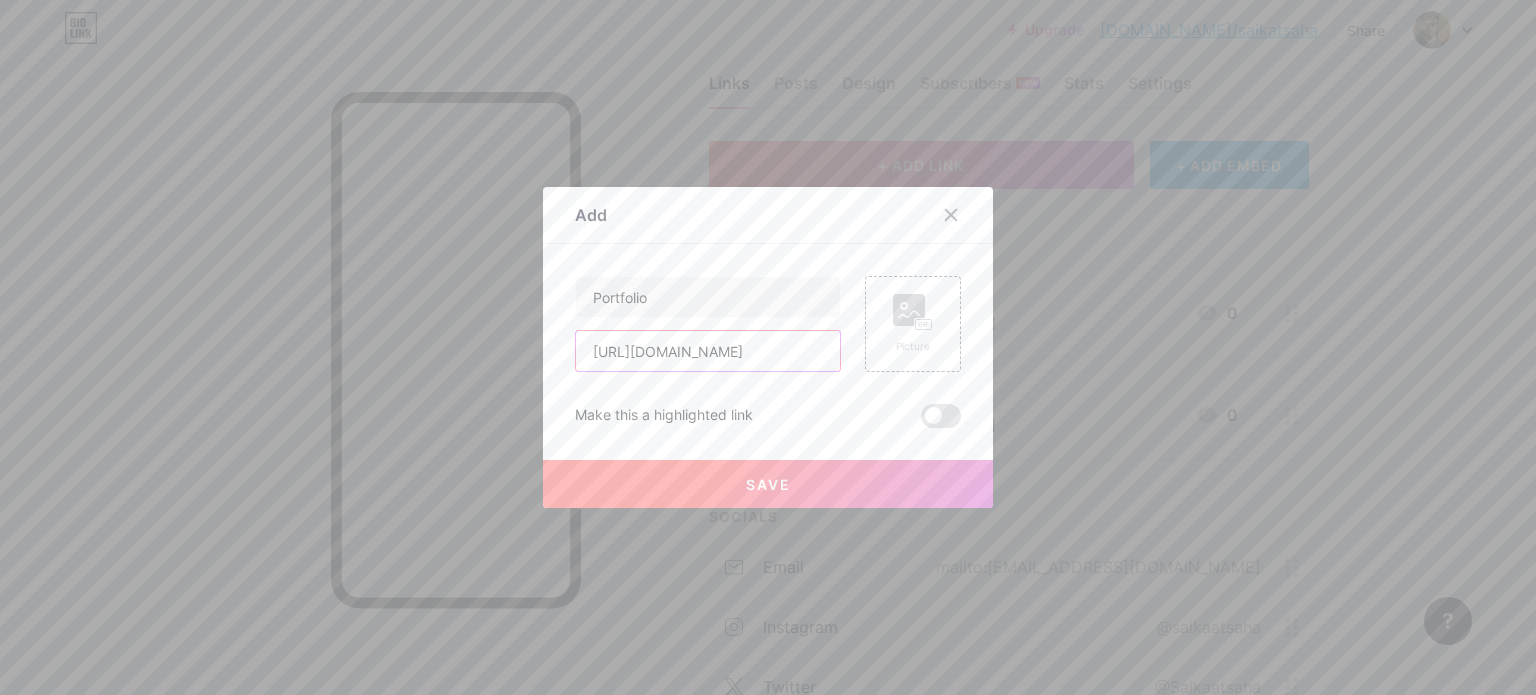 scroll, scrollTop: 0, scrollLeft: 66, axis: horizontal 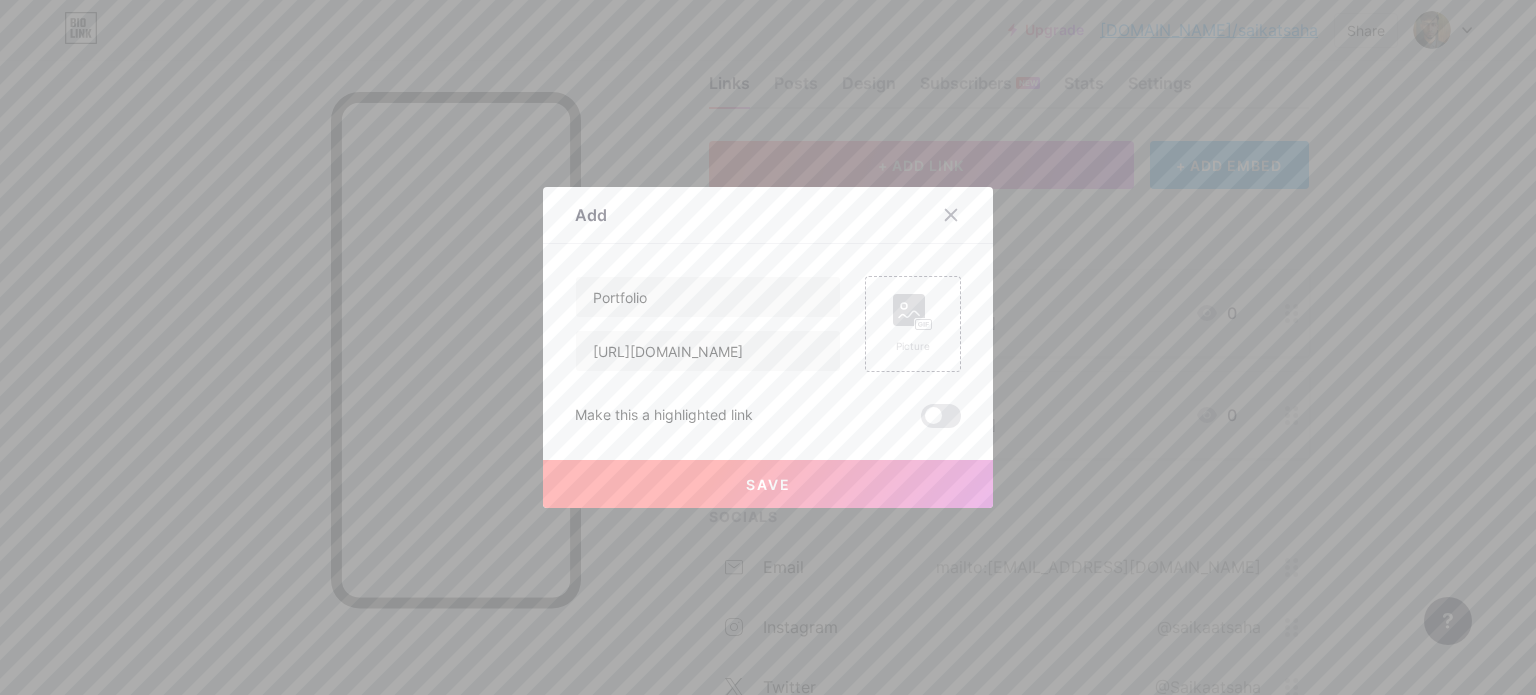 click on "Save" at bounding box center [768, 484] 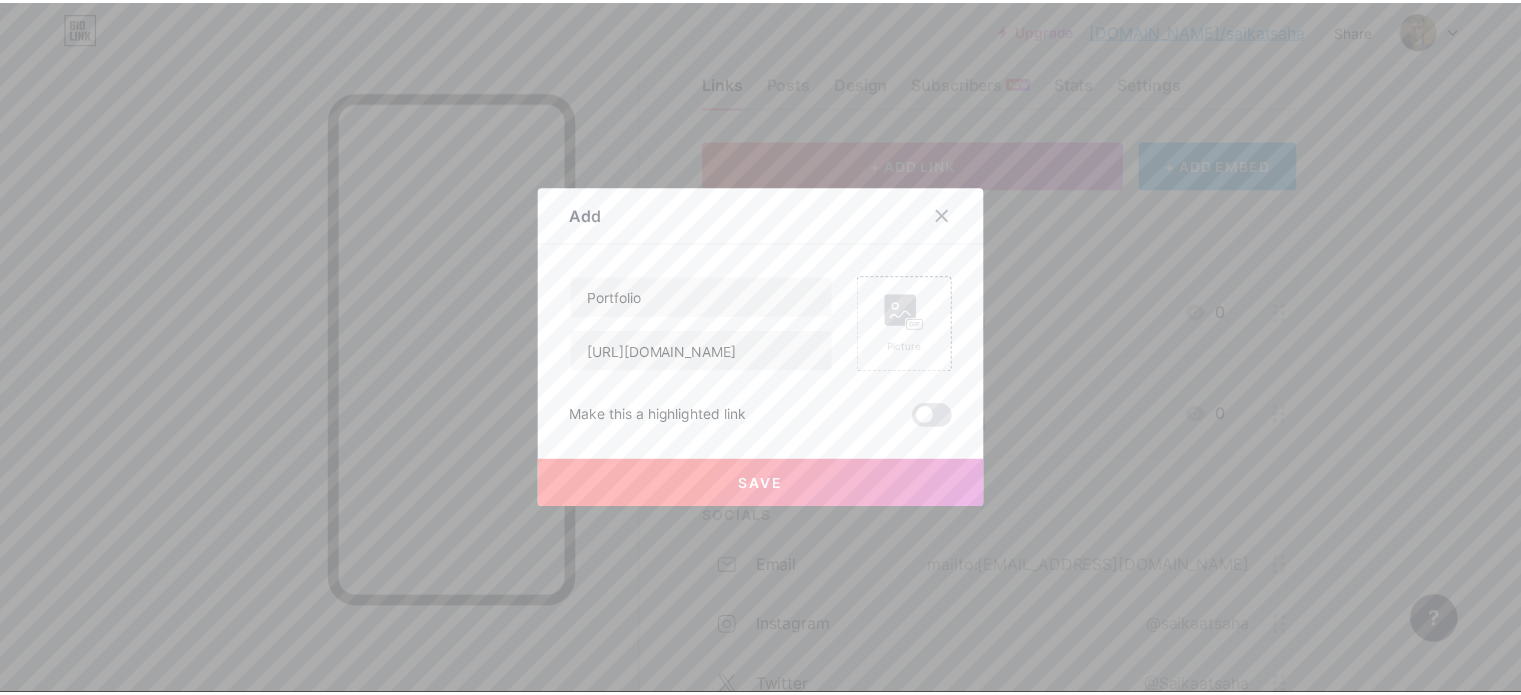 scroll, scrollTop: 0, scrollLeft: 0, axis: both 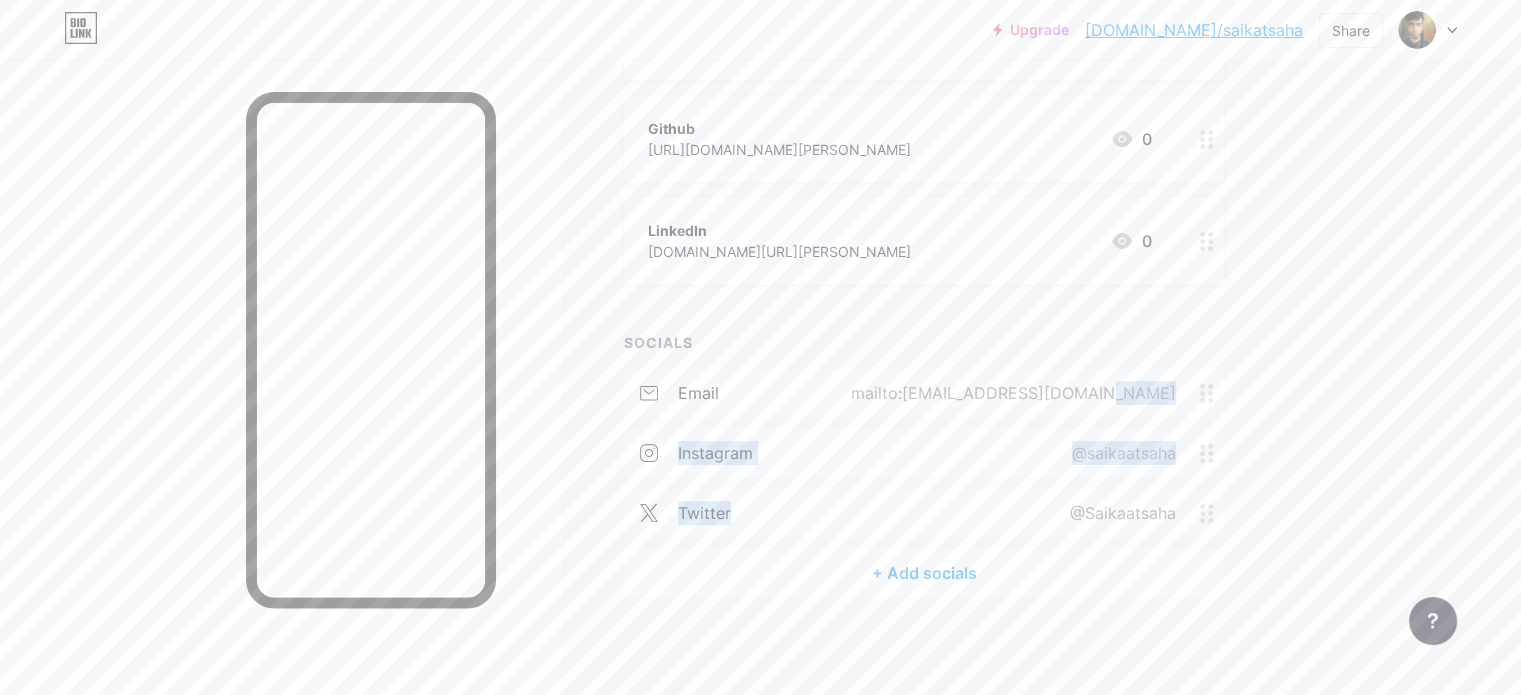 drag, startPoint x: 960, startPoint y: 399, endPoint x: 960, endPoint y: 477, distance: 78 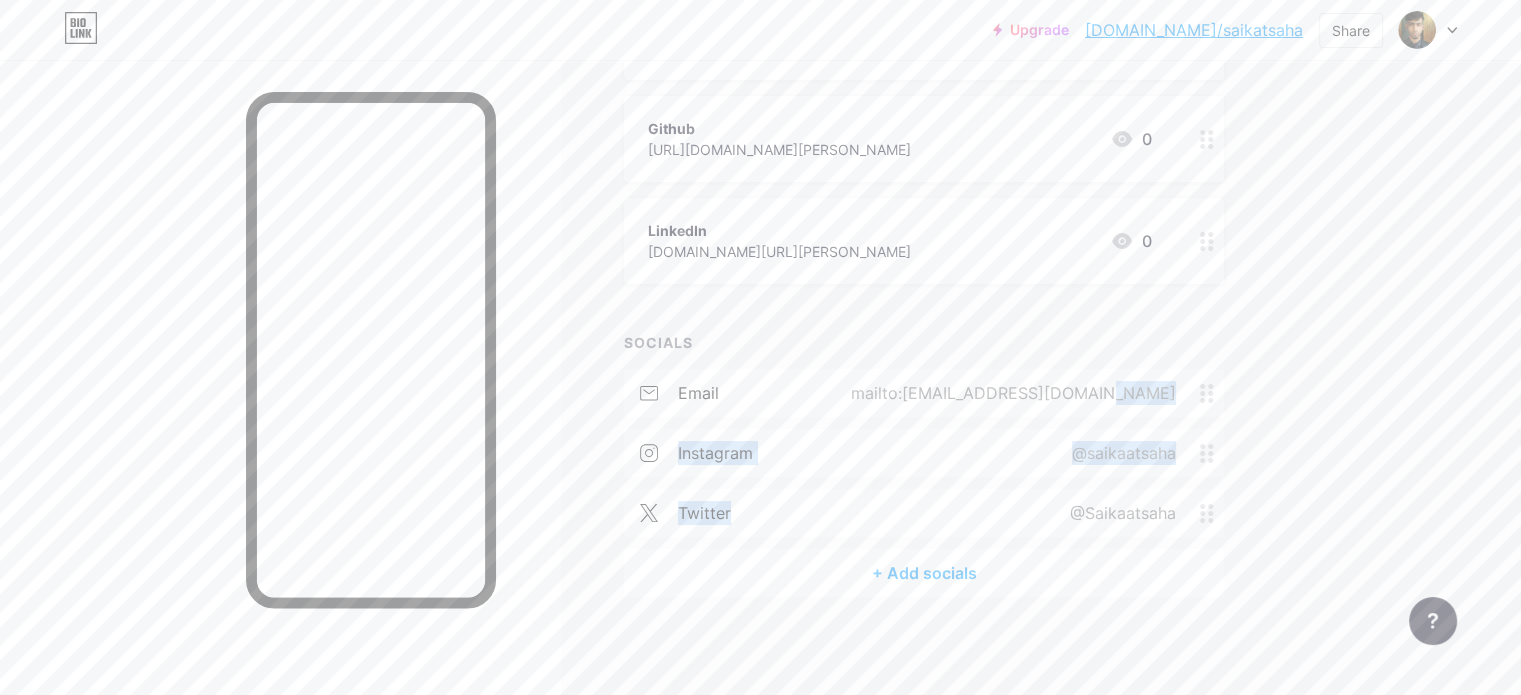 click on "email
mailto:[EMAIL_ADDRESS][DOMAIN_NAME]
instagram
@saikaatsaha                   twitter
@Saikaatsaha" at bounding box center [924, 459] 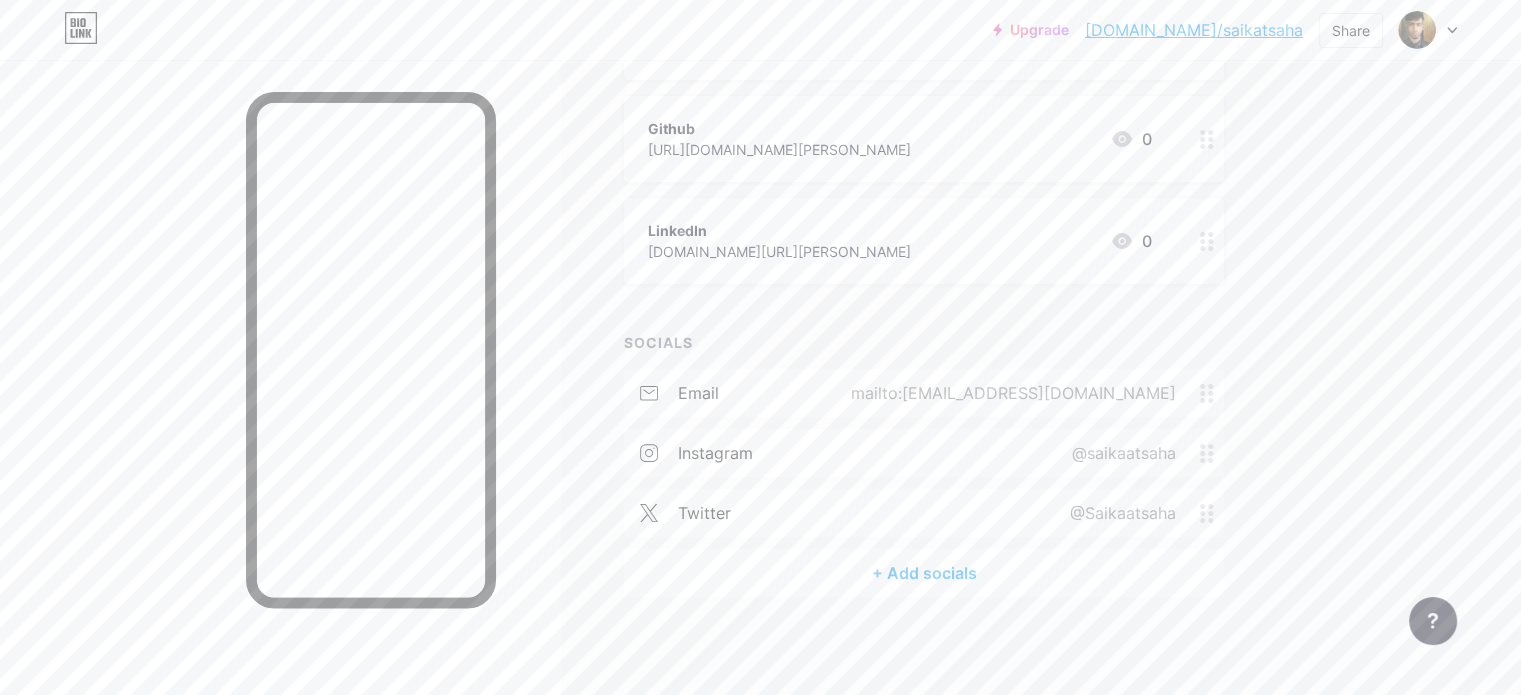click on "+ ADD LINK     + ADD EMBED
+ Add header
Portfolio
[URL][DOMAIN_NAME]
0
Github
[URL][DOMAIN_NAME][PERSON_NAME]
0
LinkedIn
[DOMAIN_NAME][URL][PERSON_NAME]
0
SOCIALS
email
mailto:[EMAIL_ADDRESS][DOMAIN_NAME]
instagram
@saikaatsaha                   twitter
@Saikaatsaha               + Add socials" at bounding box center (924, 231) 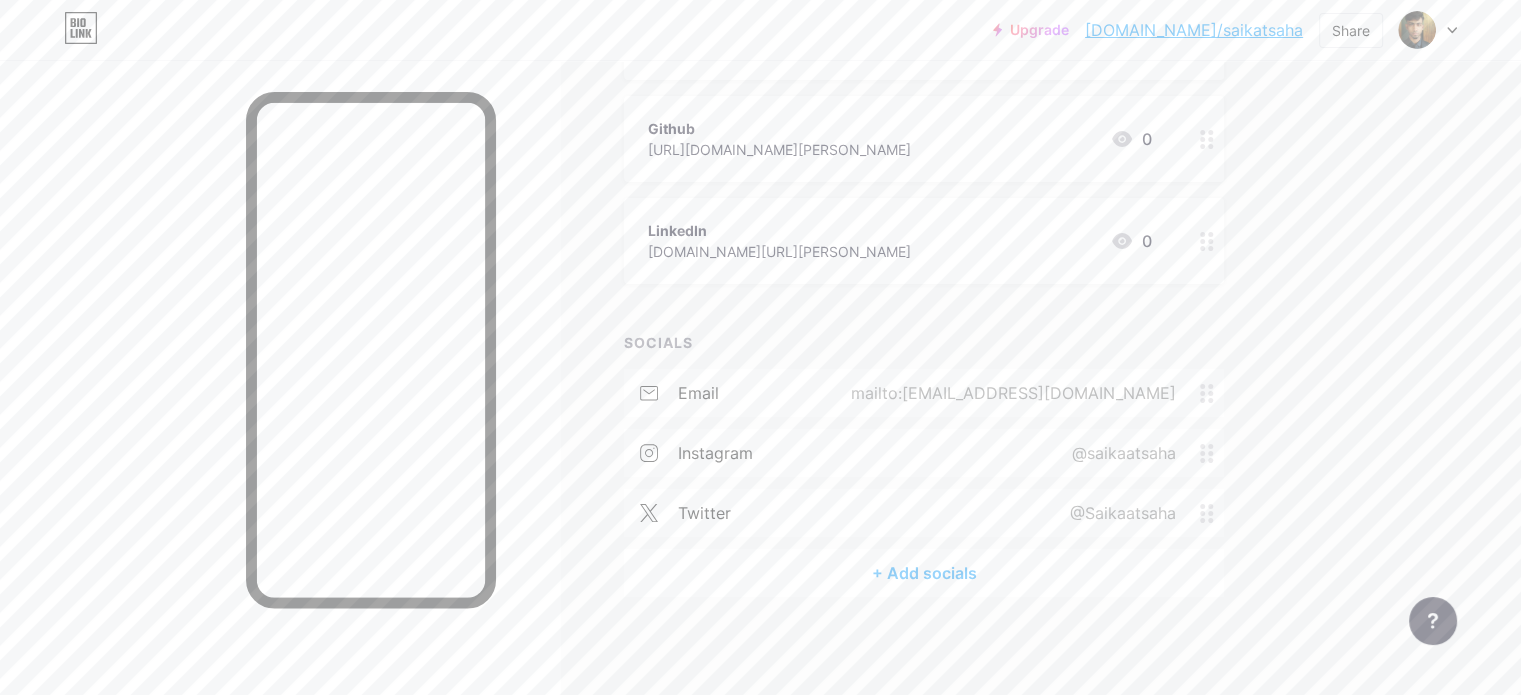 click 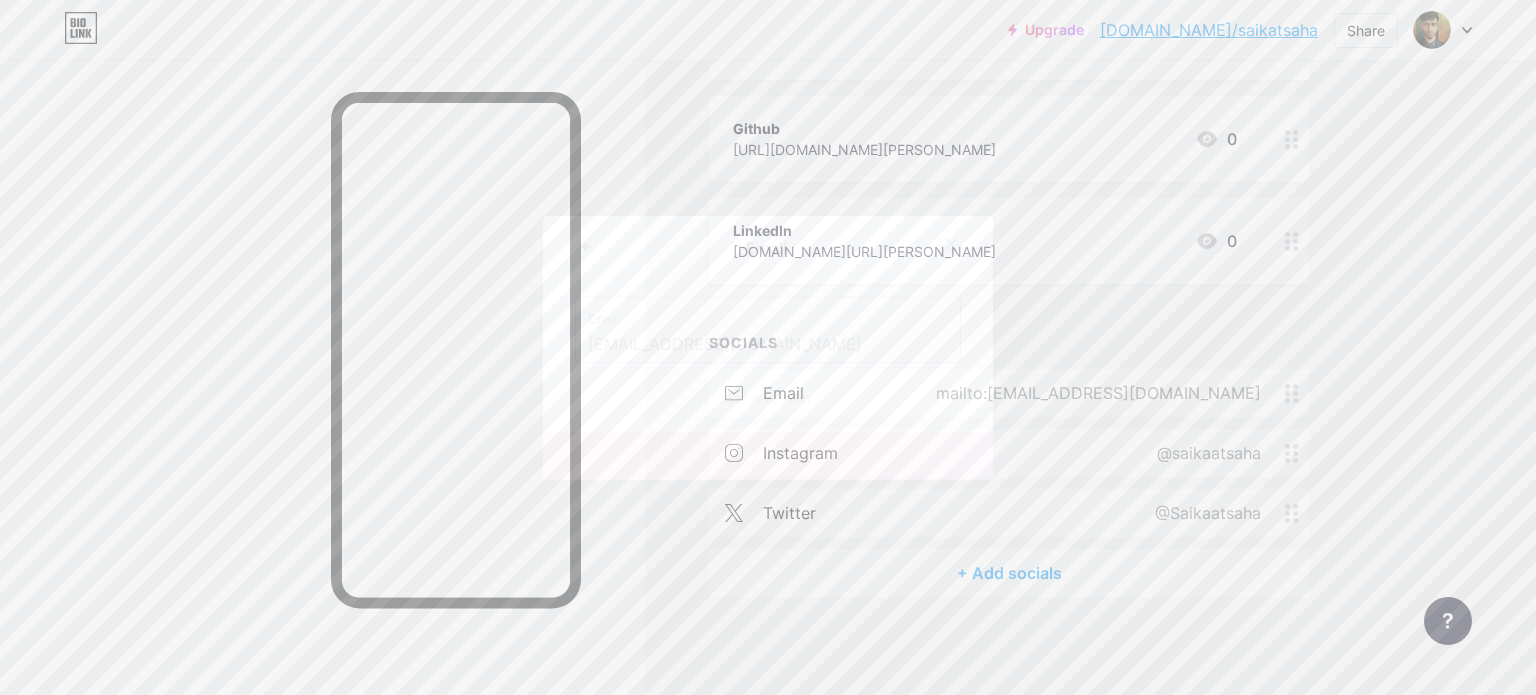 click at bounding box center [768, 347] 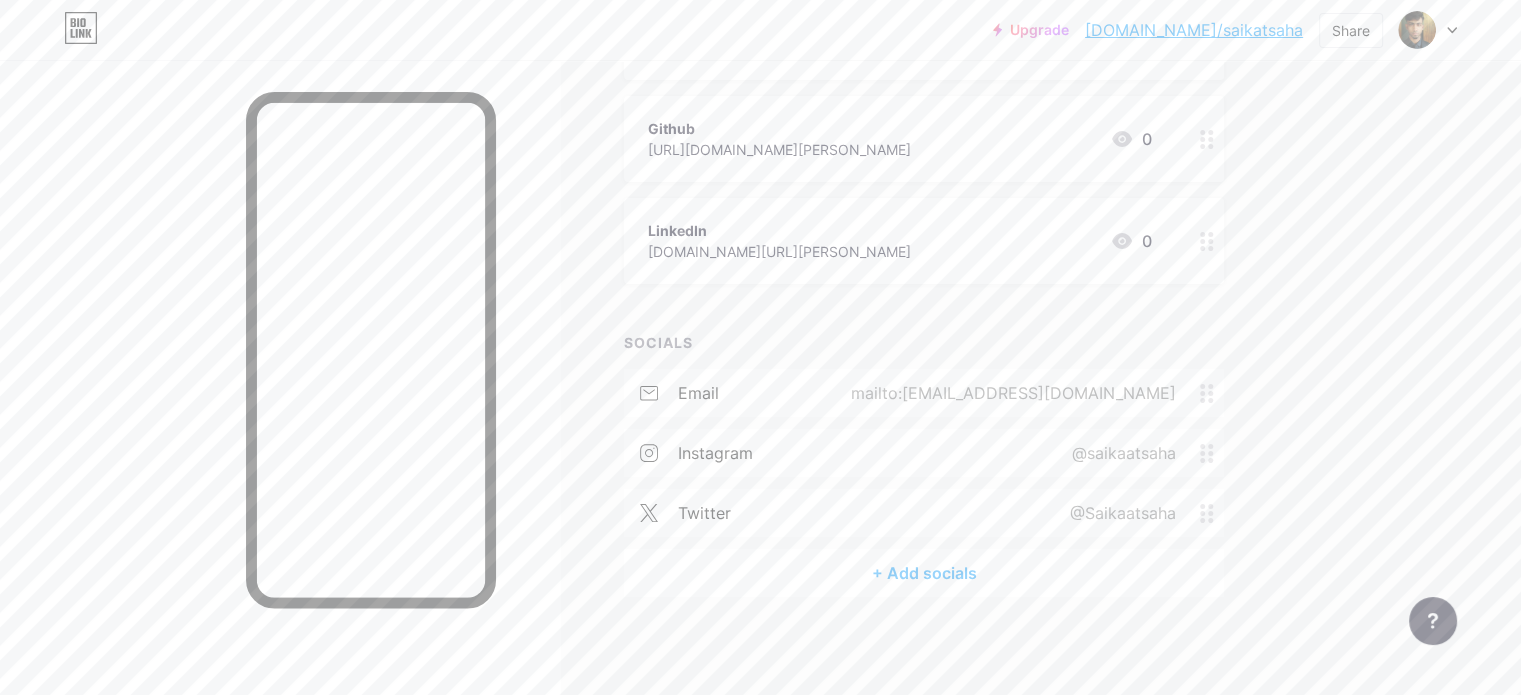 click on "LinkedIn
[DOMAIN_NAME][URL][PERSON_NAME]
0" at bounding box center [900, 241] 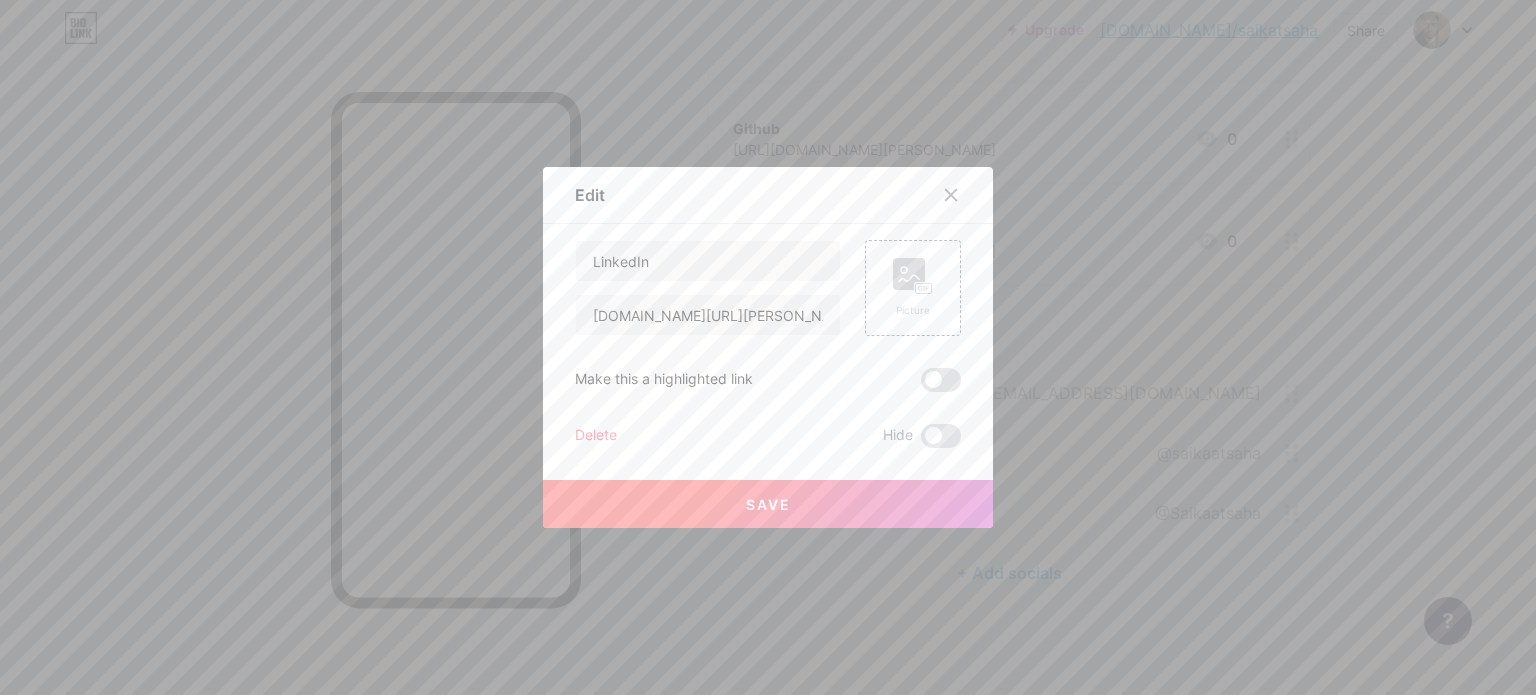 click at bounding box center (768, 347) 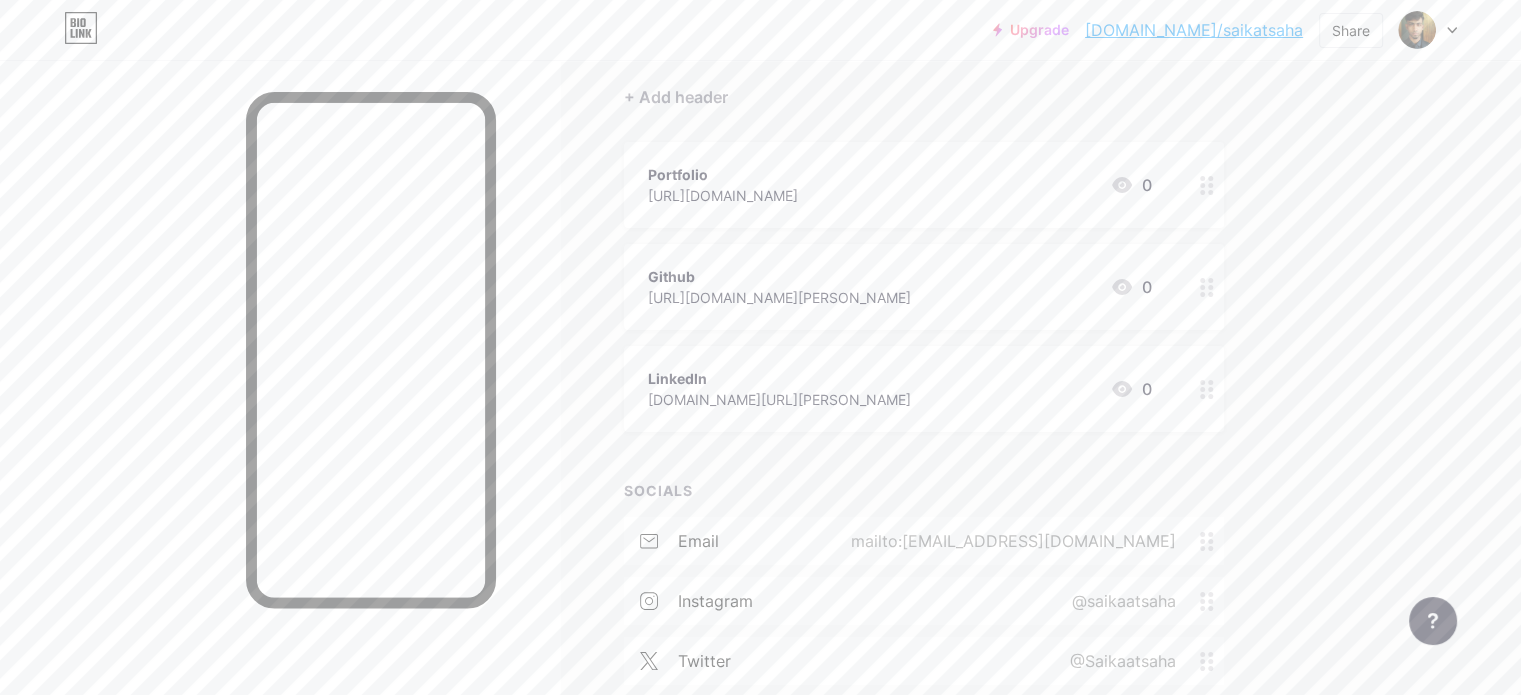 scroll, scrollTop: 166, scrollLeft: 0, axis: vertical 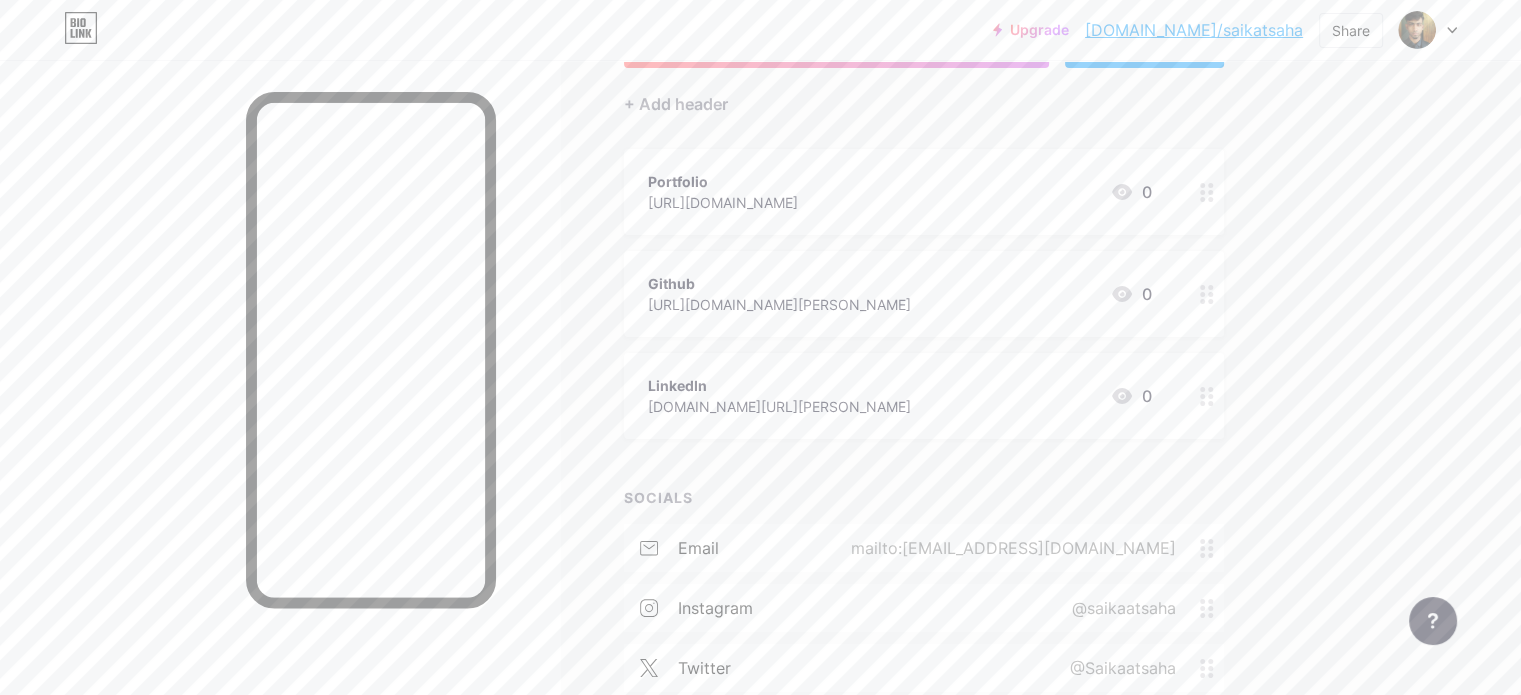 drag, startPoint x: 1013, startPoint y: 384, endPoint x: 1054, endPoint y: 244, distance: 145.88008 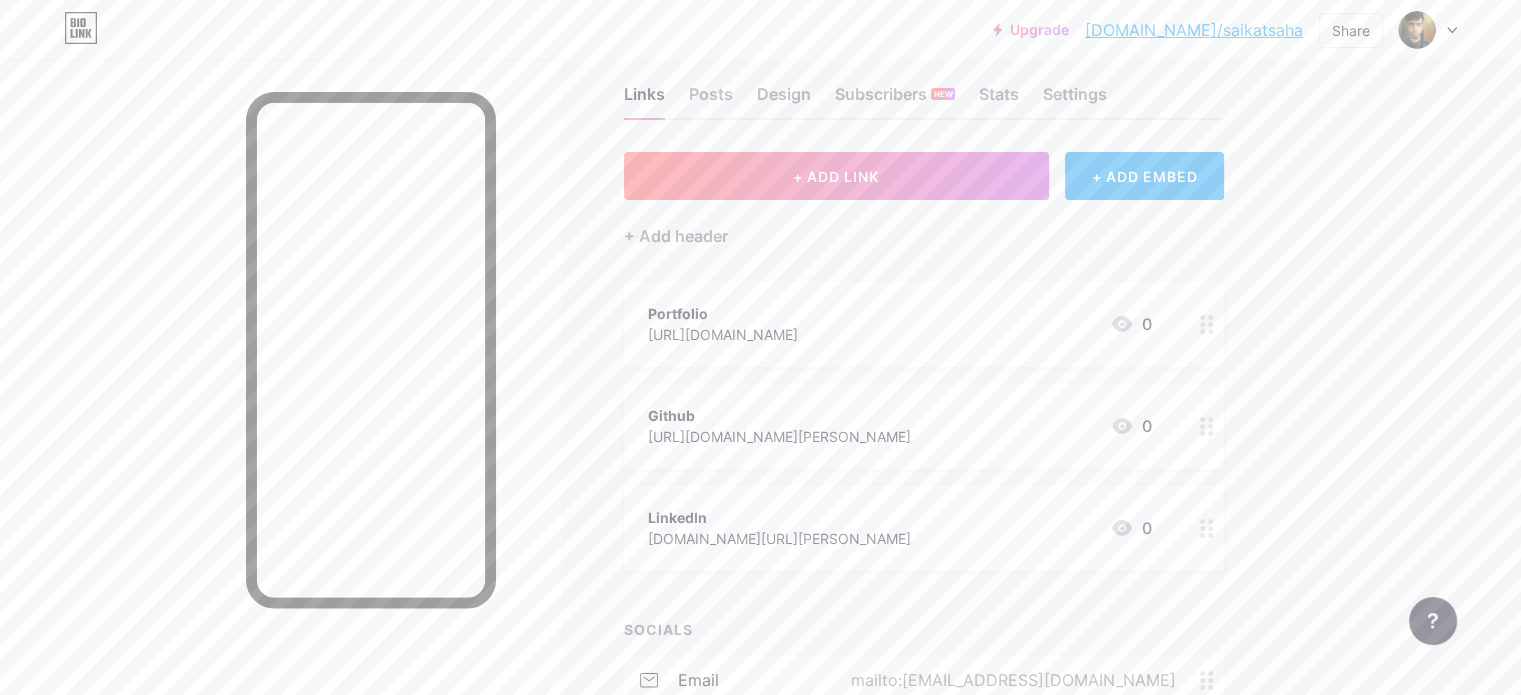 scroll, scrollTop: 41, scrollLeft: 0, axis: vertical 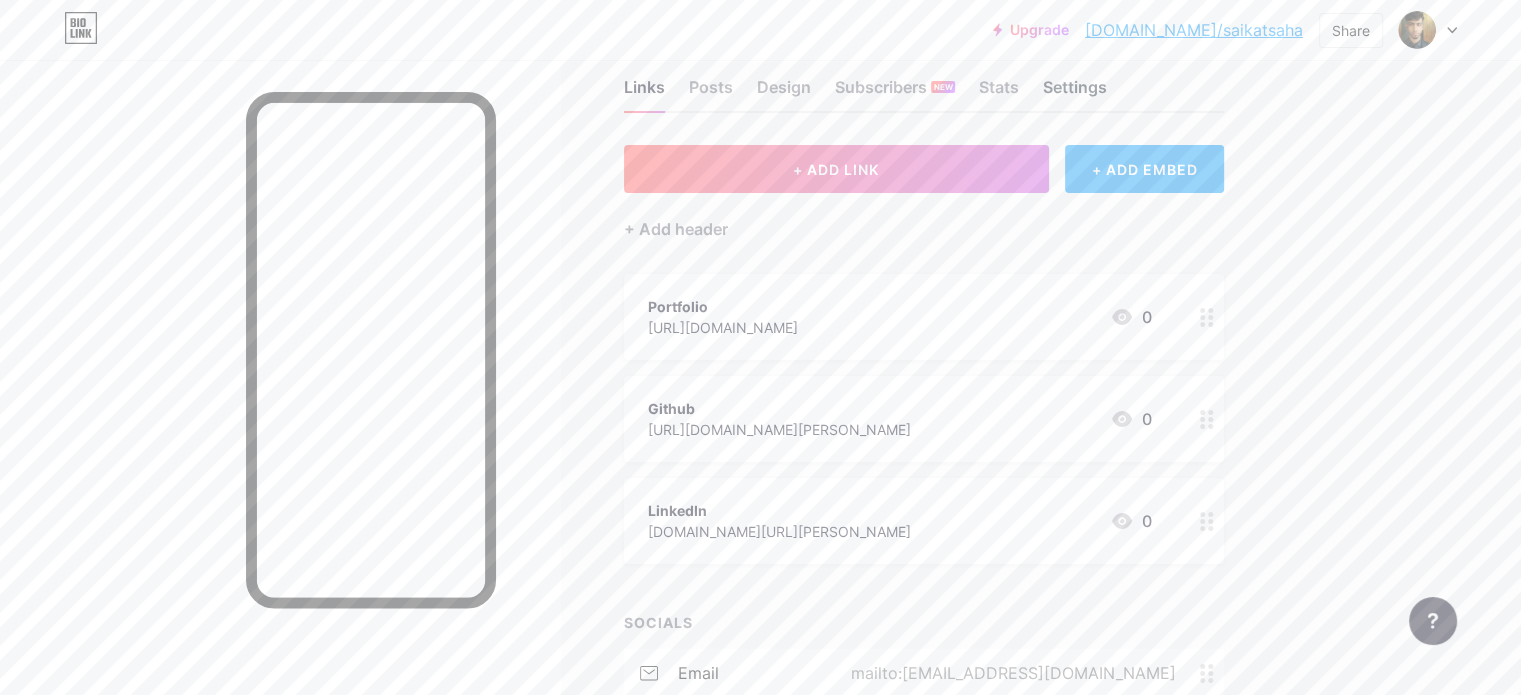 click on "Settings" at bounding box center [1075, 93] 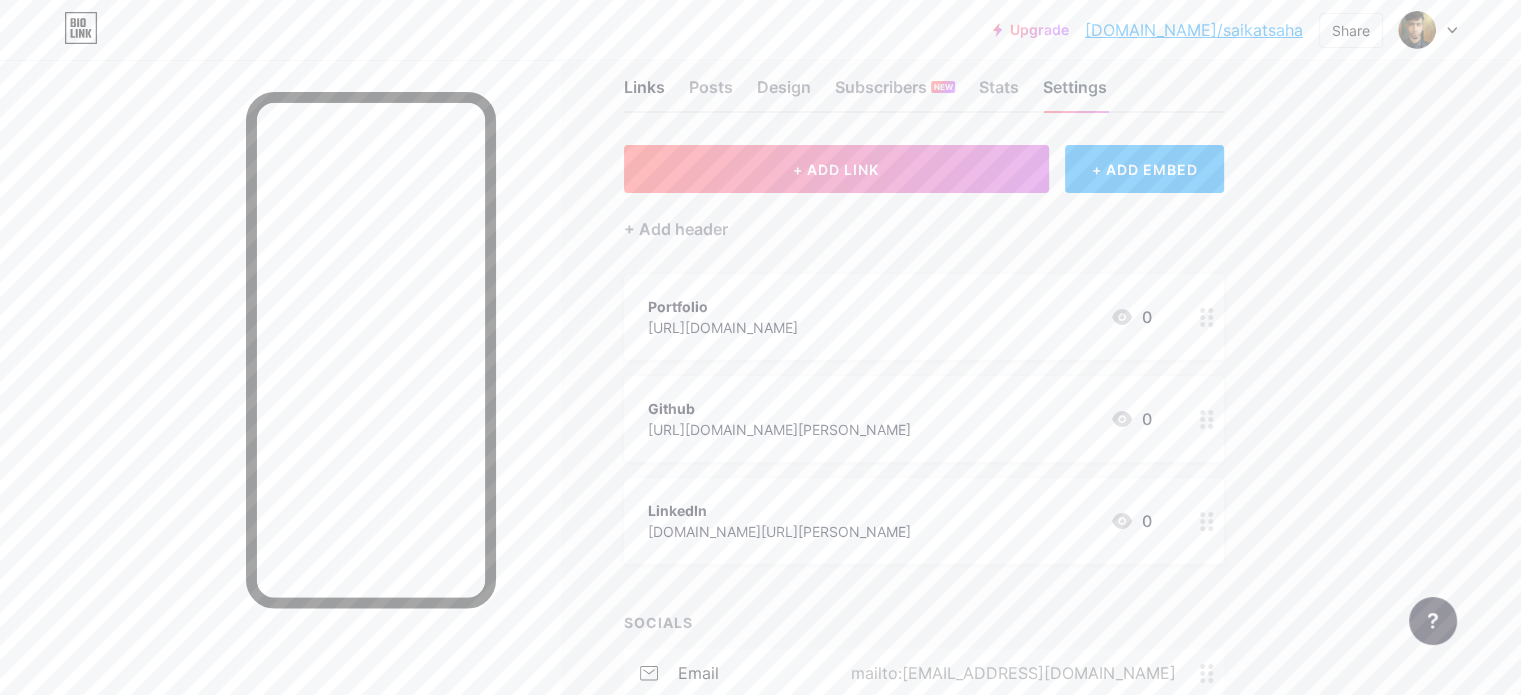 scroll, scrollTop: 0, scrollLeft: 0, axis: both 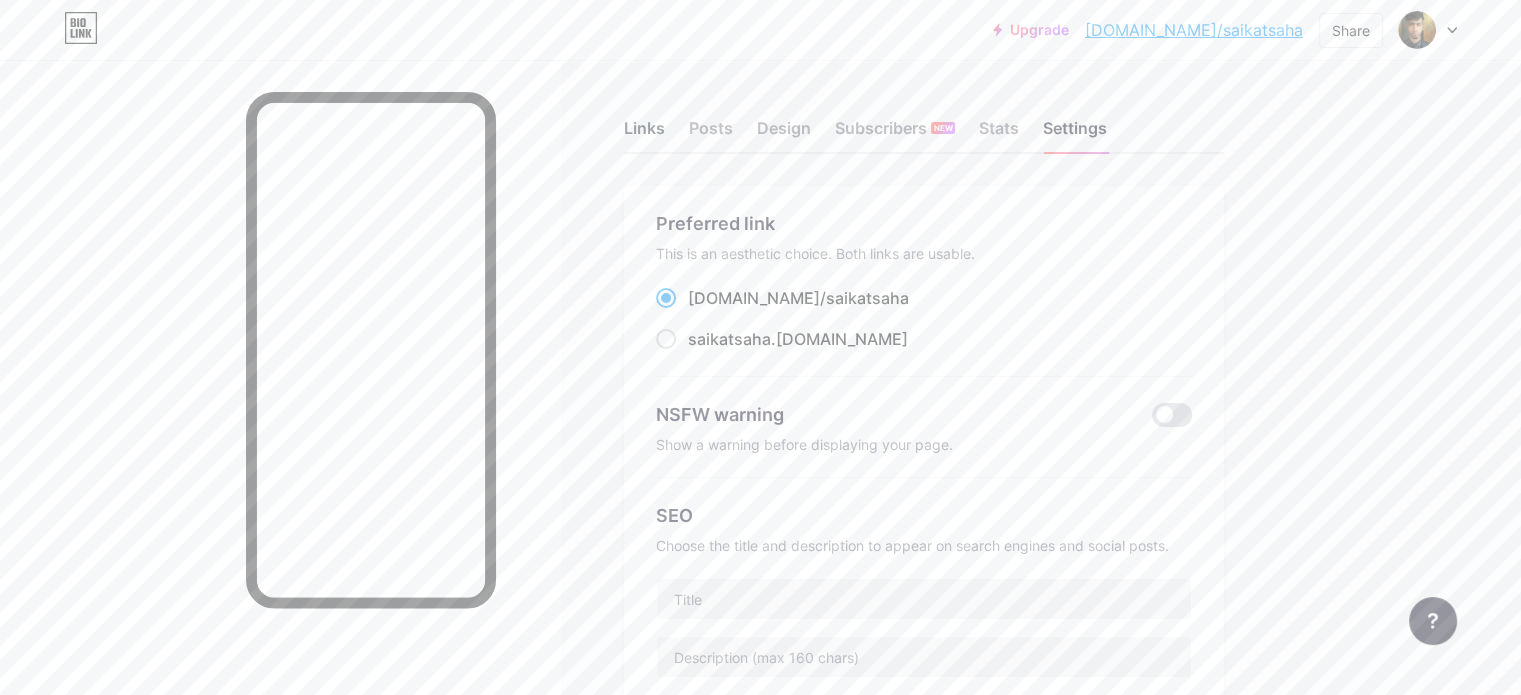 click on "Links" at bounding box center [644, 134] 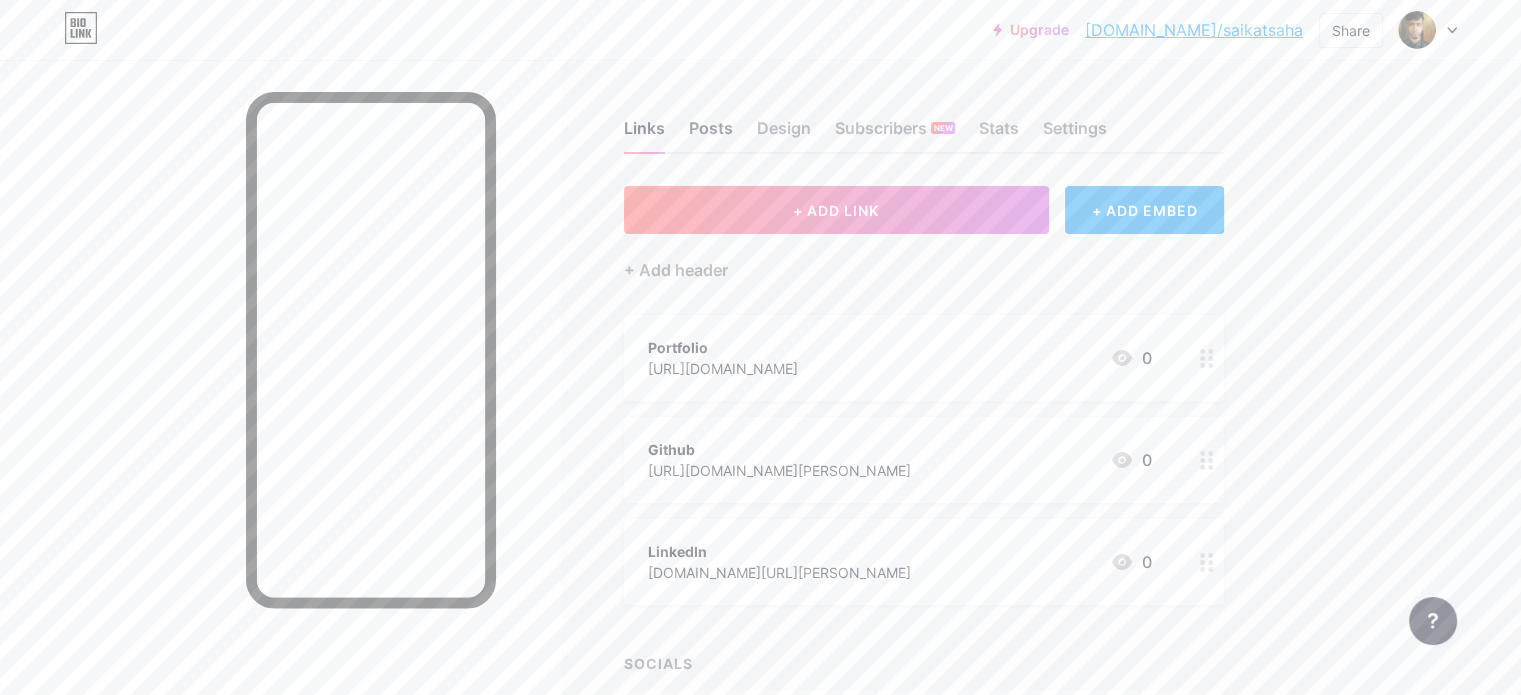 click on "Posts" at bounding box center [711, 134] 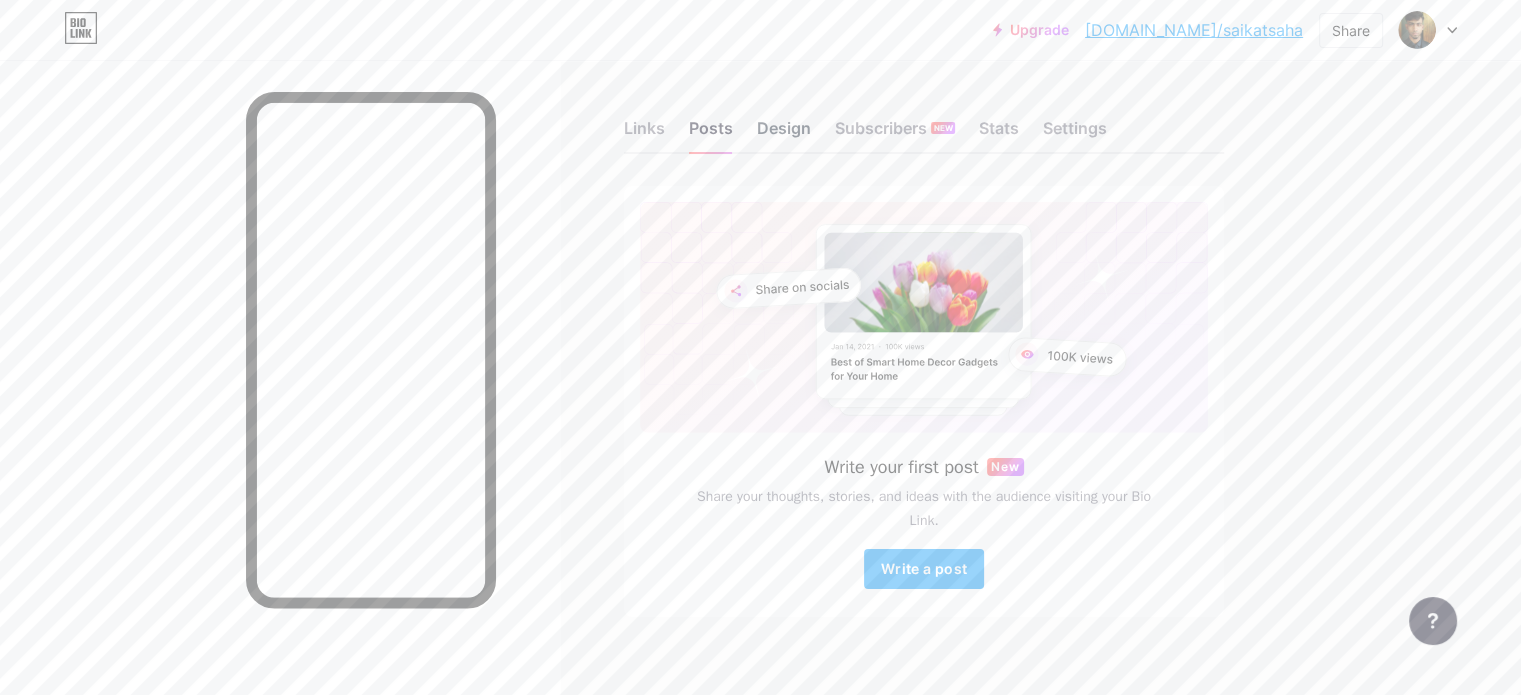 click on "Design" at bounding box center [784, 134] 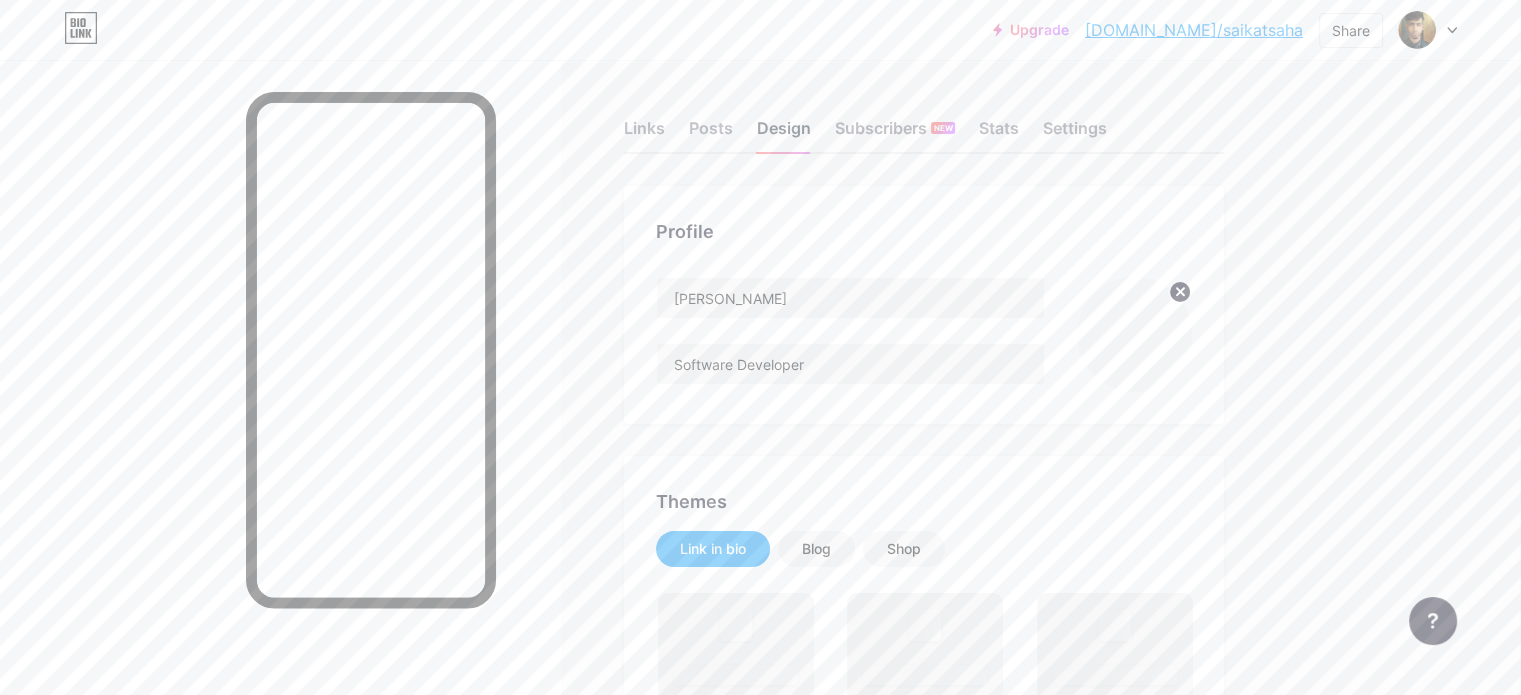 click on "Design" at bounding box center [784, 134] 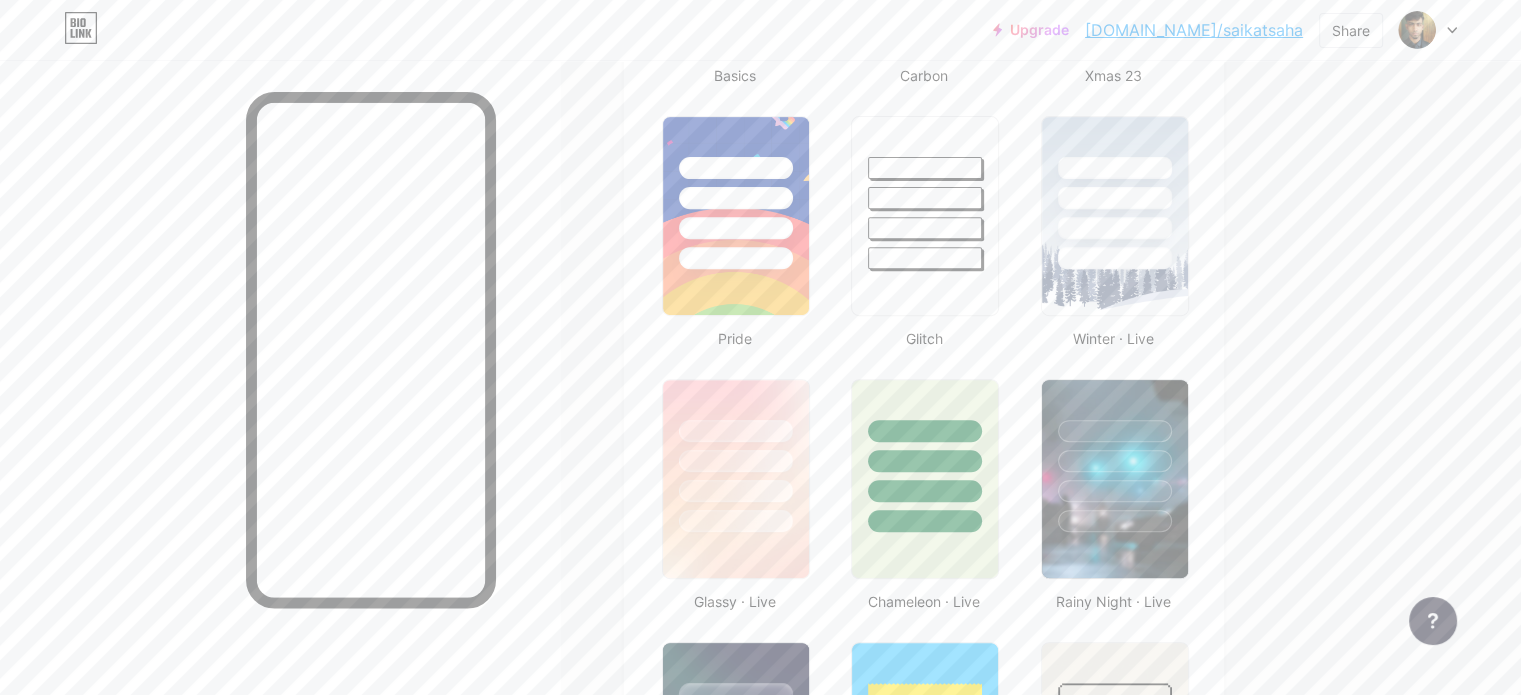 scroll, scrollTop: 748, scrollLeft: 0, axis: vertical 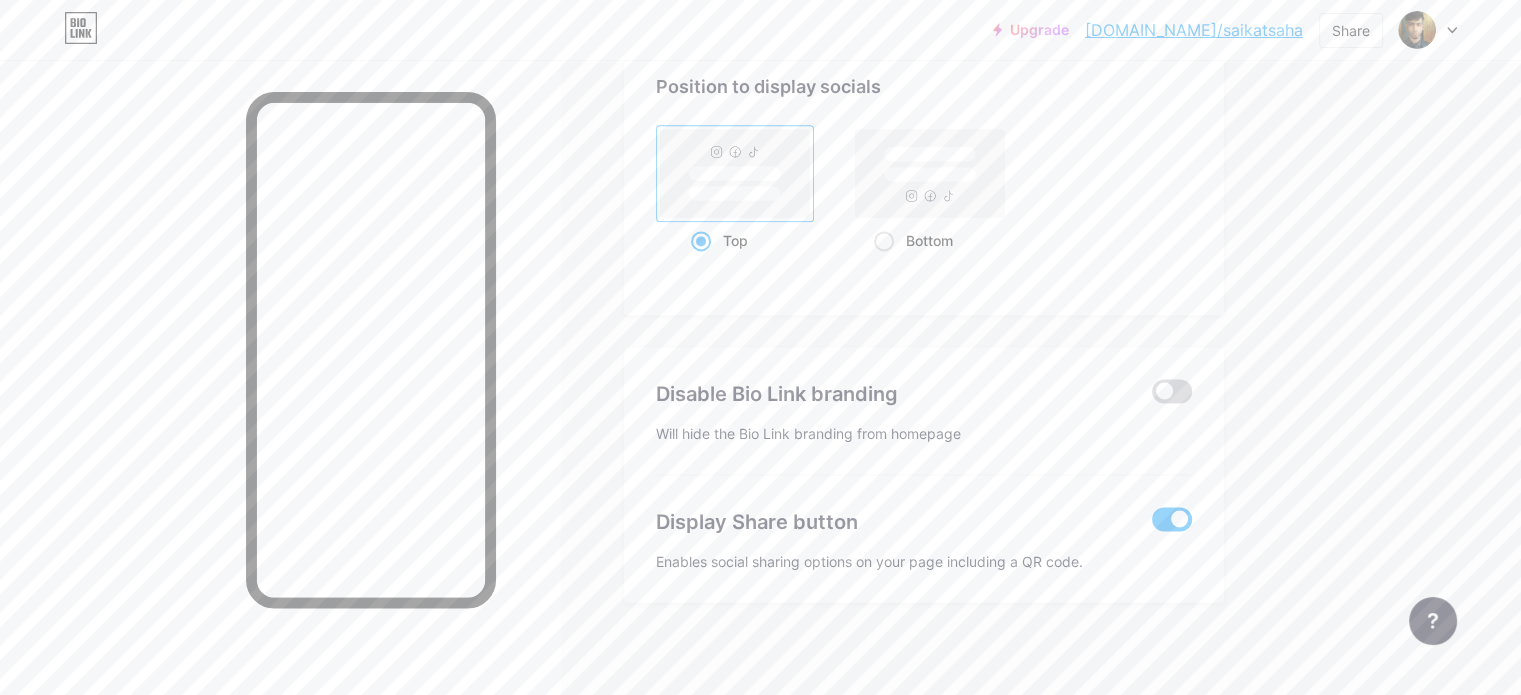 click at bounding box center [1172, 391] 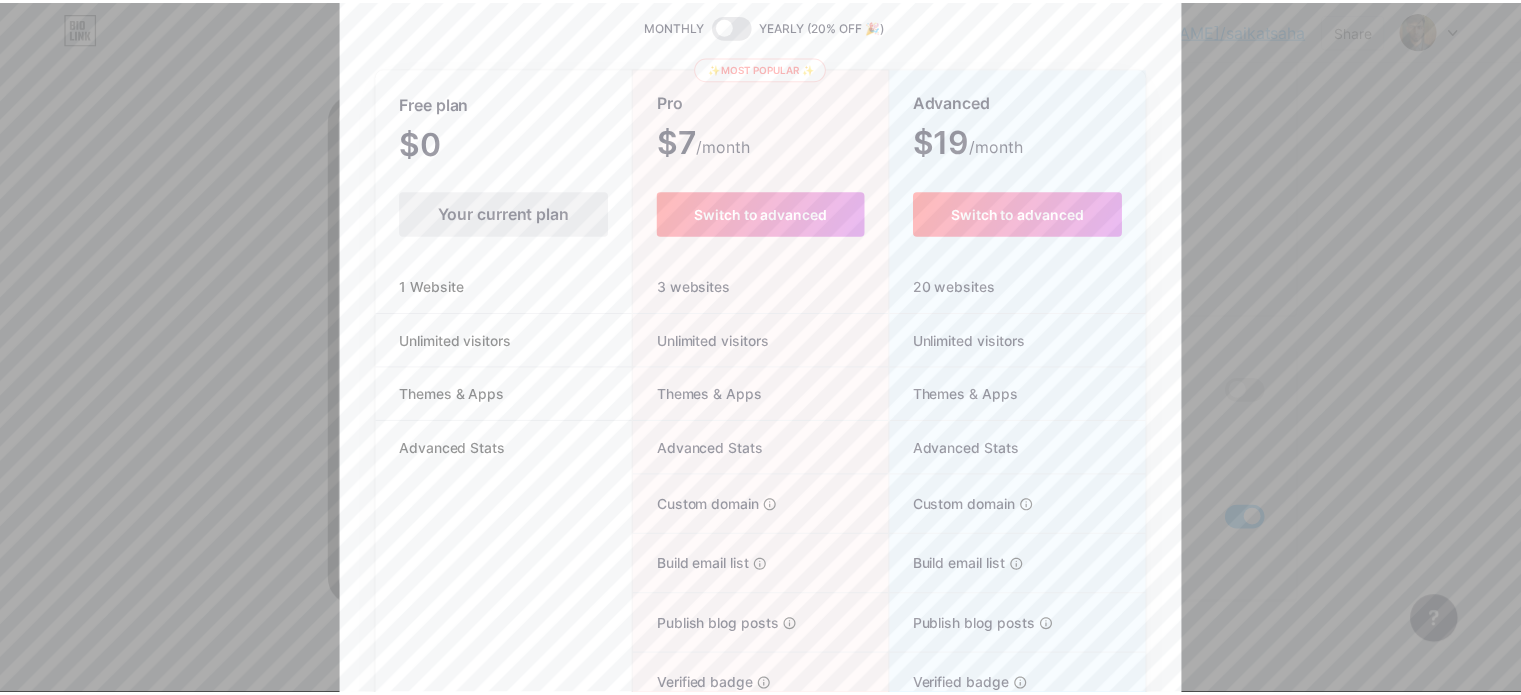 scroll, scrollTop: 200, scrollLeft: 0, axis: vertical 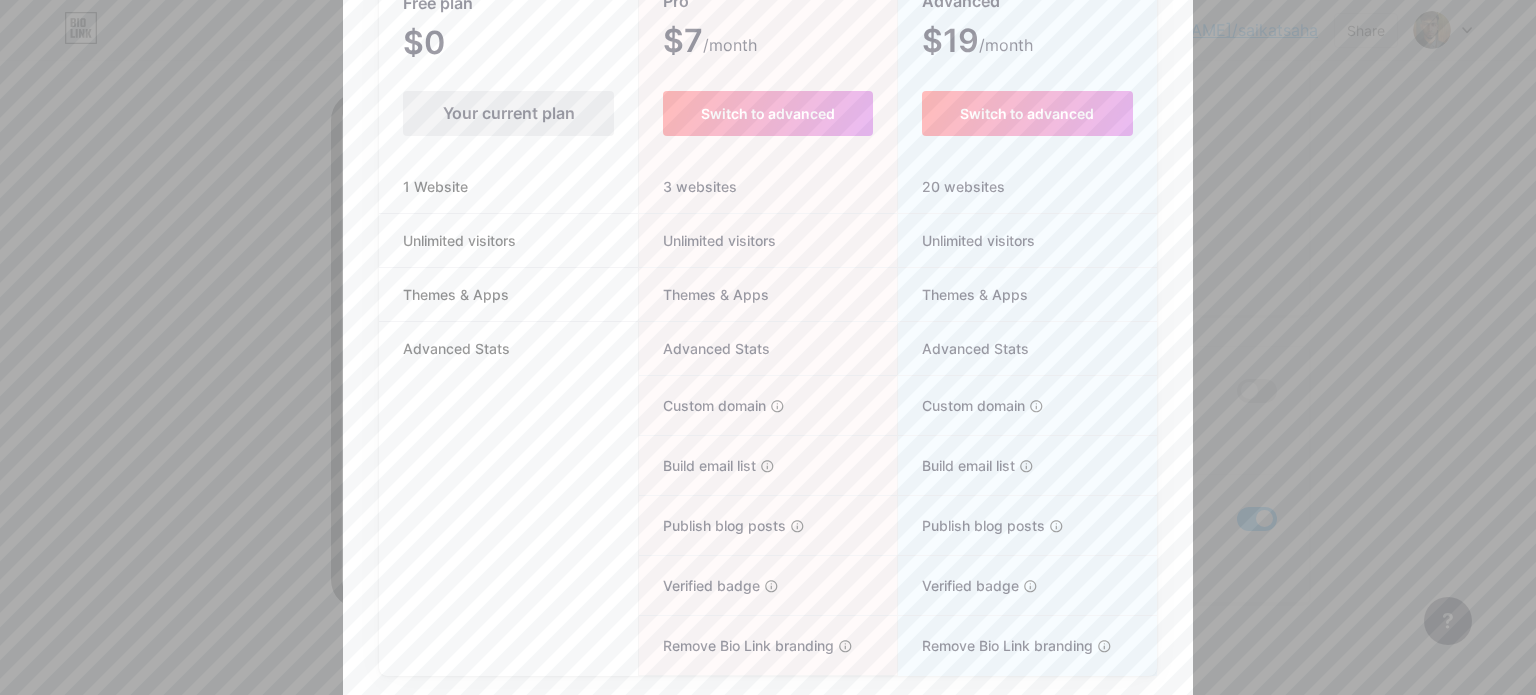 click at bounding box center (768, 147) 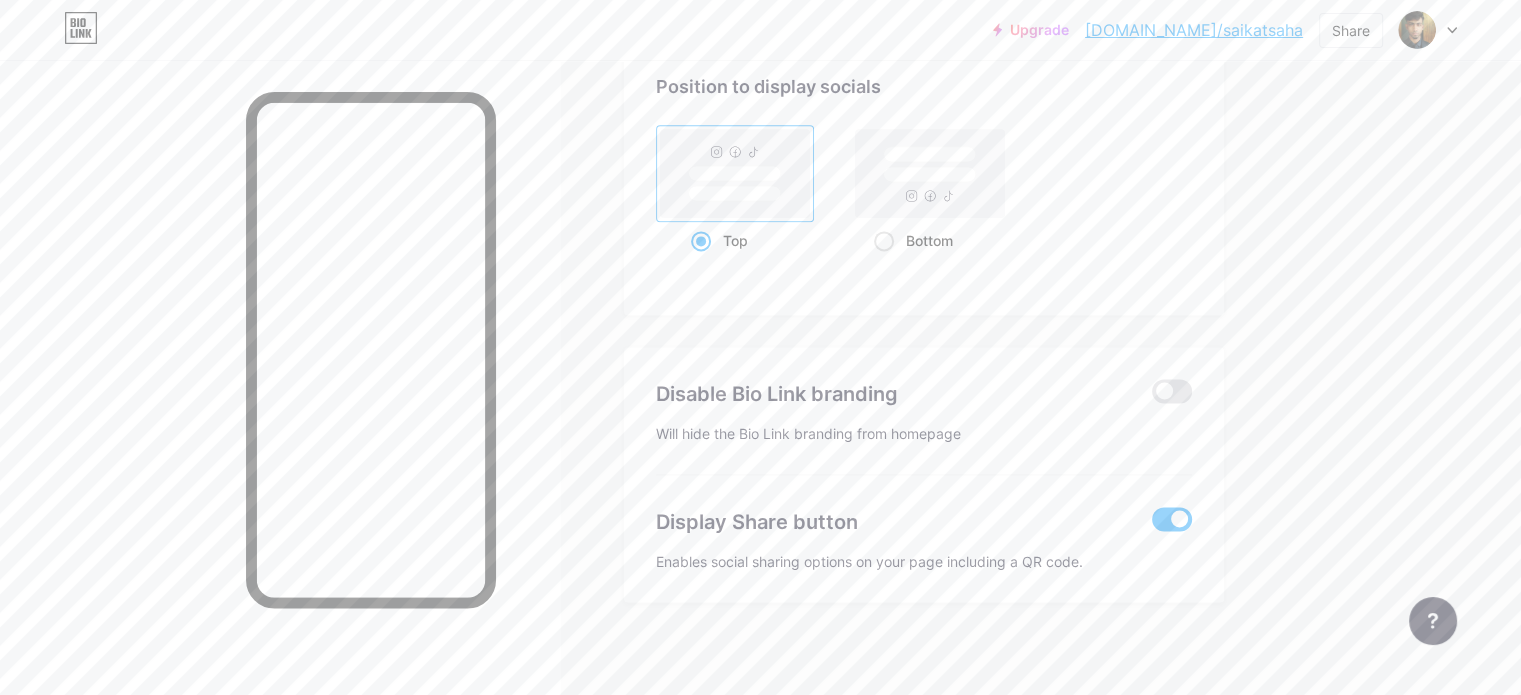 click at bounding box center [1172, 519] 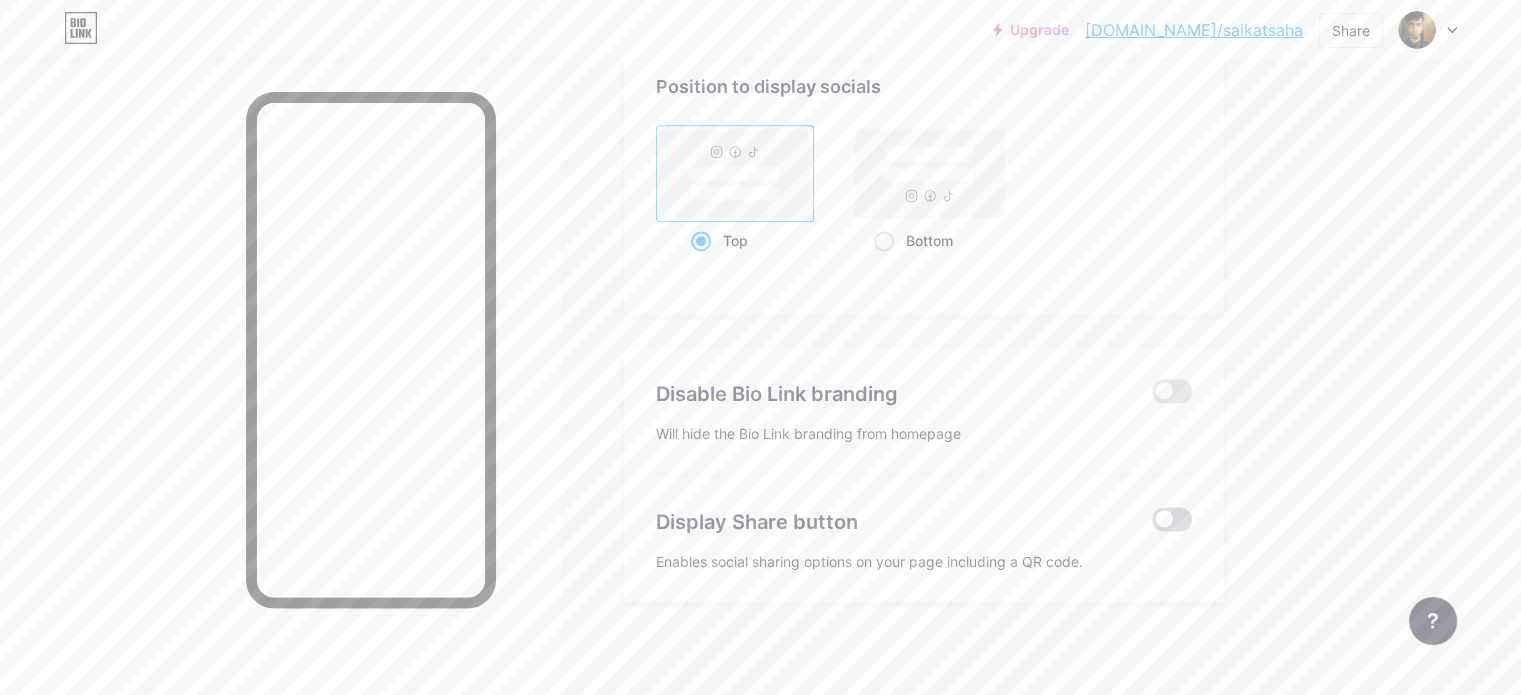 click at bounding box center [1172, 519] 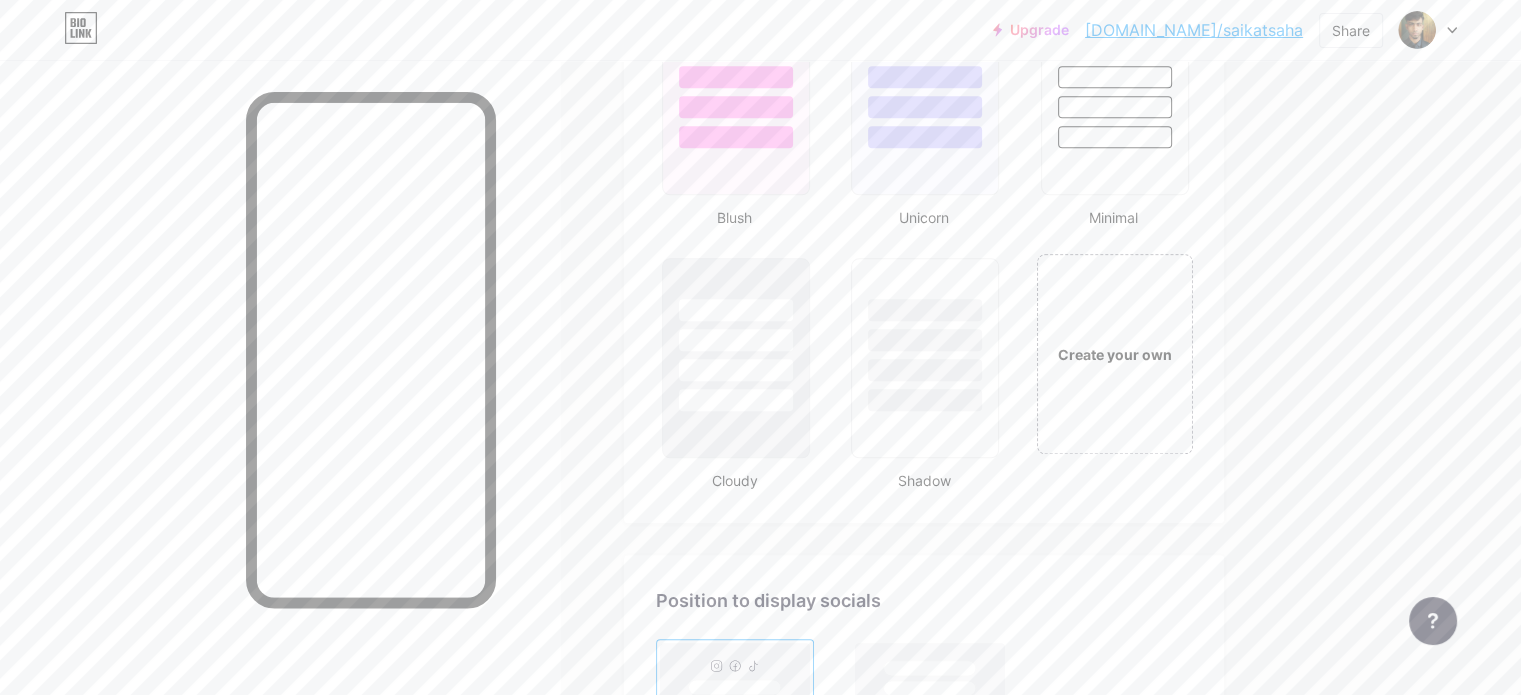 scroll, scrollTop: 2164, scrollLeft: 0, axis: vertical 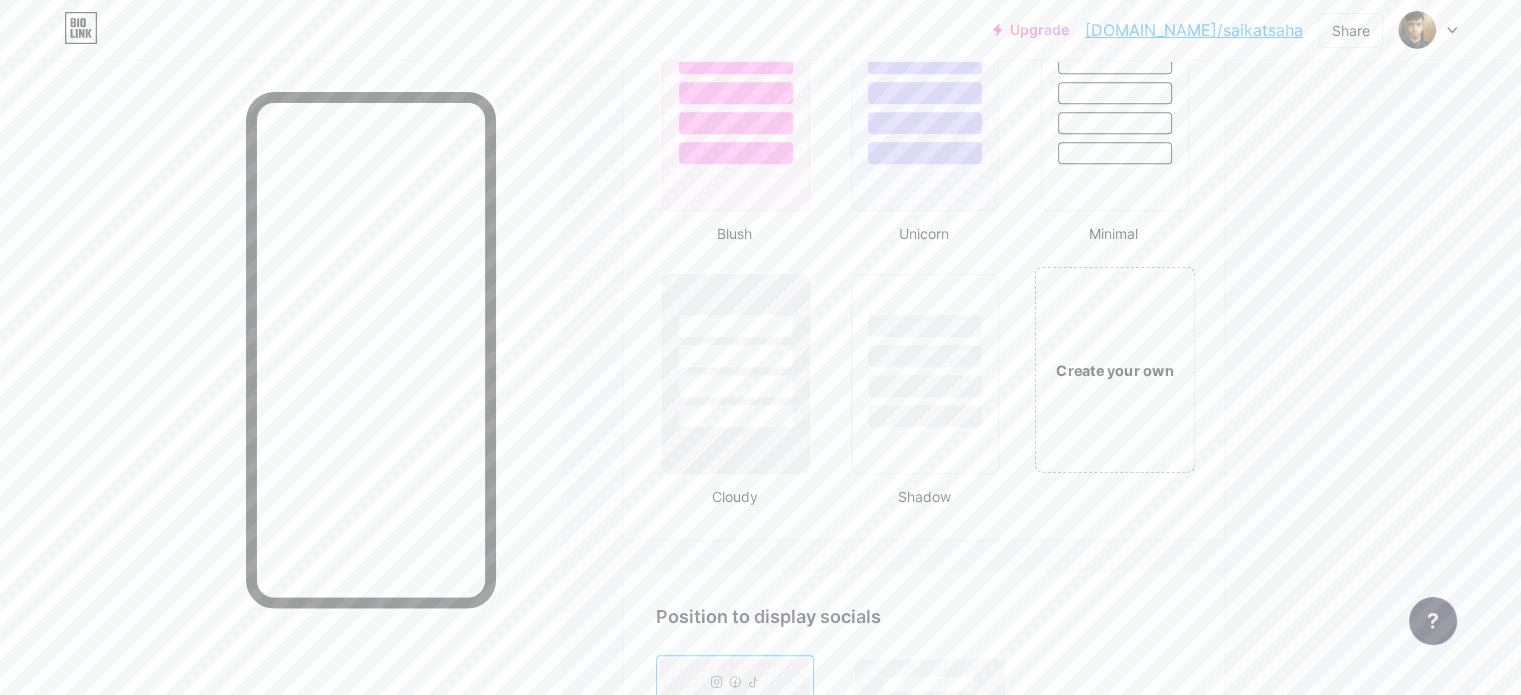 click on "Create your own" at bounding box center (1114, 369) 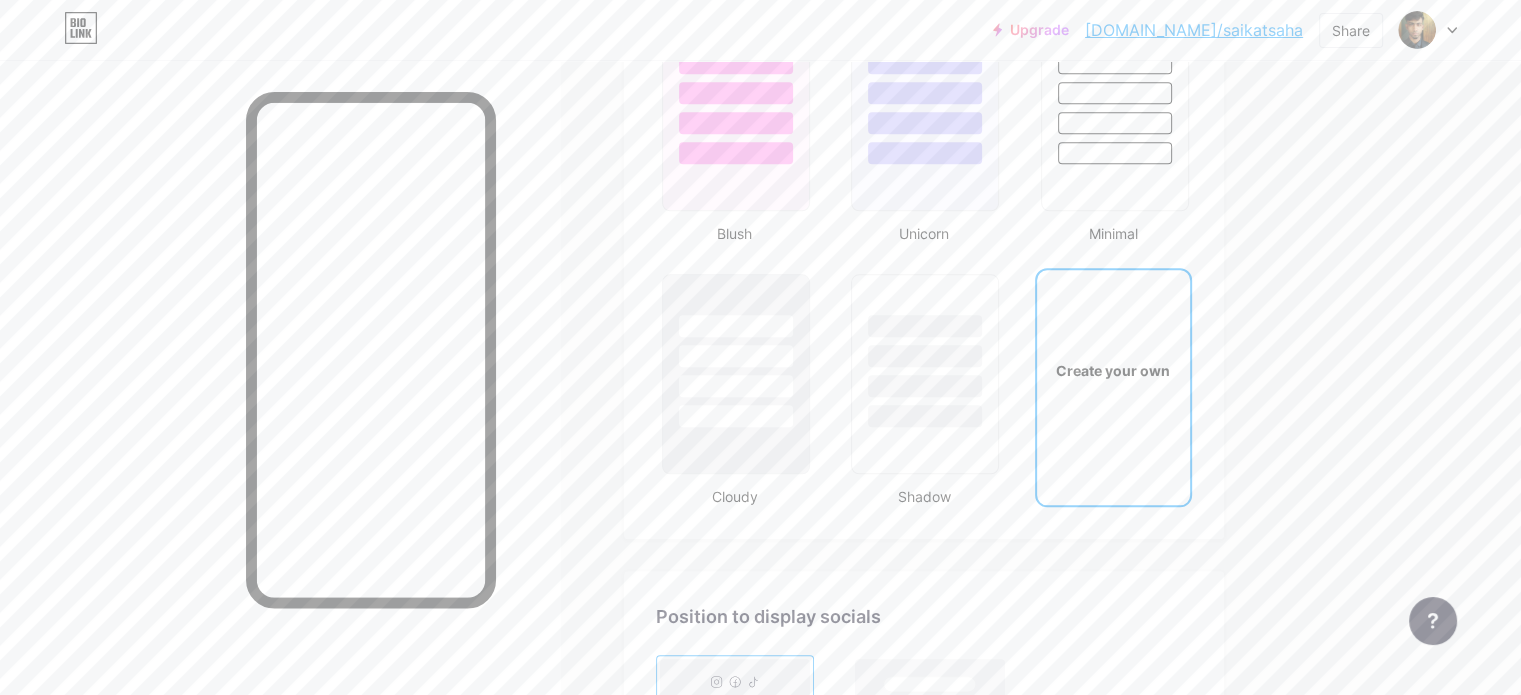 click on "Create your own" at bounding box center [1113, 370] 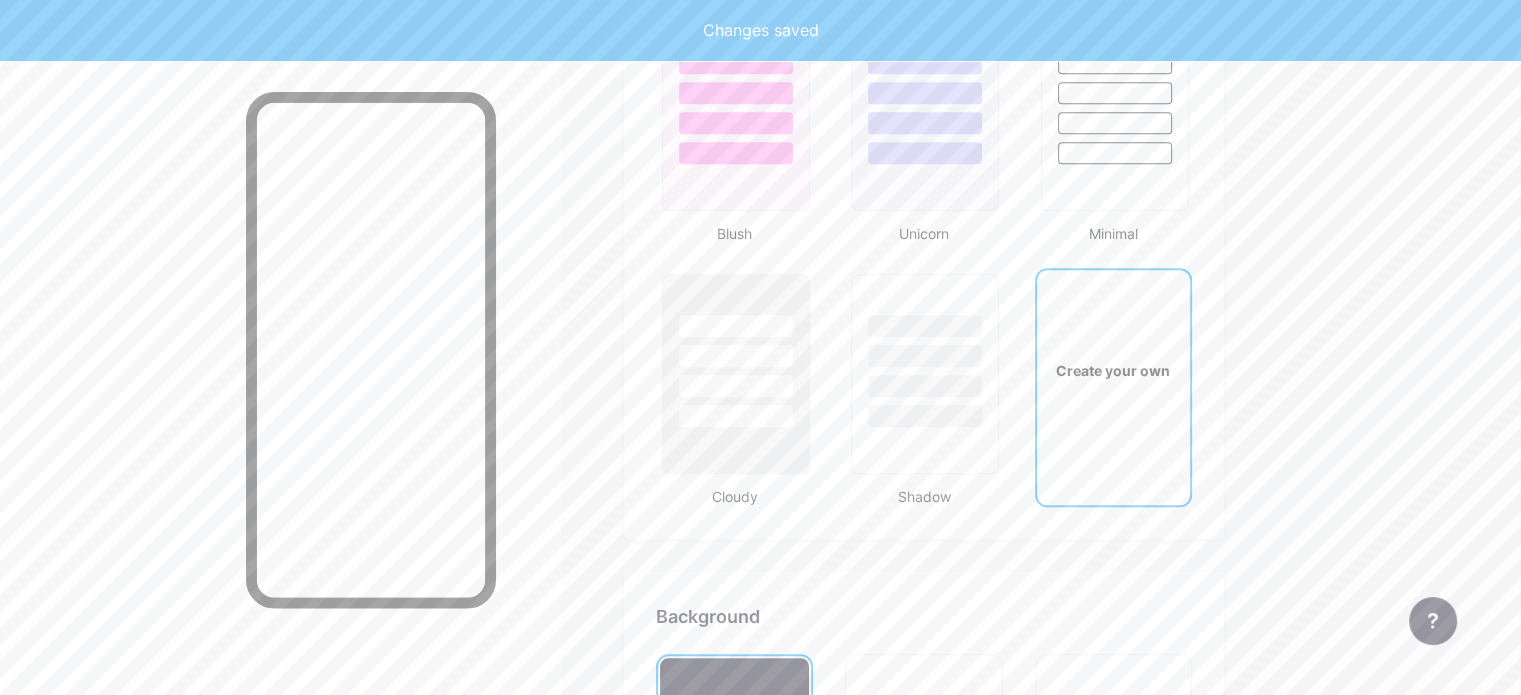 type on "#ffffff" 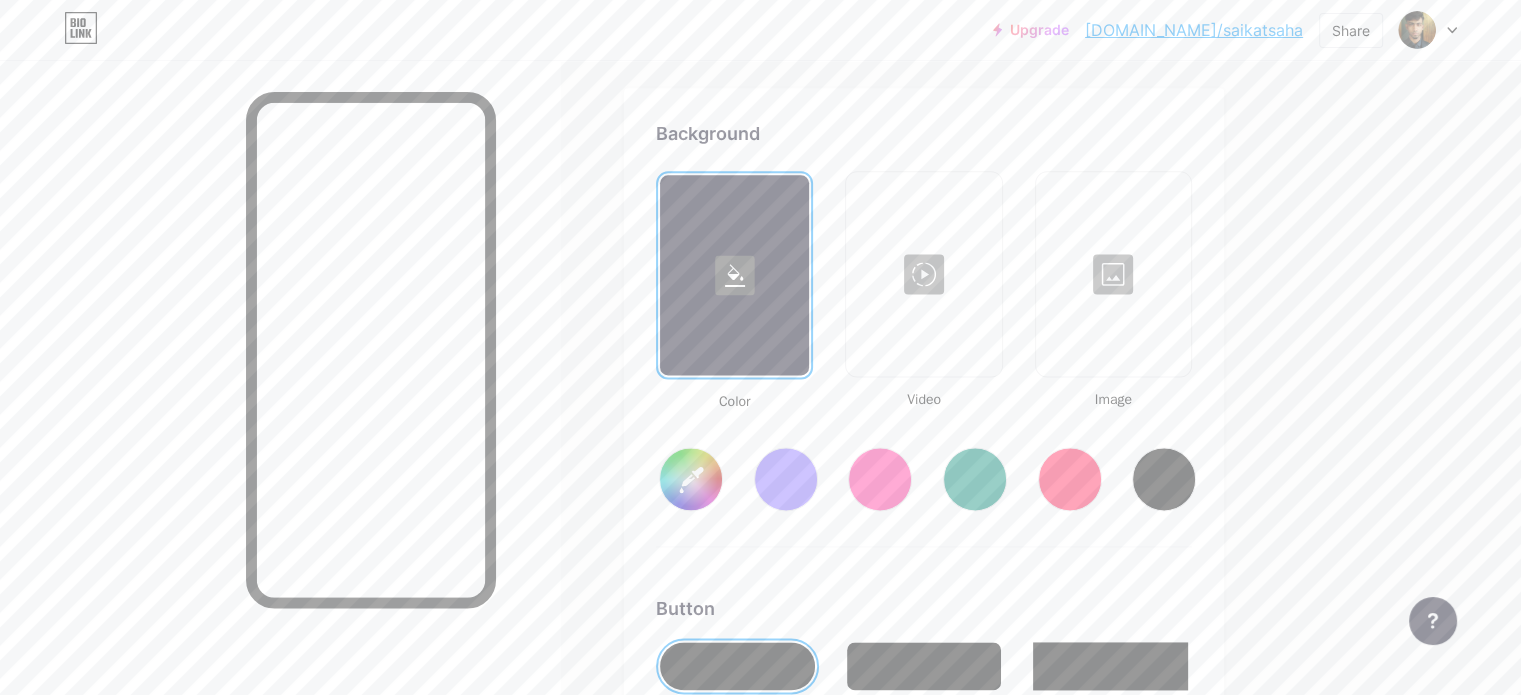 scroll, scrollTop: 2648, scrollLeft: 0, axis: vertical 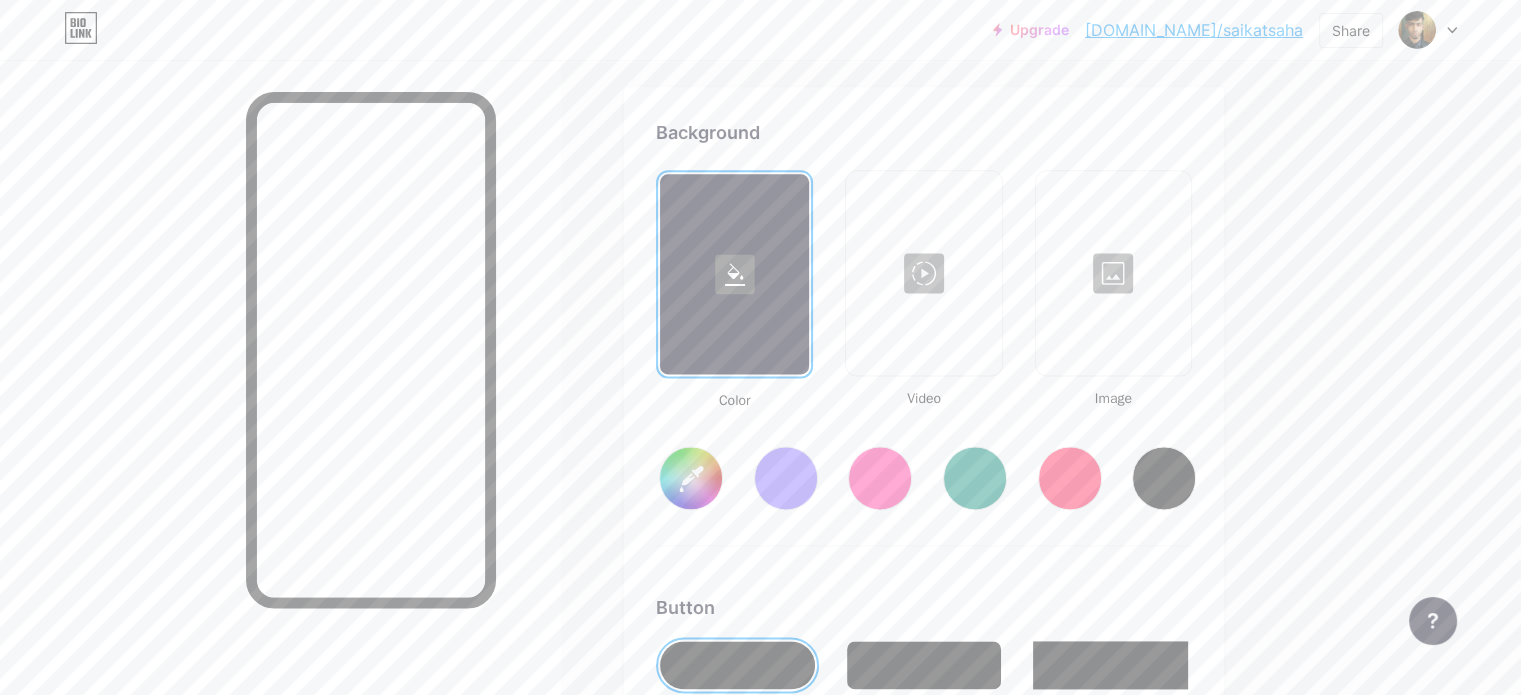 type on "#ffffff" 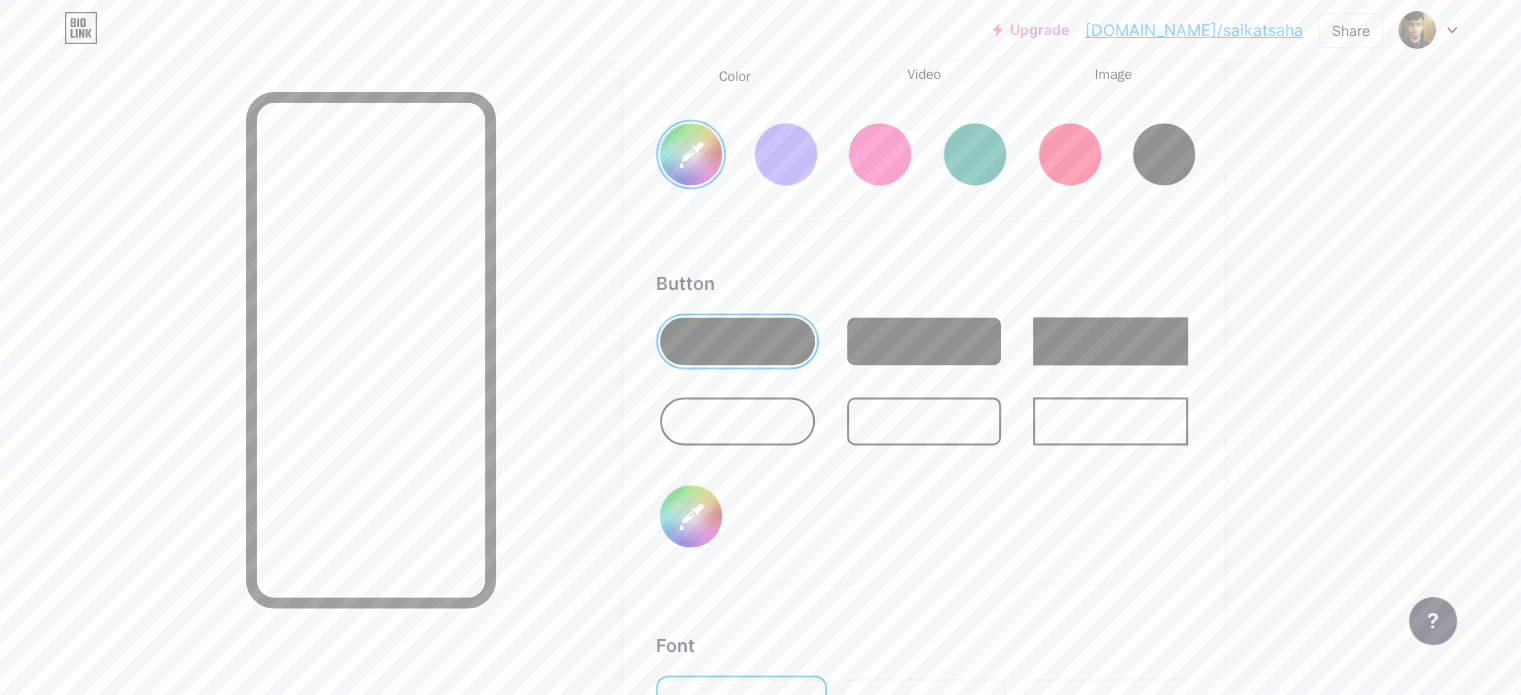 click at bounding box center [924, 421] 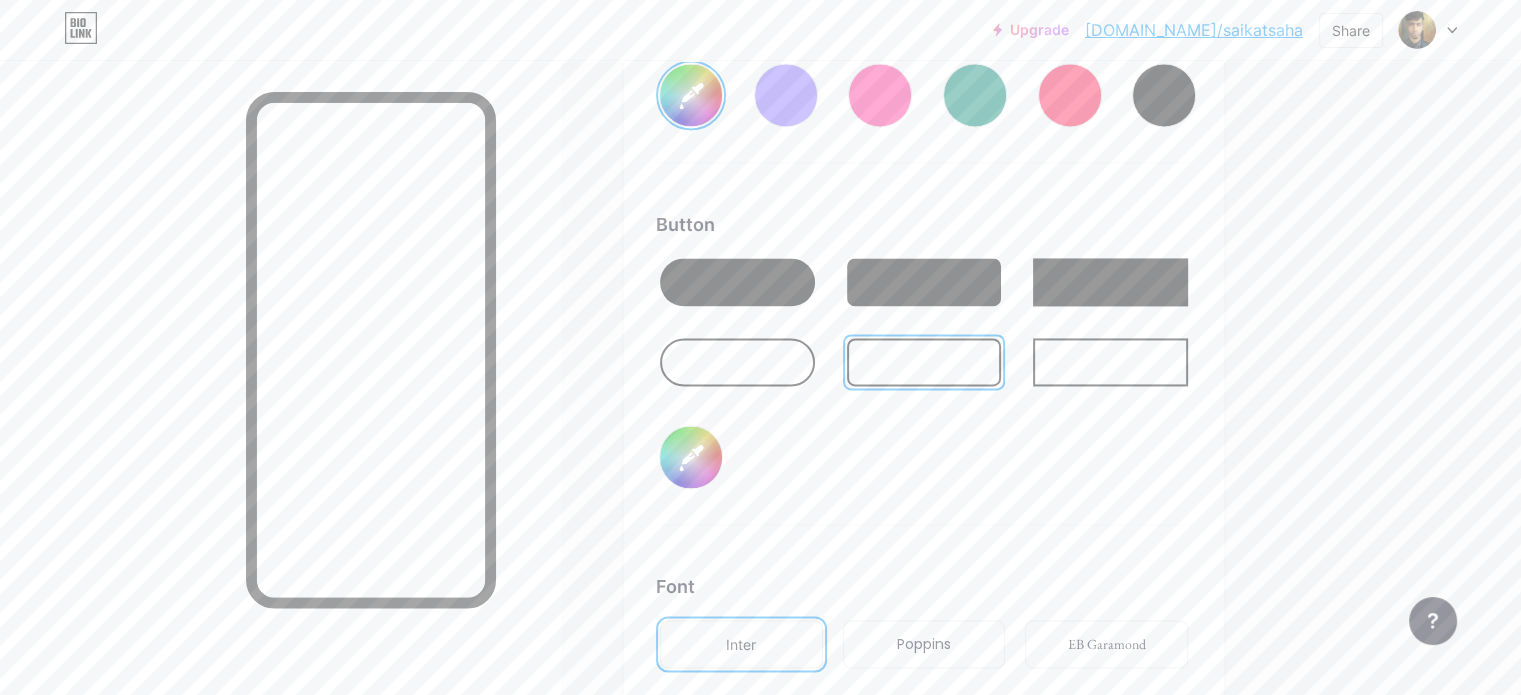 scroll, scrollTop: 3065, scrollLeft: 0, axis: vertical 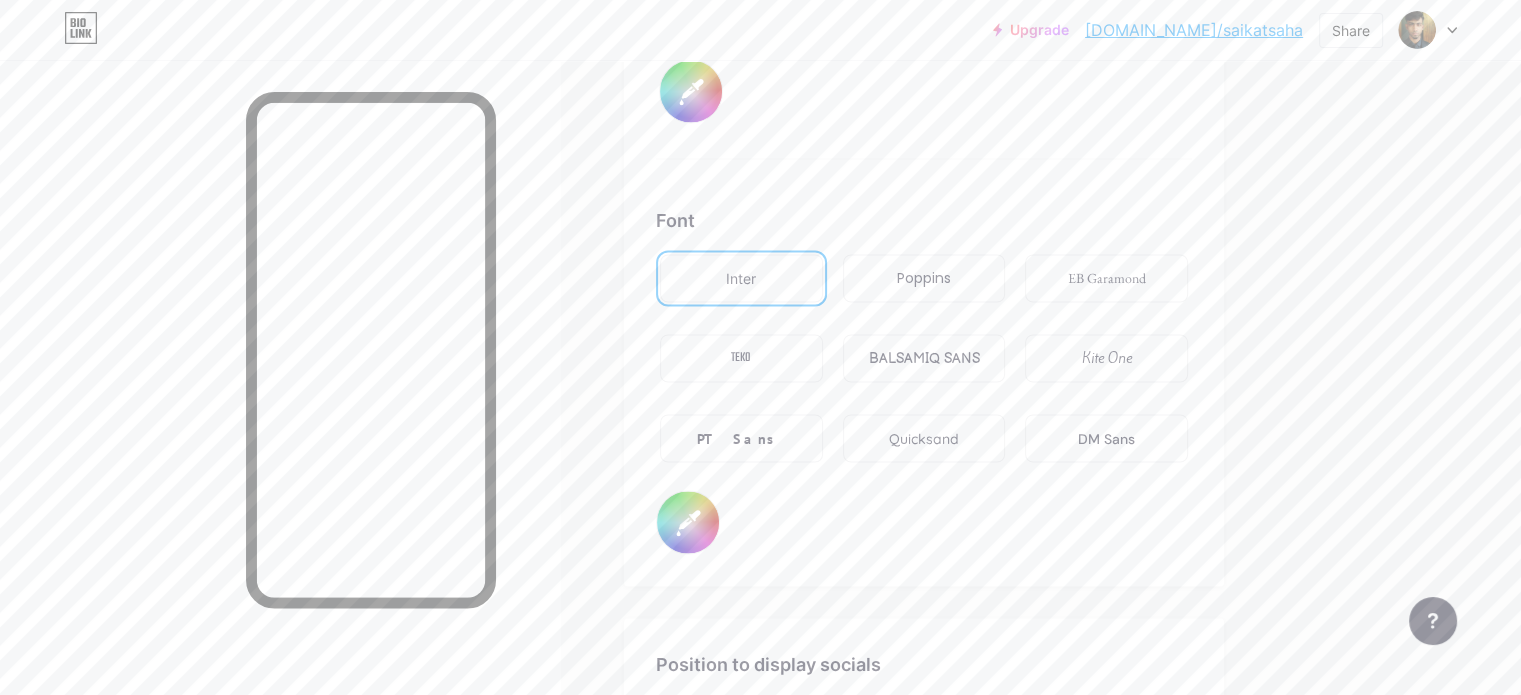 click on "TEKO" at bounding box center (741, 358) 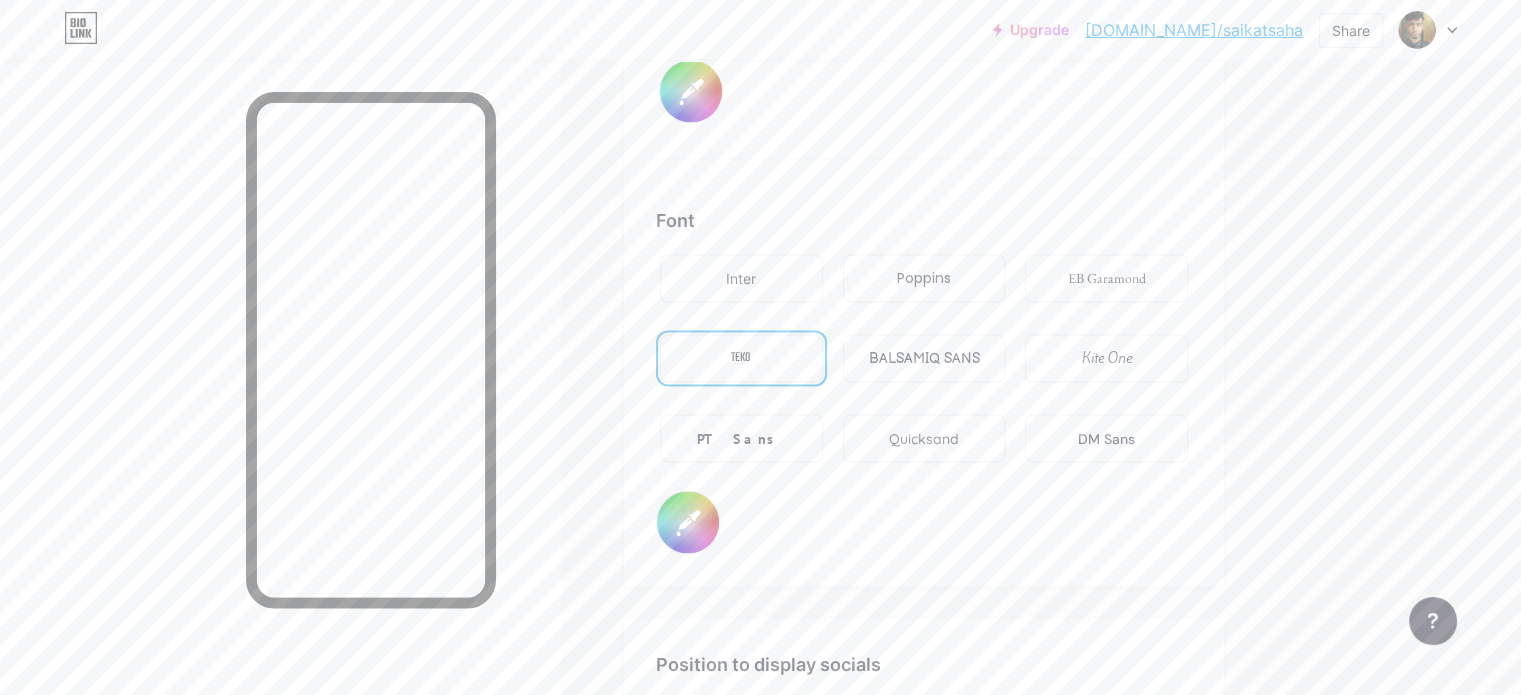 click on "PT Sans" at bounding box center [741, 438] 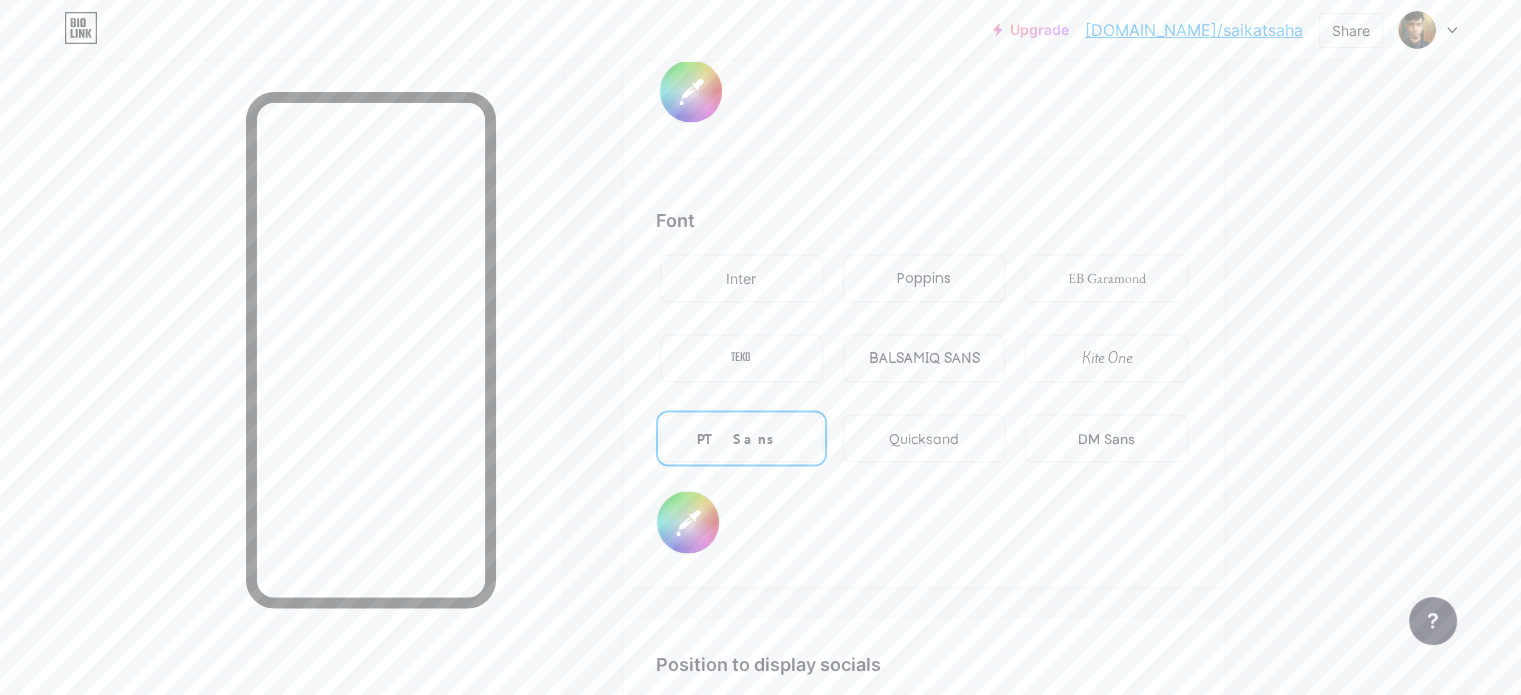 click on "BALSAMIQ SANS" at bounding box center [923, 358] 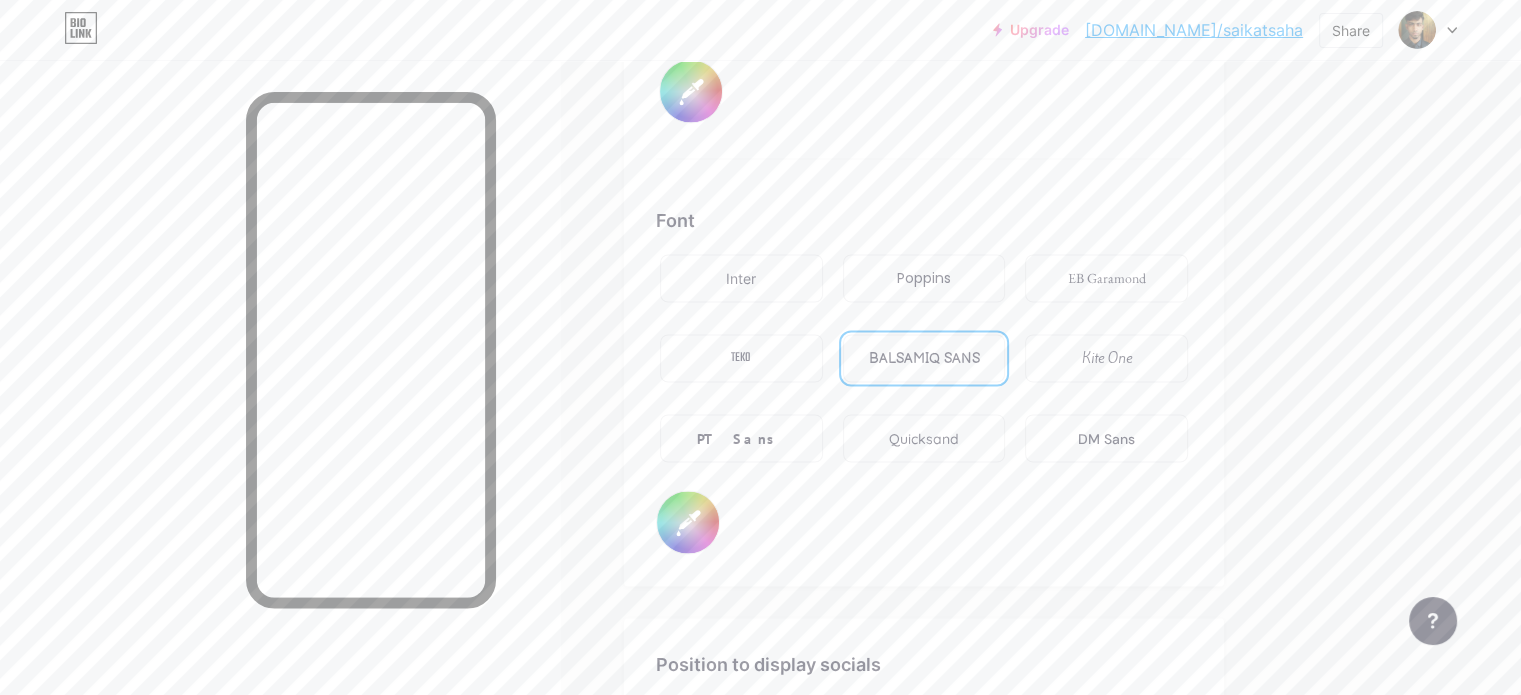 click on "Quicksand" at bounding box center (924, 438) 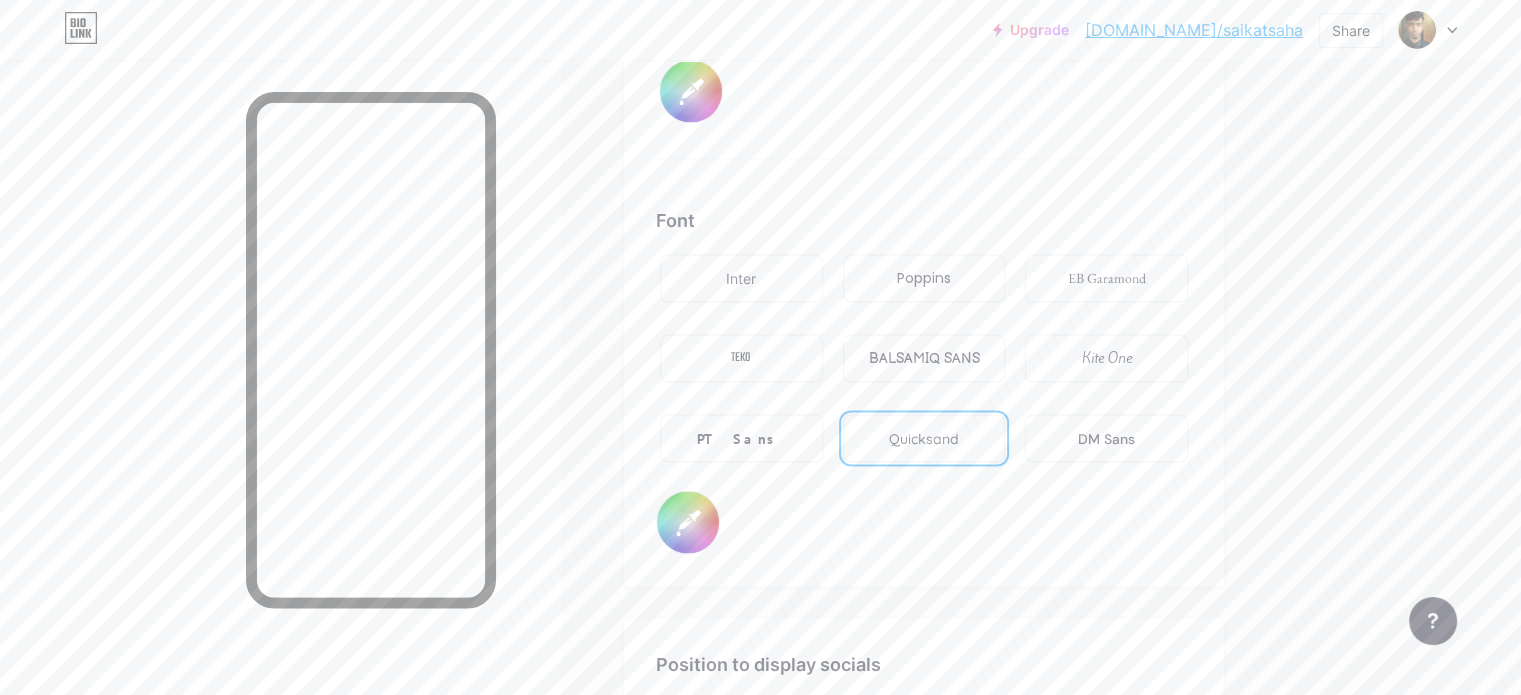 click on "DM Sans" at bounding box center (1106, 438) 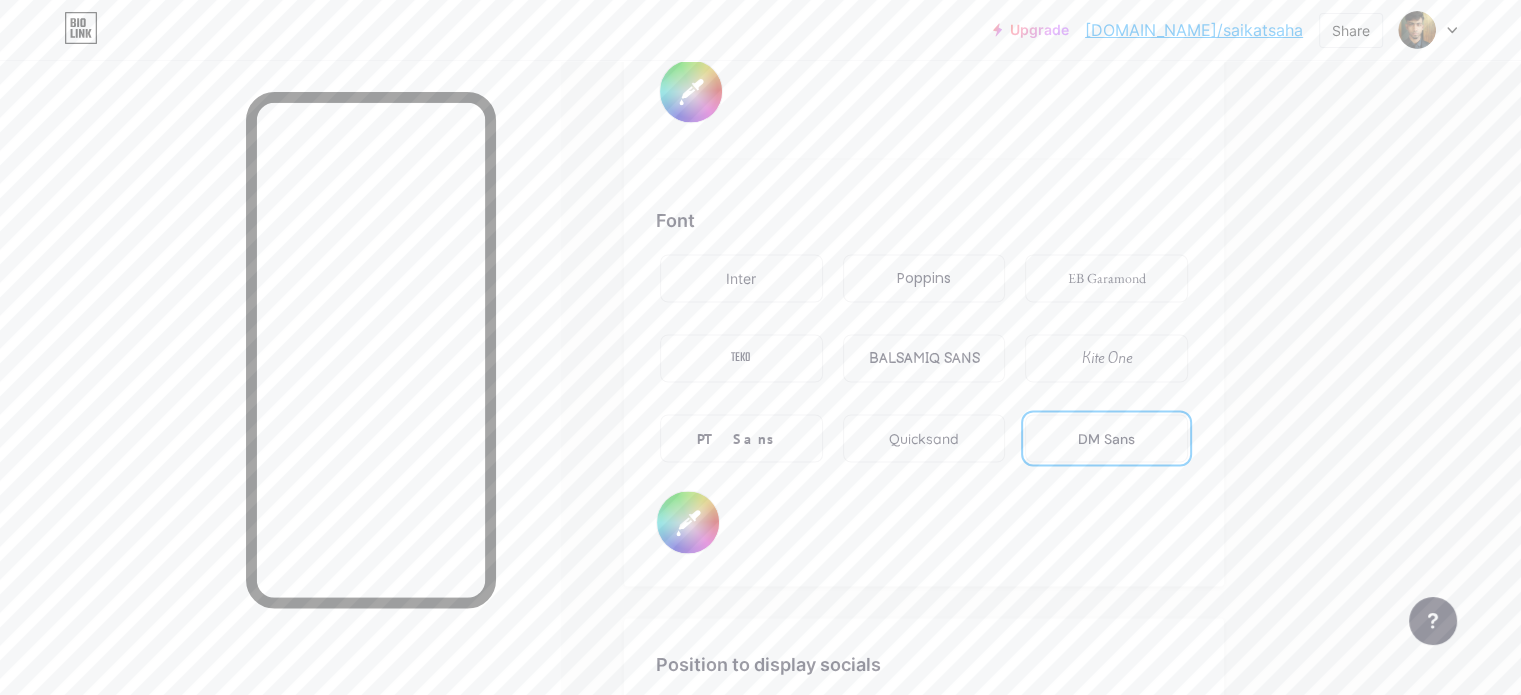 click on "PT Sans" at bounding box center [741, 438] 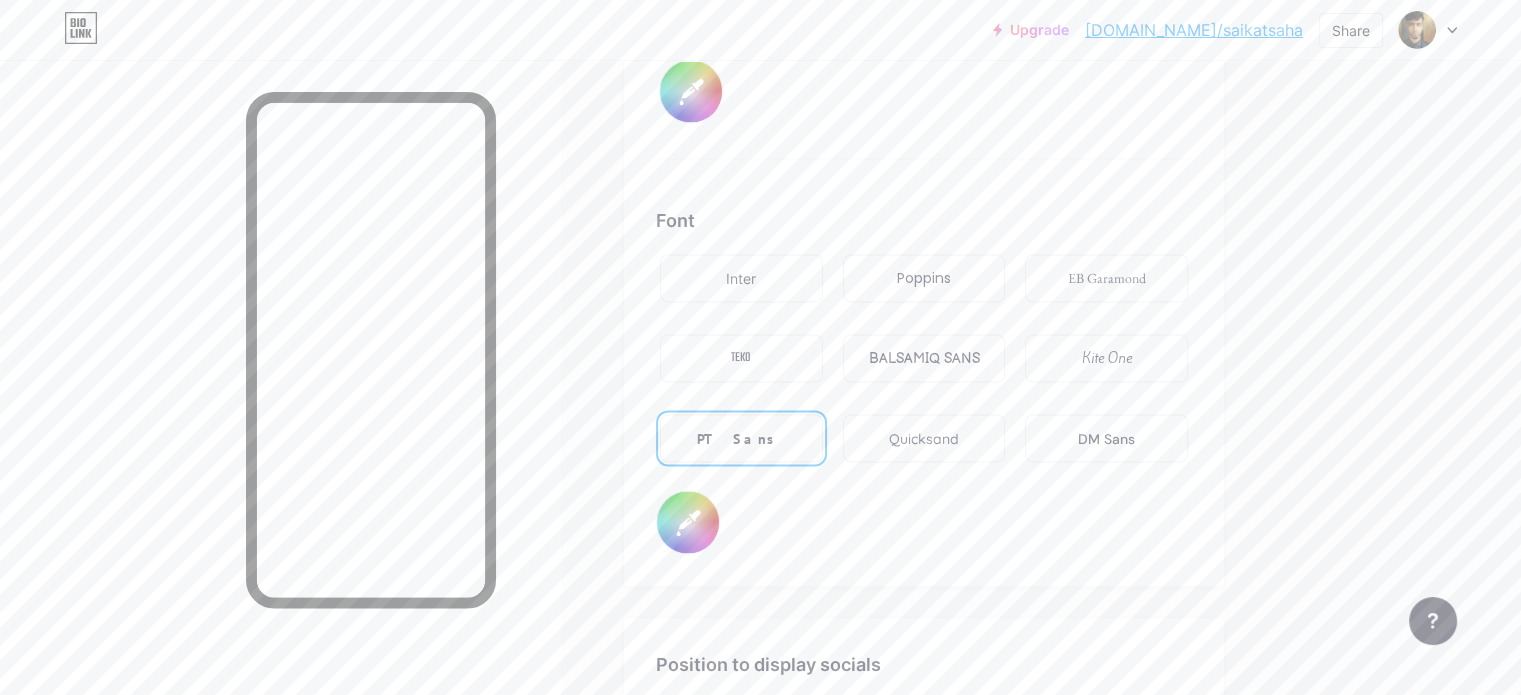 click on "DM Sans" at bounding box center (1106, 438) 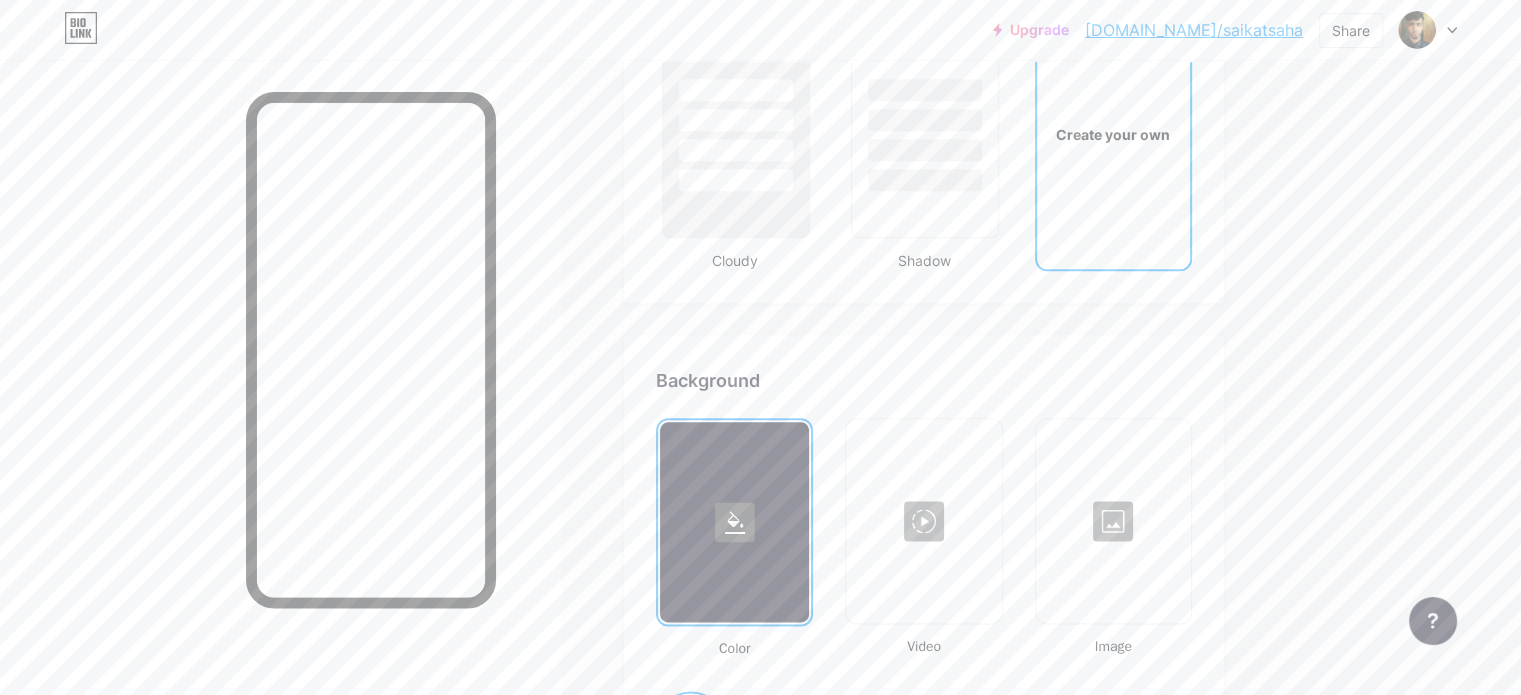 scroll, scrollTop: 2433, scrollLeft: 0, axis: vertical 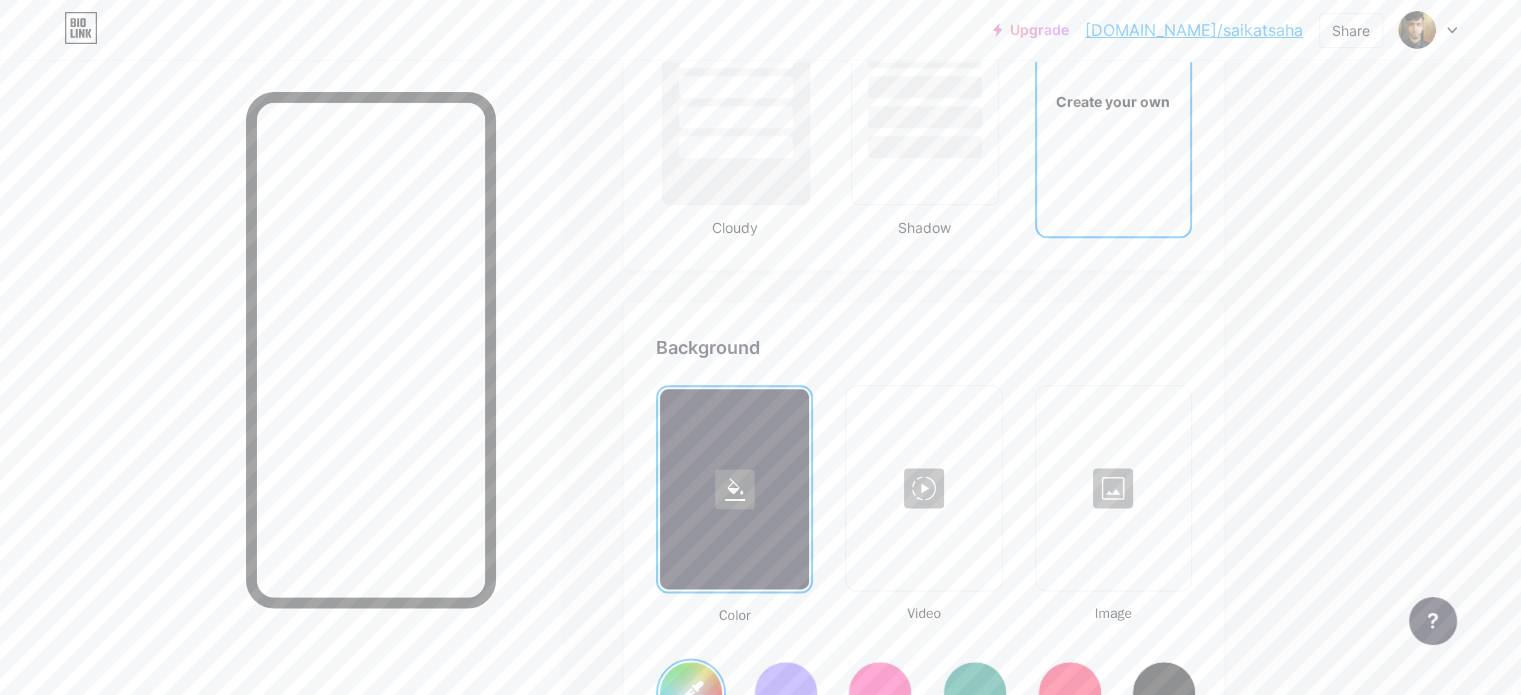 click on "Create your own" at bounding box center (1113, 101) 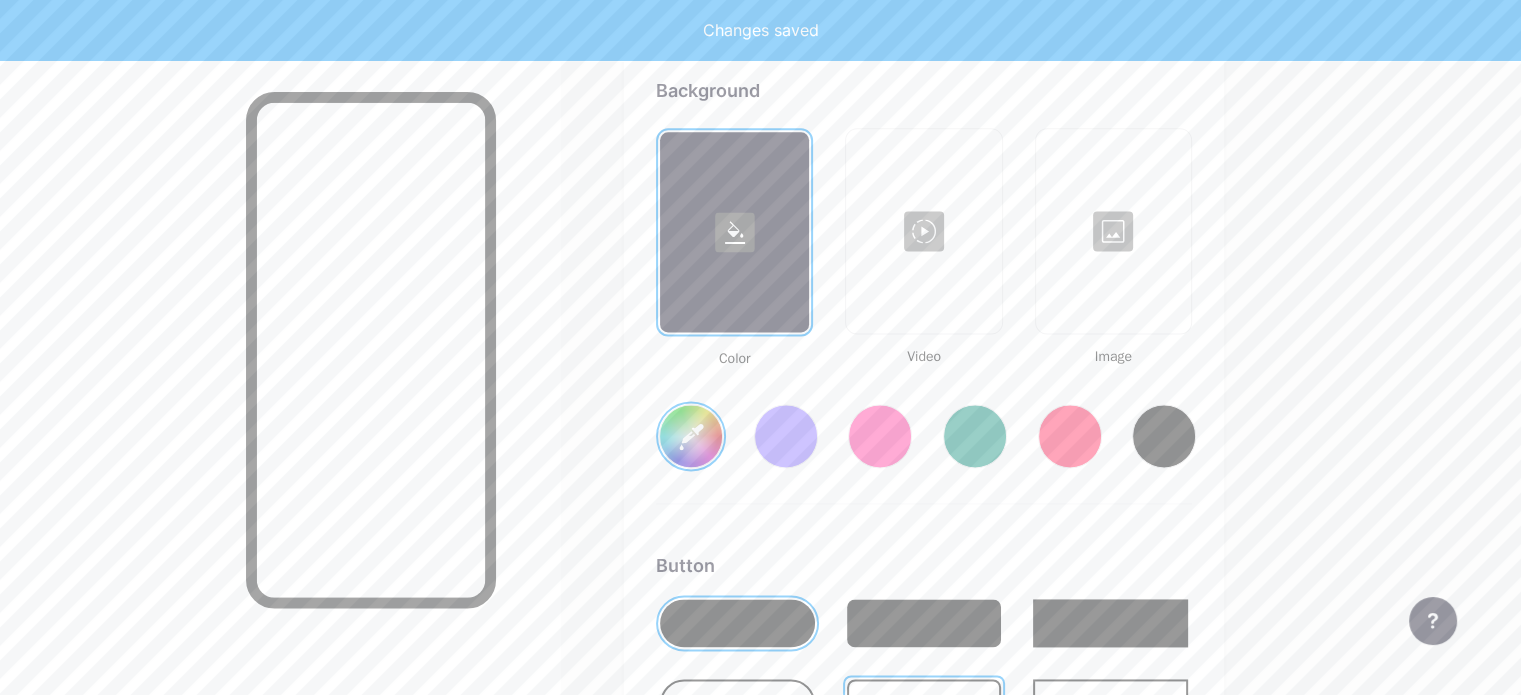 scroll, scrollTop: 2648, scrollLeft: 0, axis: vertical 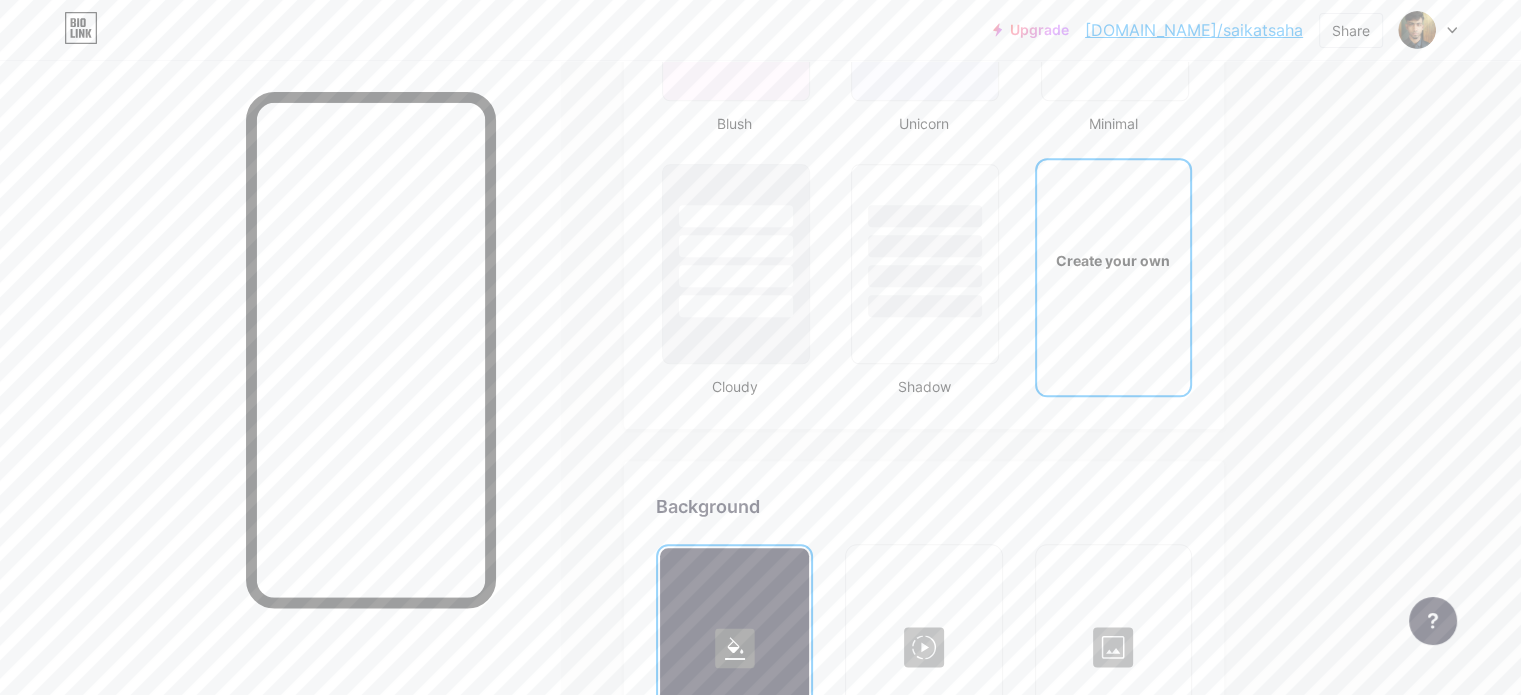 click on "Create your own" at bounding box center [1113, 260] 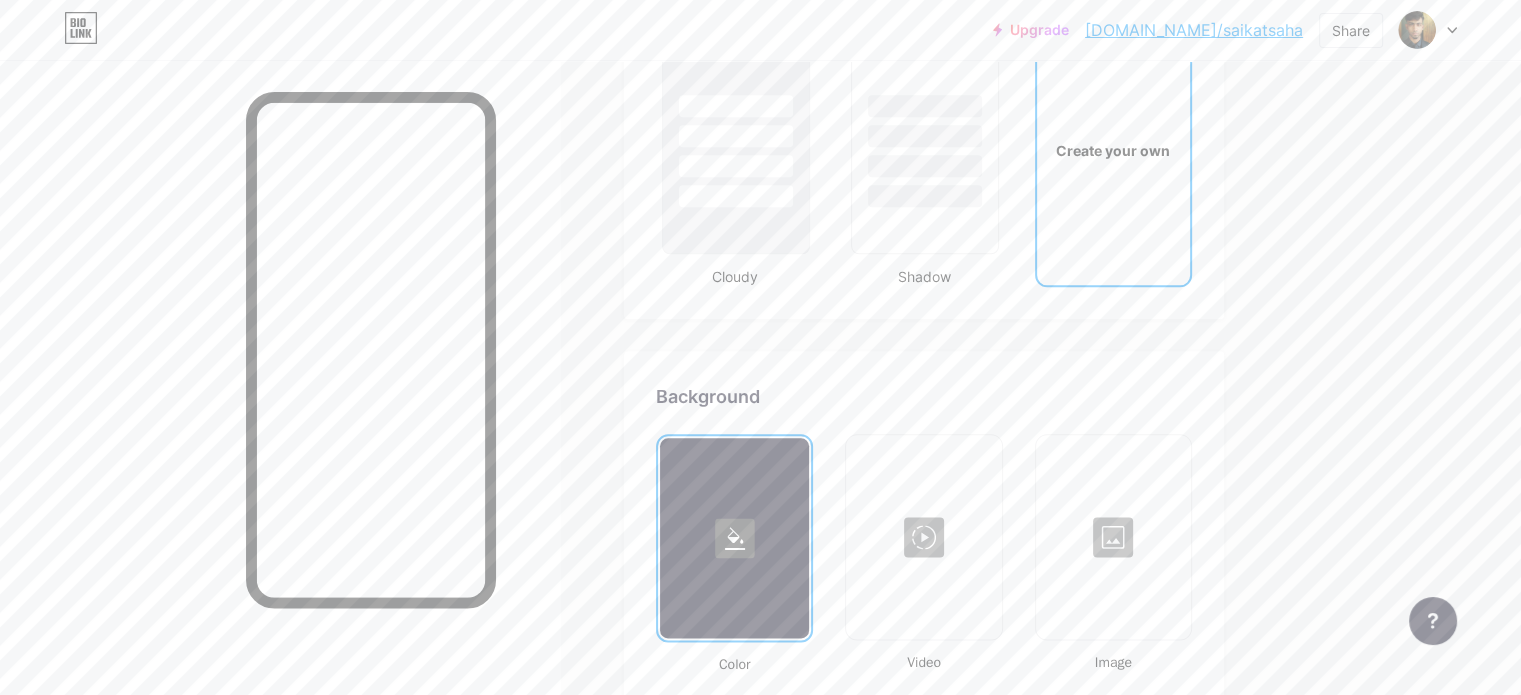 type on "#ffffff" 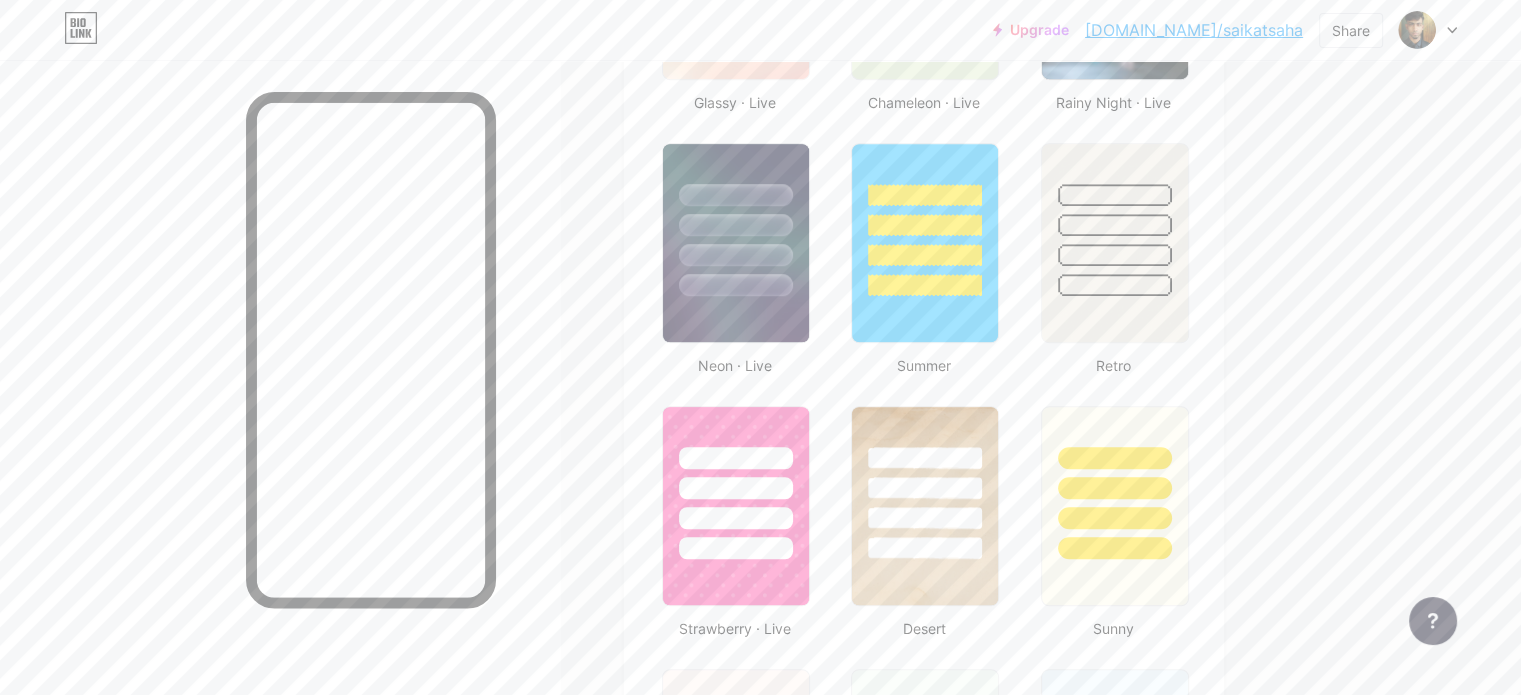 scroll, scrollTop: 1203, scrollLeft: 0, axis: vertical 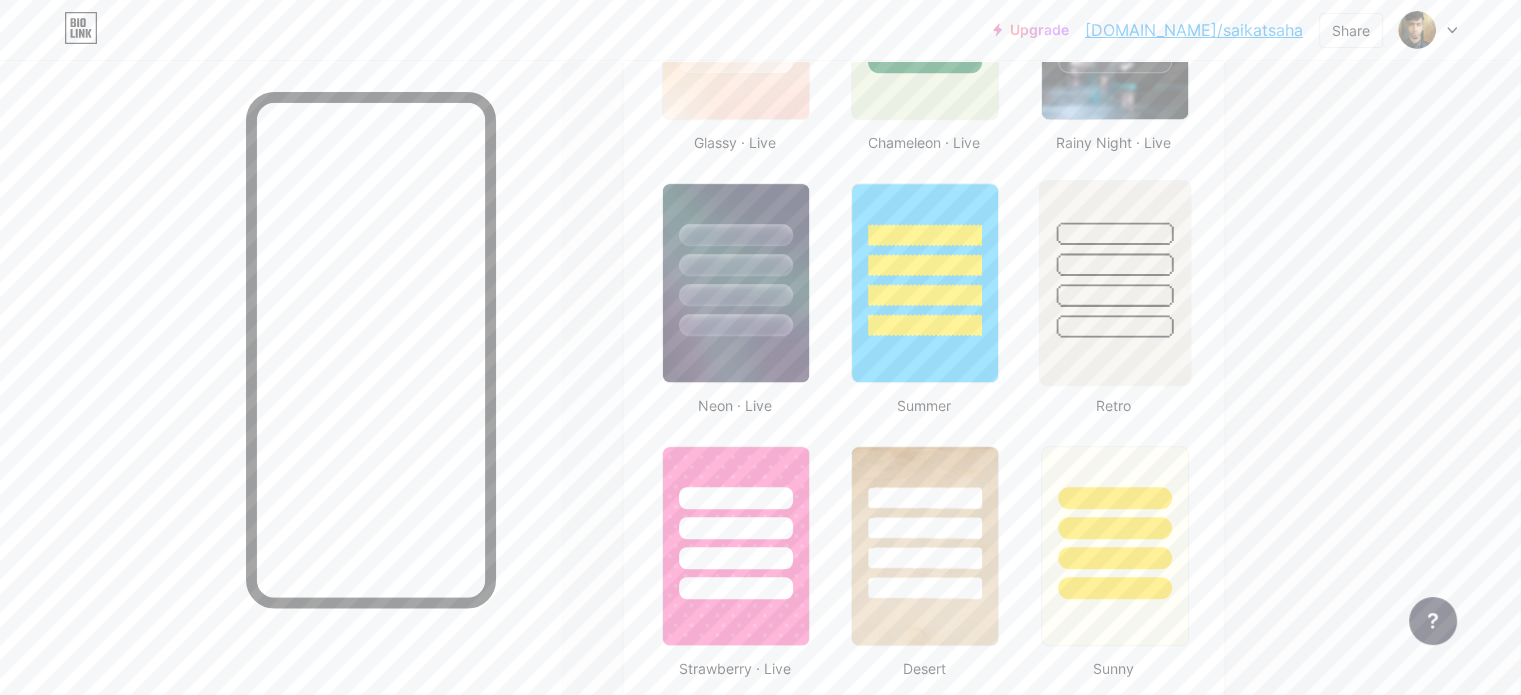 click at bounding box center [1114, 295] 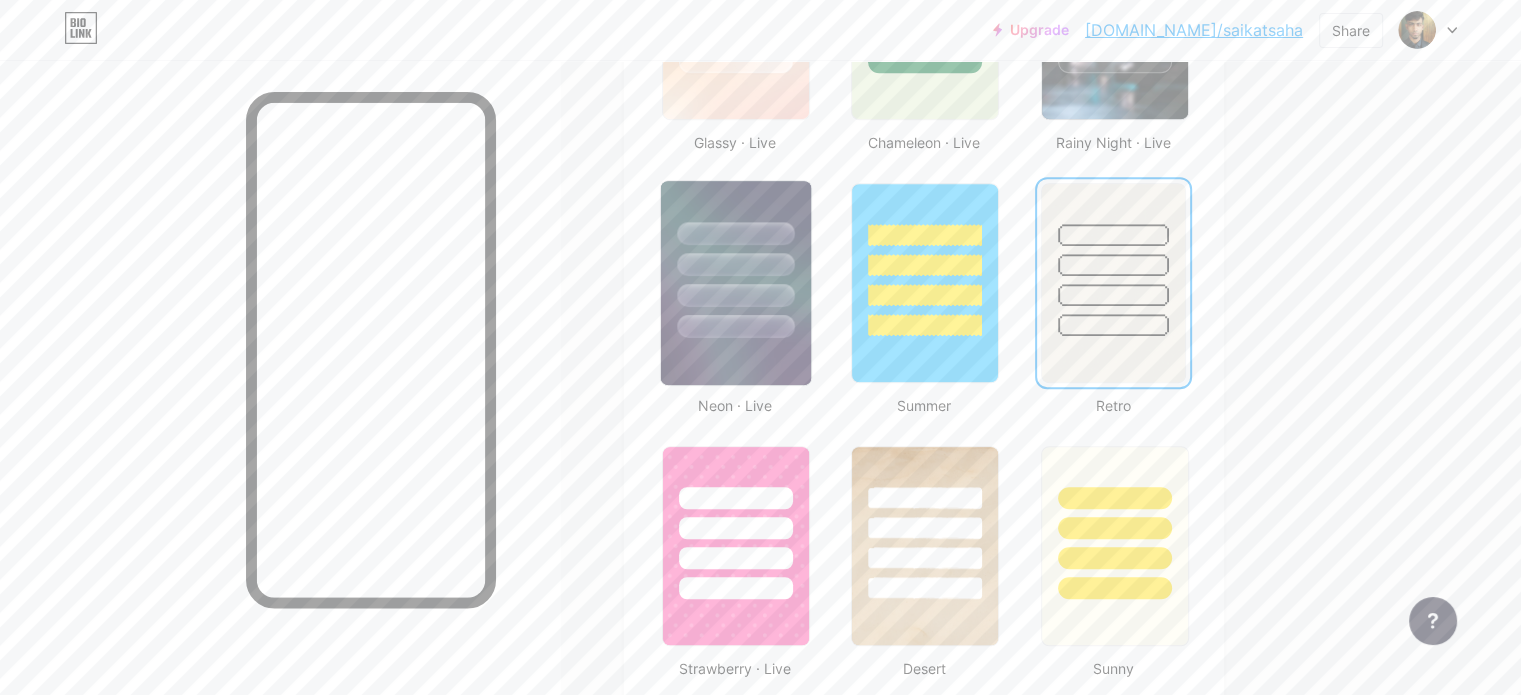 click at bounding box center [735, 295] 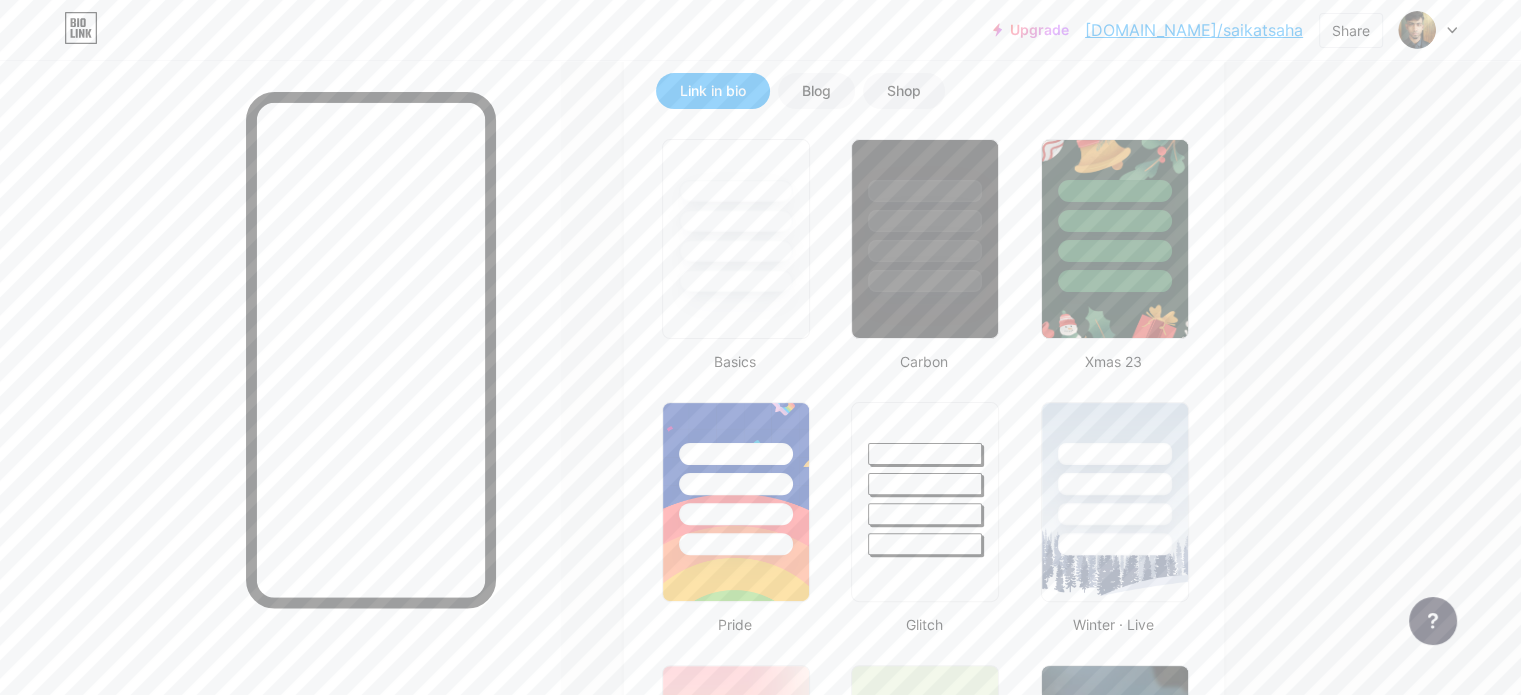 scroll, scrollTop: 467, scrollLeft: 0, axis: vertical 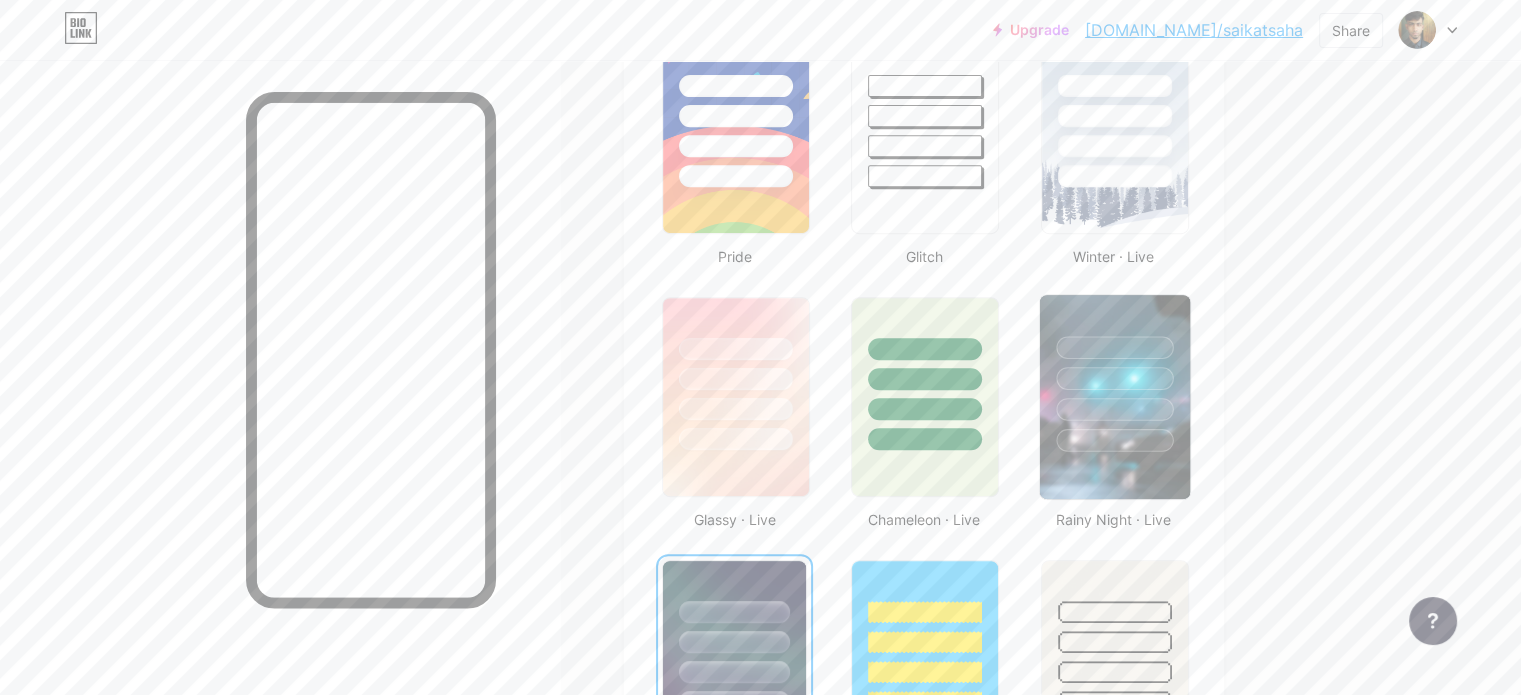 click at bounding box center (1114, 373) 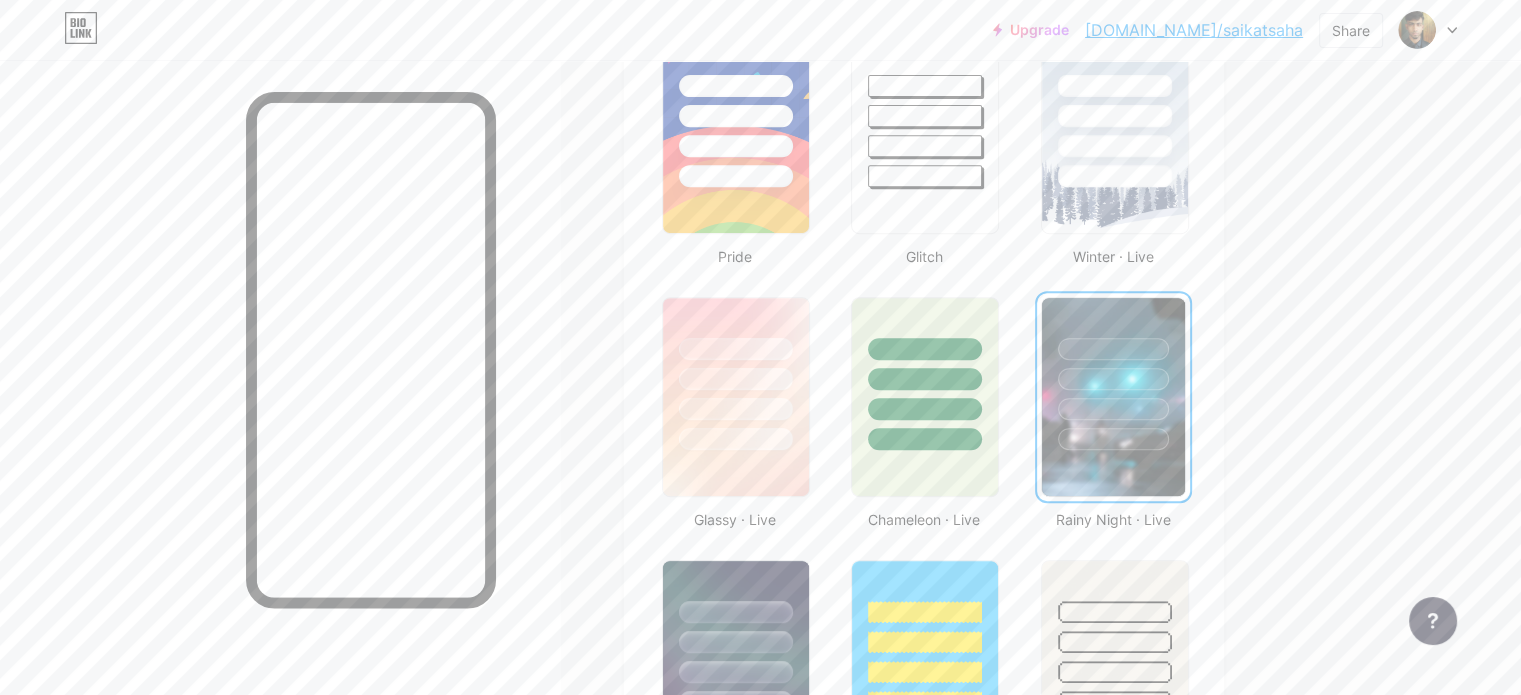 scroll, scrollTop: 880, scrollLeft: 0, axis: vertical 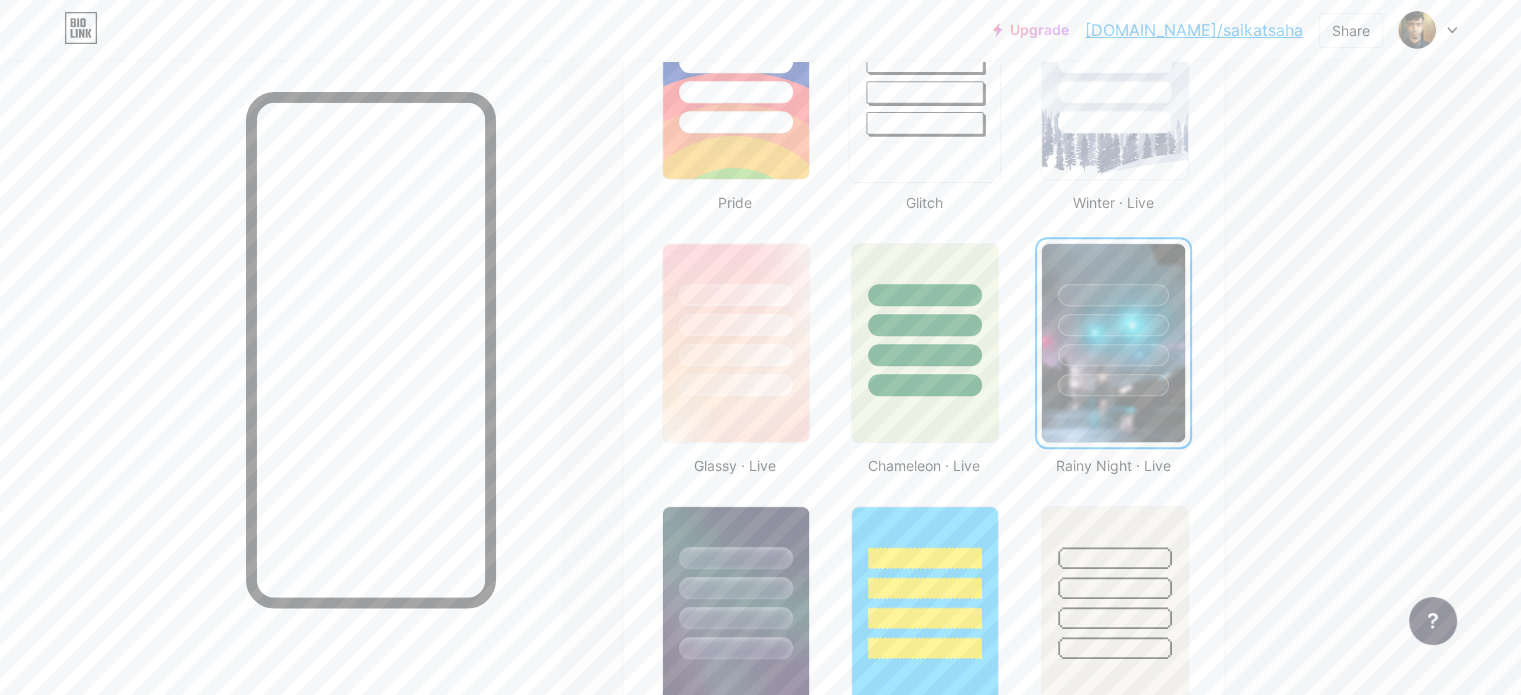 click at bounding box center (925, 123) 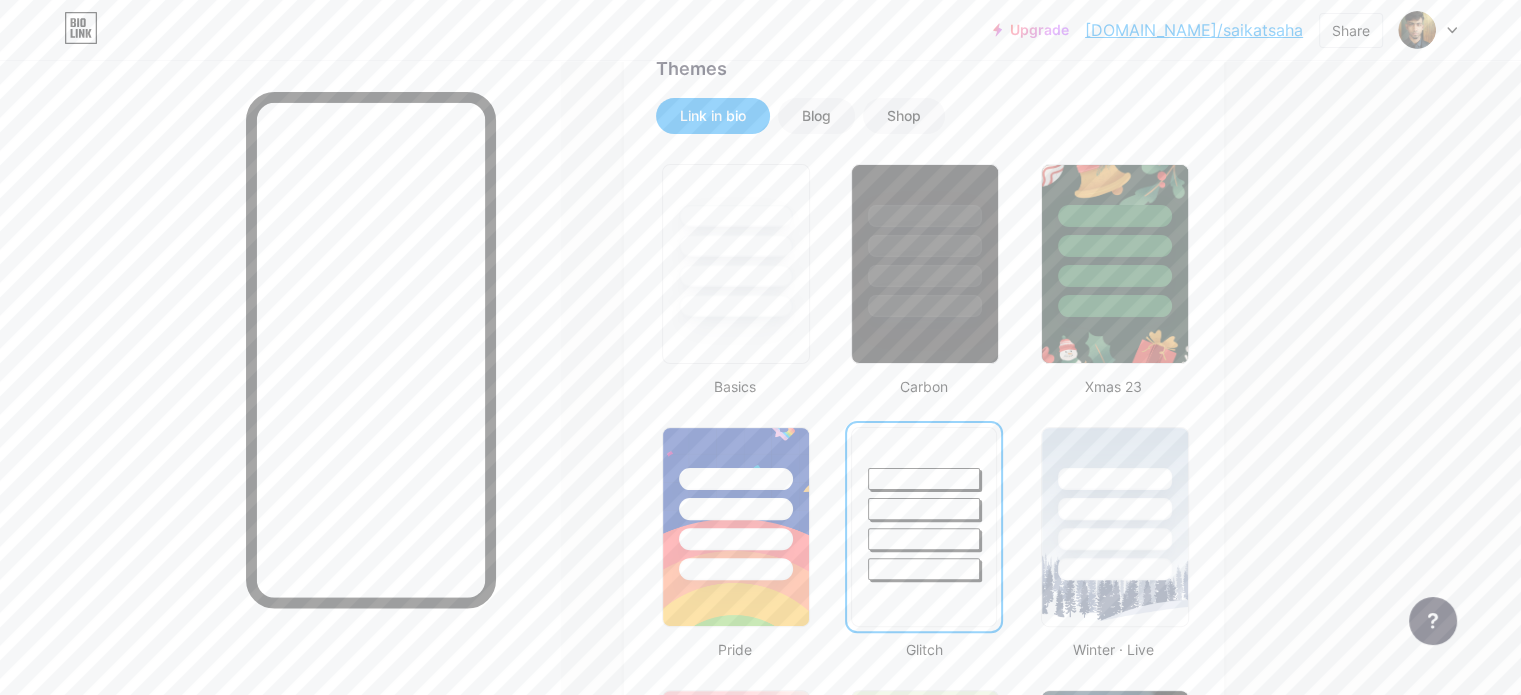 scroll, scrollTop: 429, scrollLeft: 0, axis: vertical 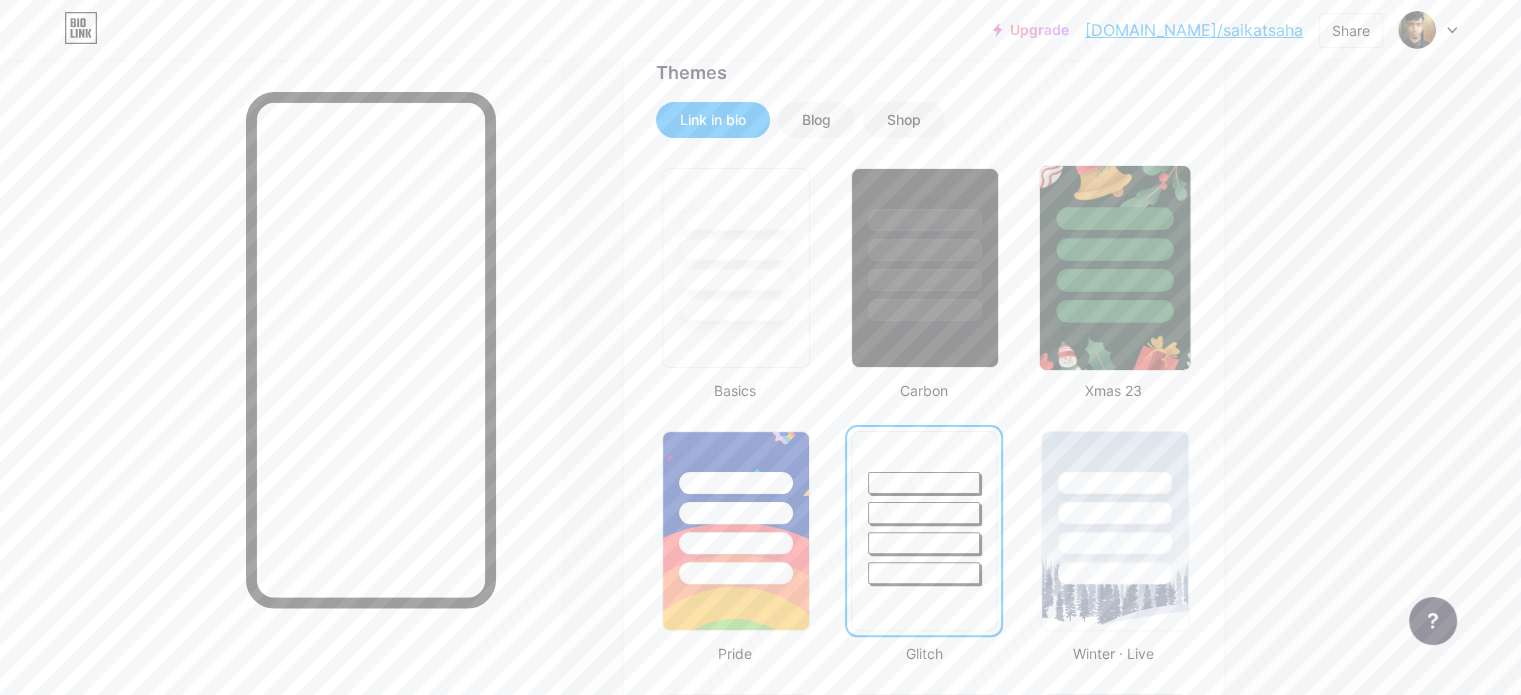 click at bounding box center [1114, 280] 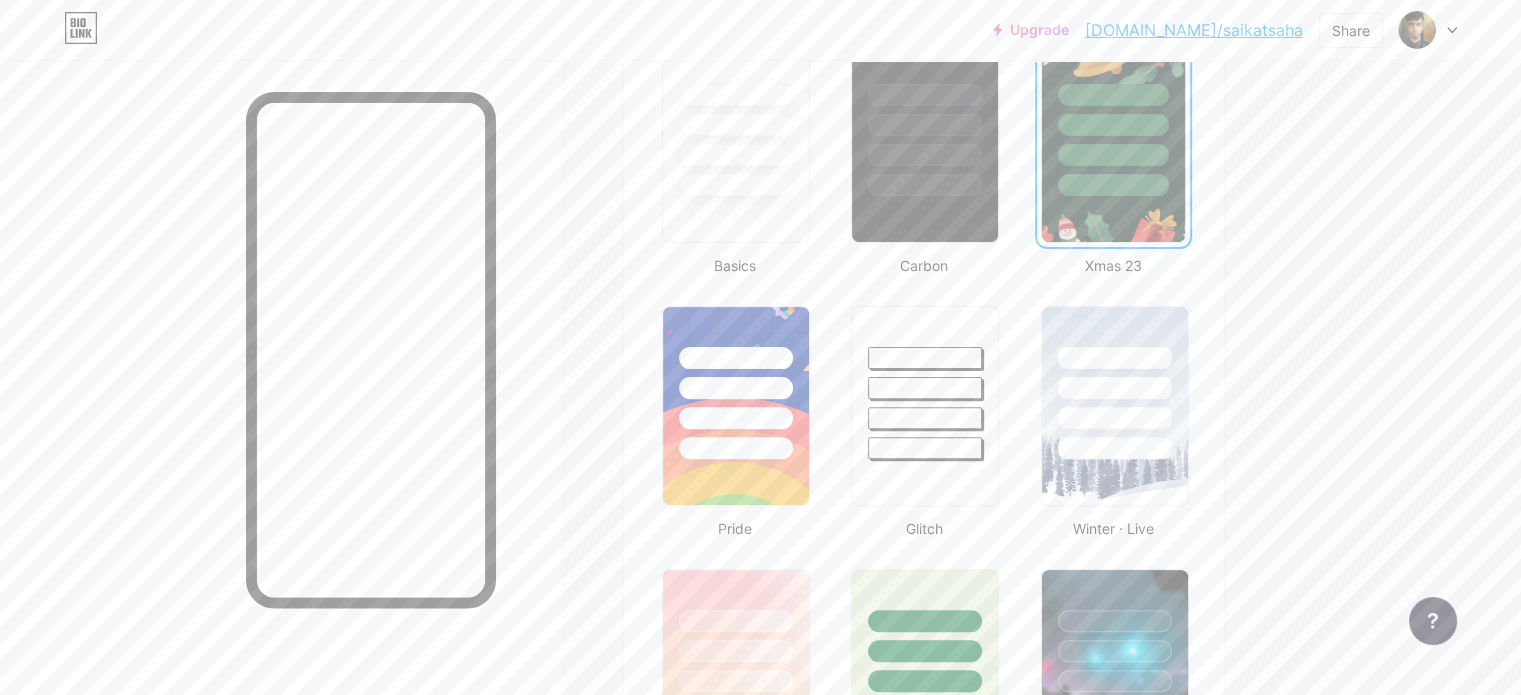 scroll, scrollTop: 508, scrollLeft: 0, axis: vertical 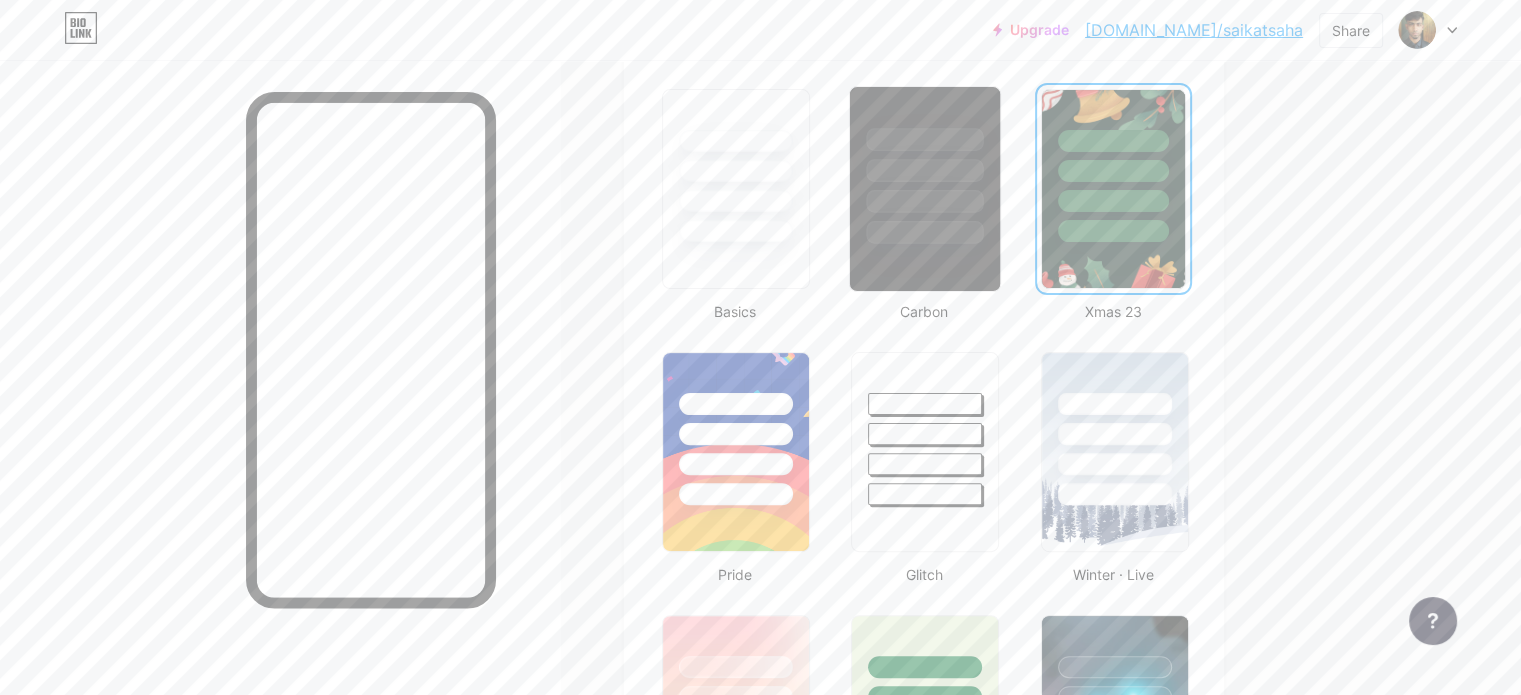 click at bounding box center [925, 232] 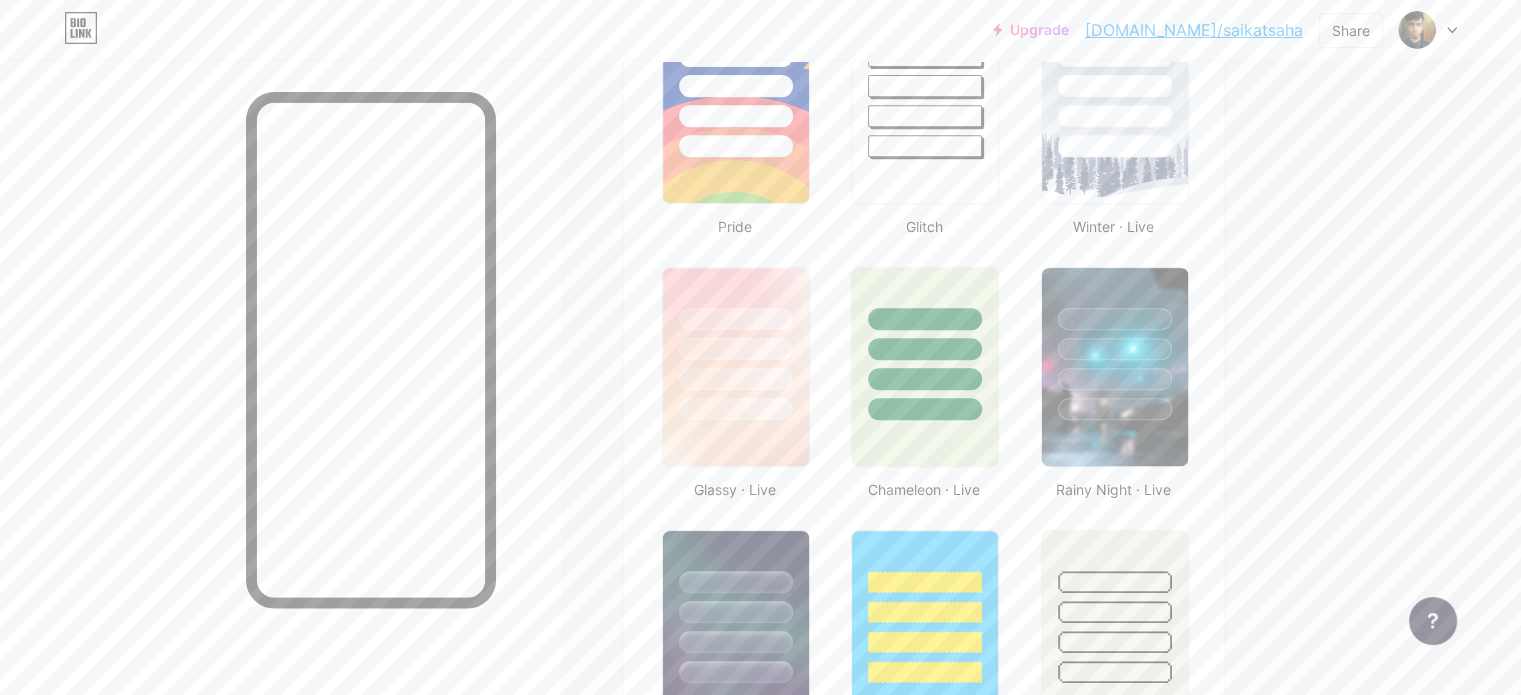 scroll, scrollTop: 872, scrollLeft: 0, axis: vertical 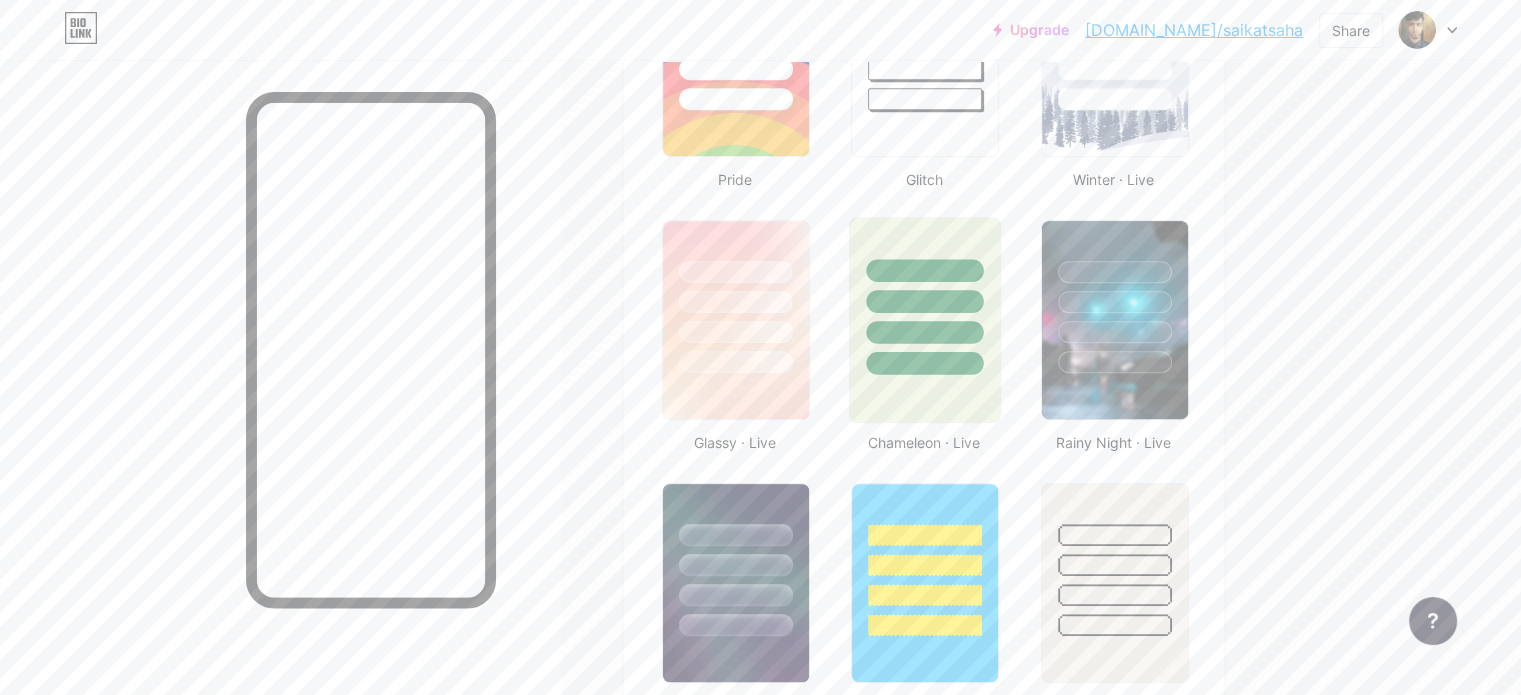 click at bounding box center [925, 332] 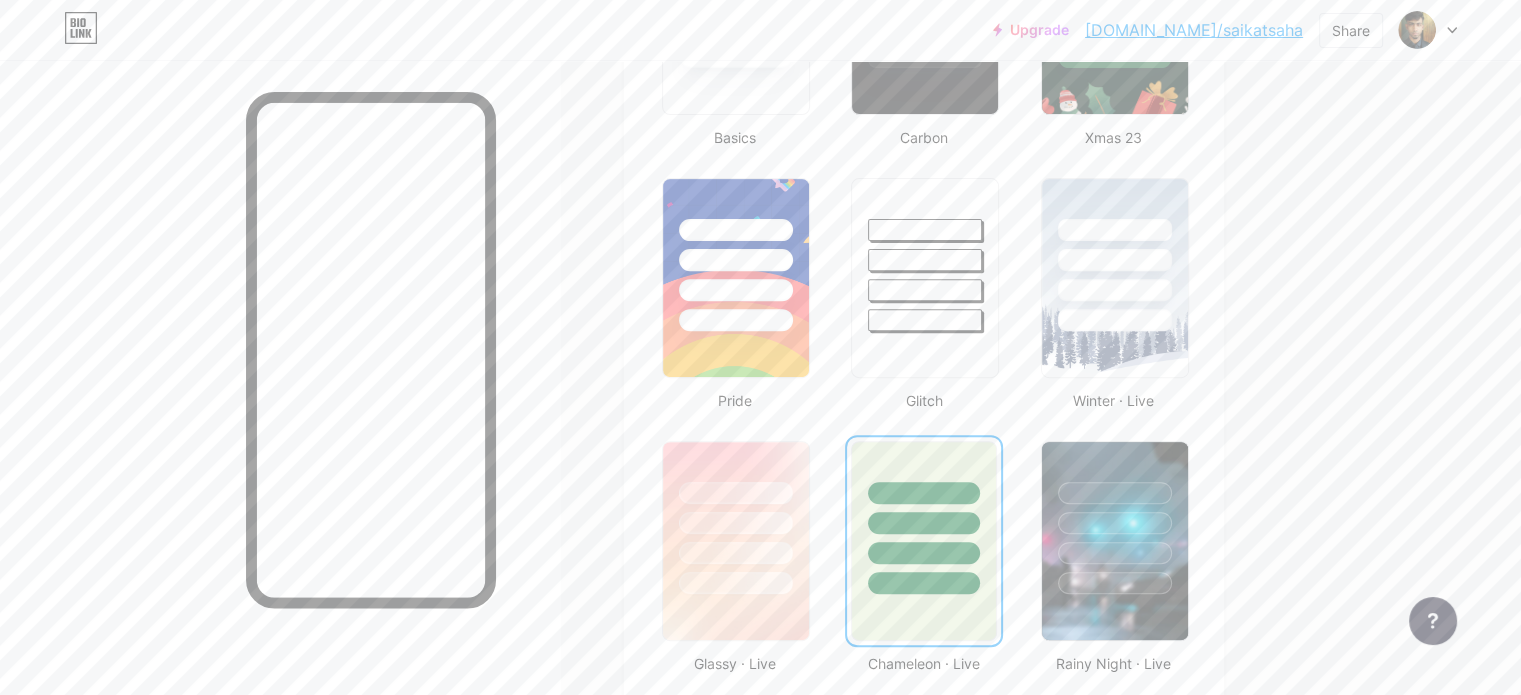 scroll, scrollTop: 892, scrollLeft: 0, axis: vertical 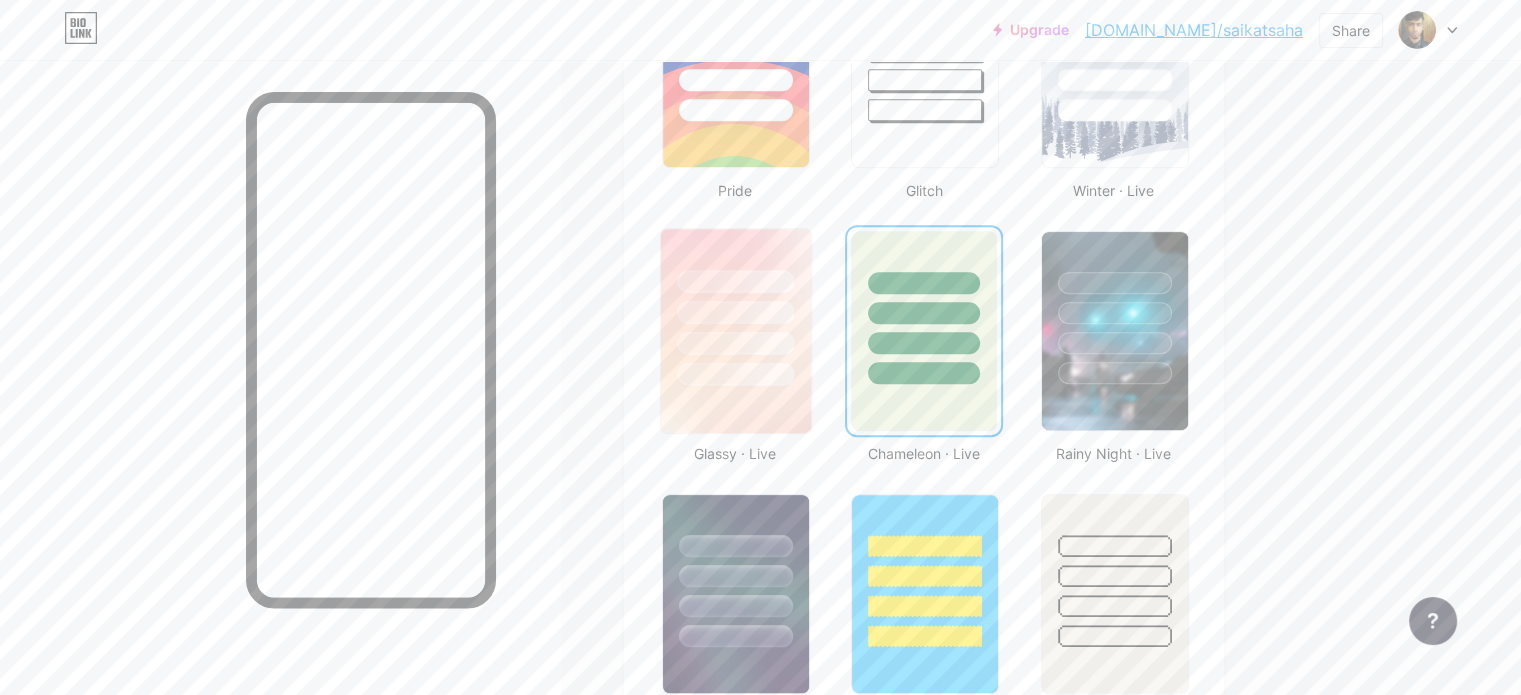 click at bounding box center [735, 312] 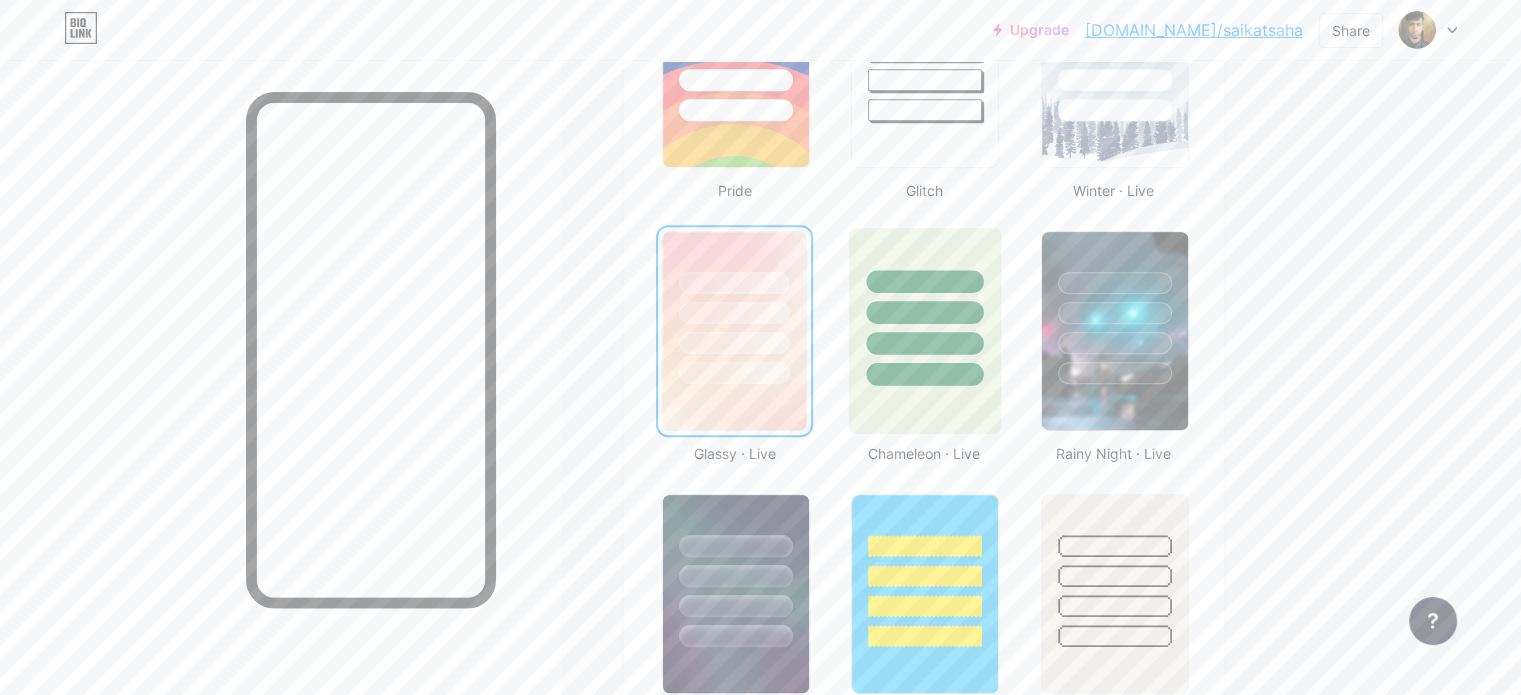 click at bounding box center (925, 343) 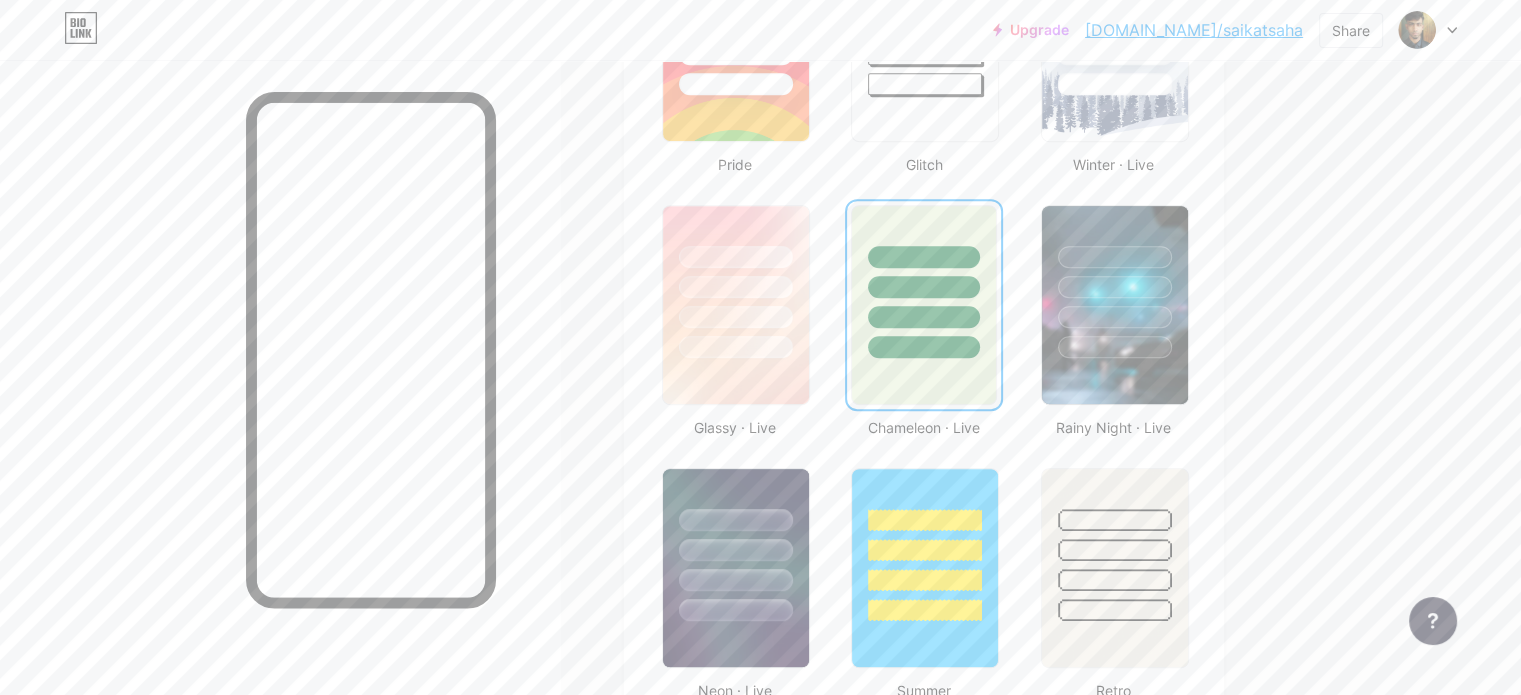 scroll, scrollTop: 926, scrollLeft: 0, axis: vertical 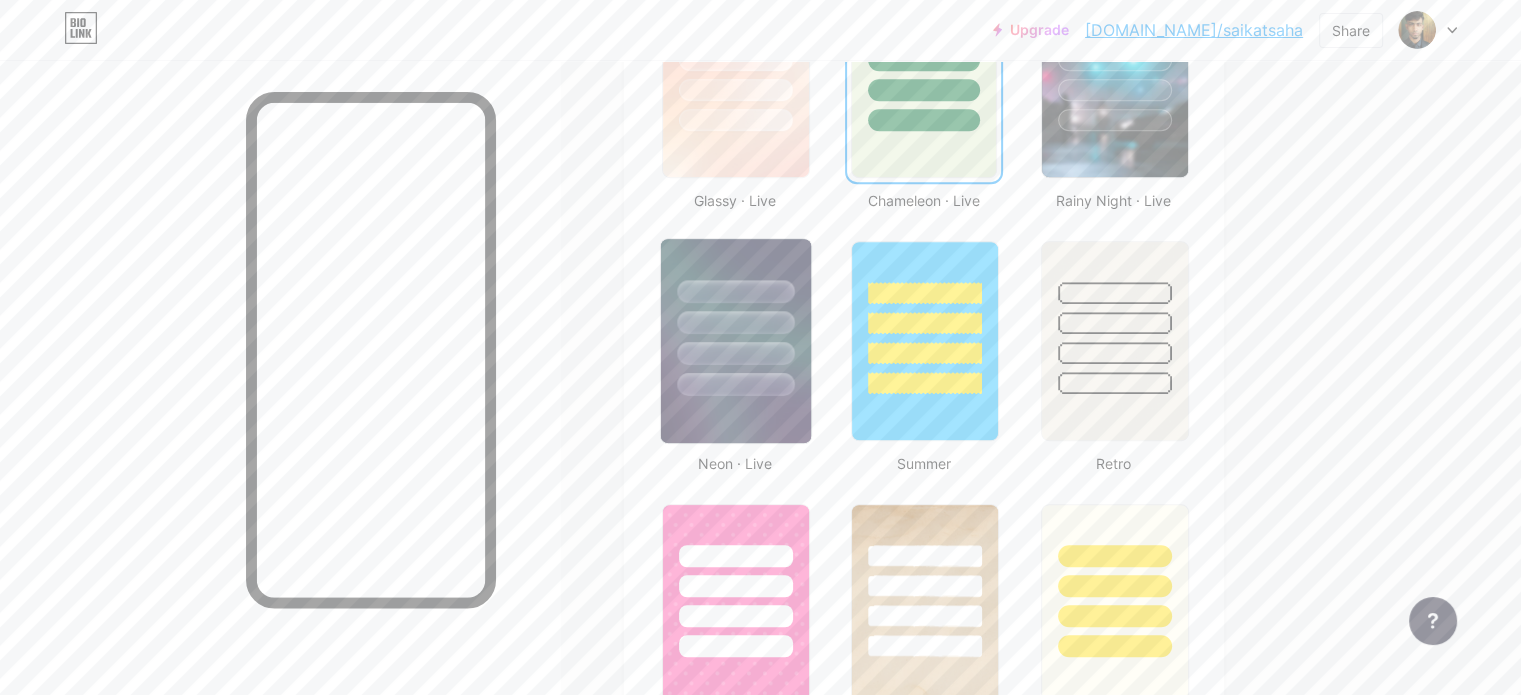 click at bounding box center (735, 353) 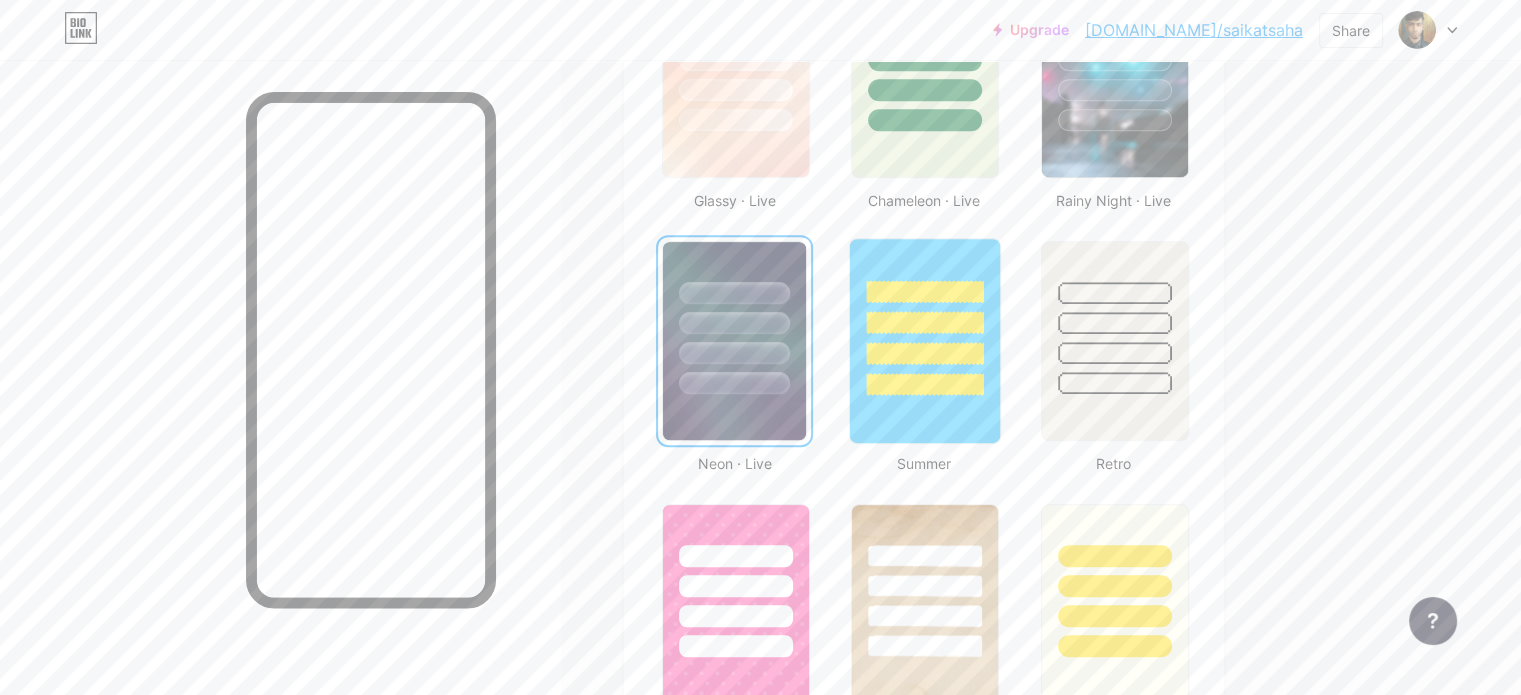 click at bounding box center (925, 353) 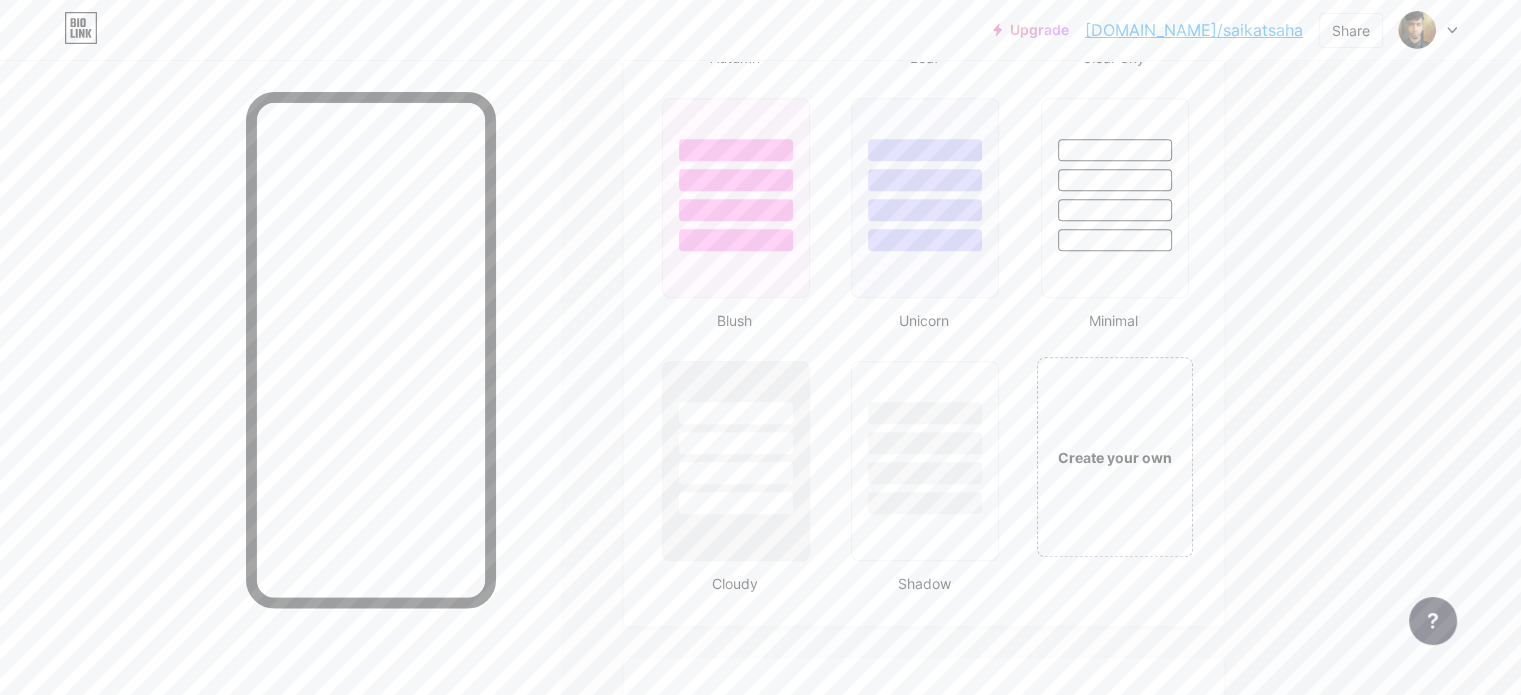 scroll, scrollTop: 2110, scrollLeft: 0, axis: vertical 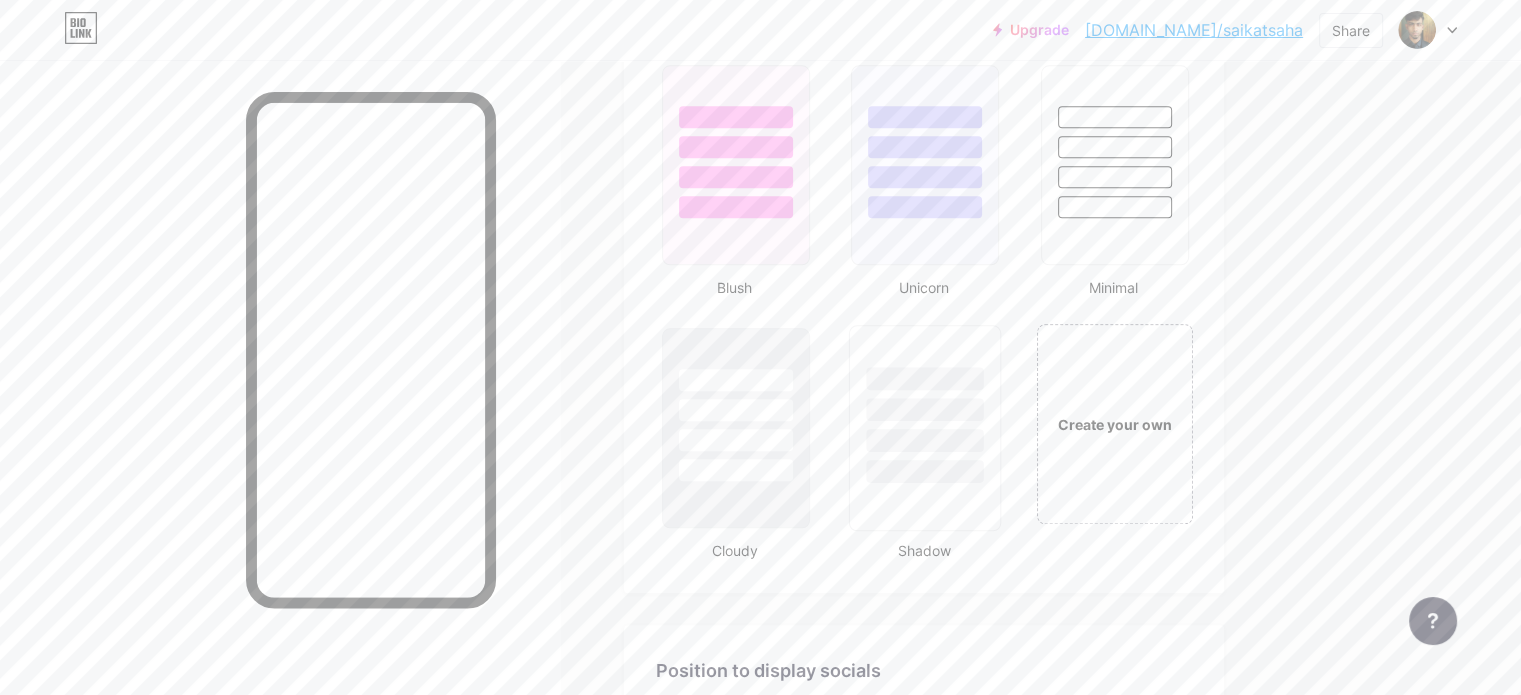 click at bounding box center (925, 409) 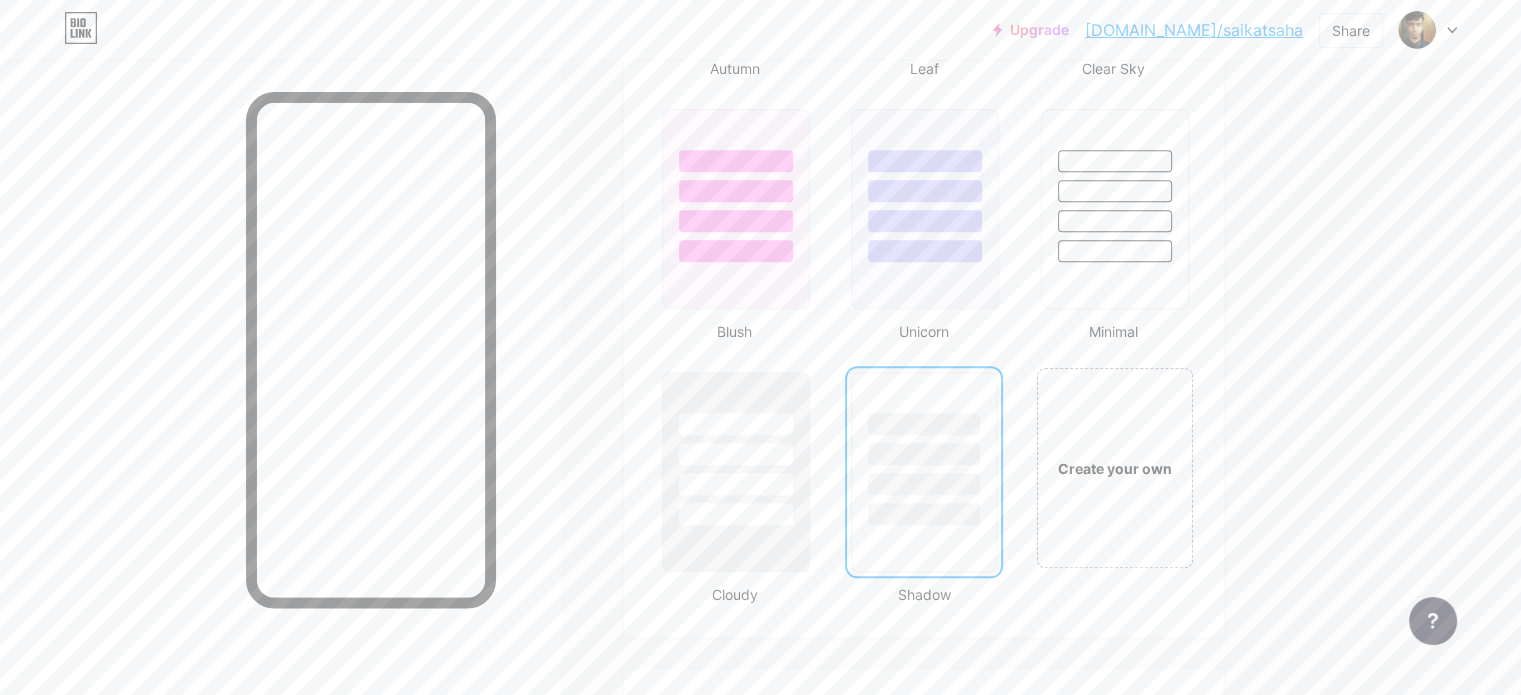 scroll, scrollTop: 2103, scrollLeft: 0, axis: vertical 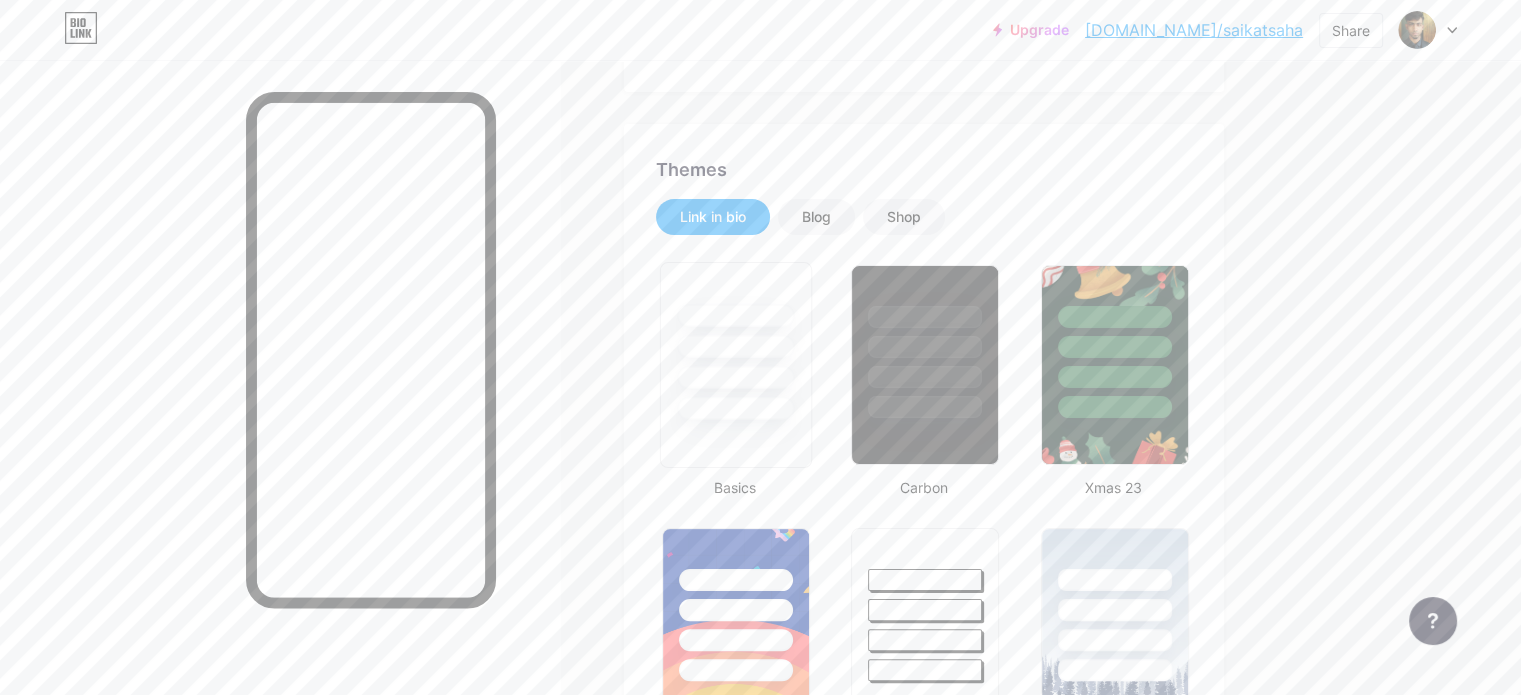 click at bounding box center [735, 346] 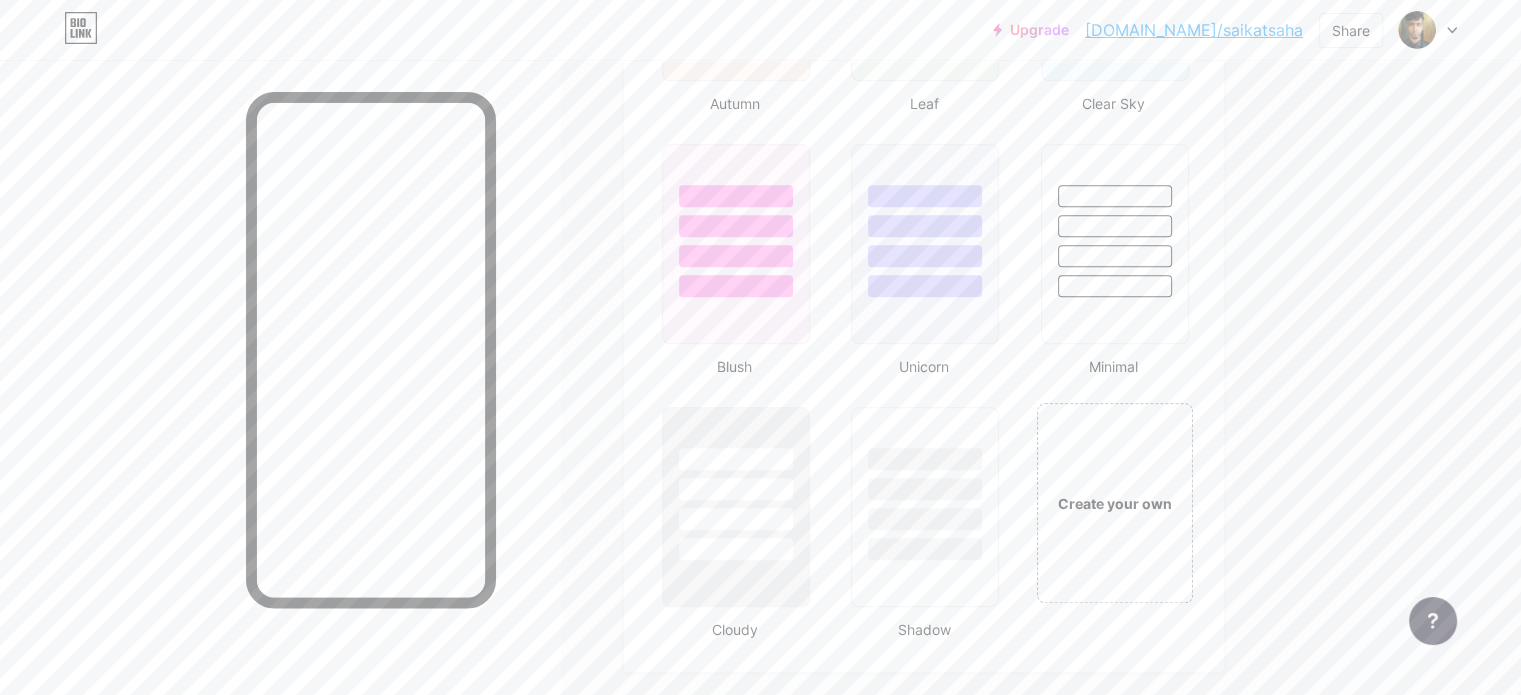 scroll, scrollTop: 2035, scrollLeft: 0, axis: vertical 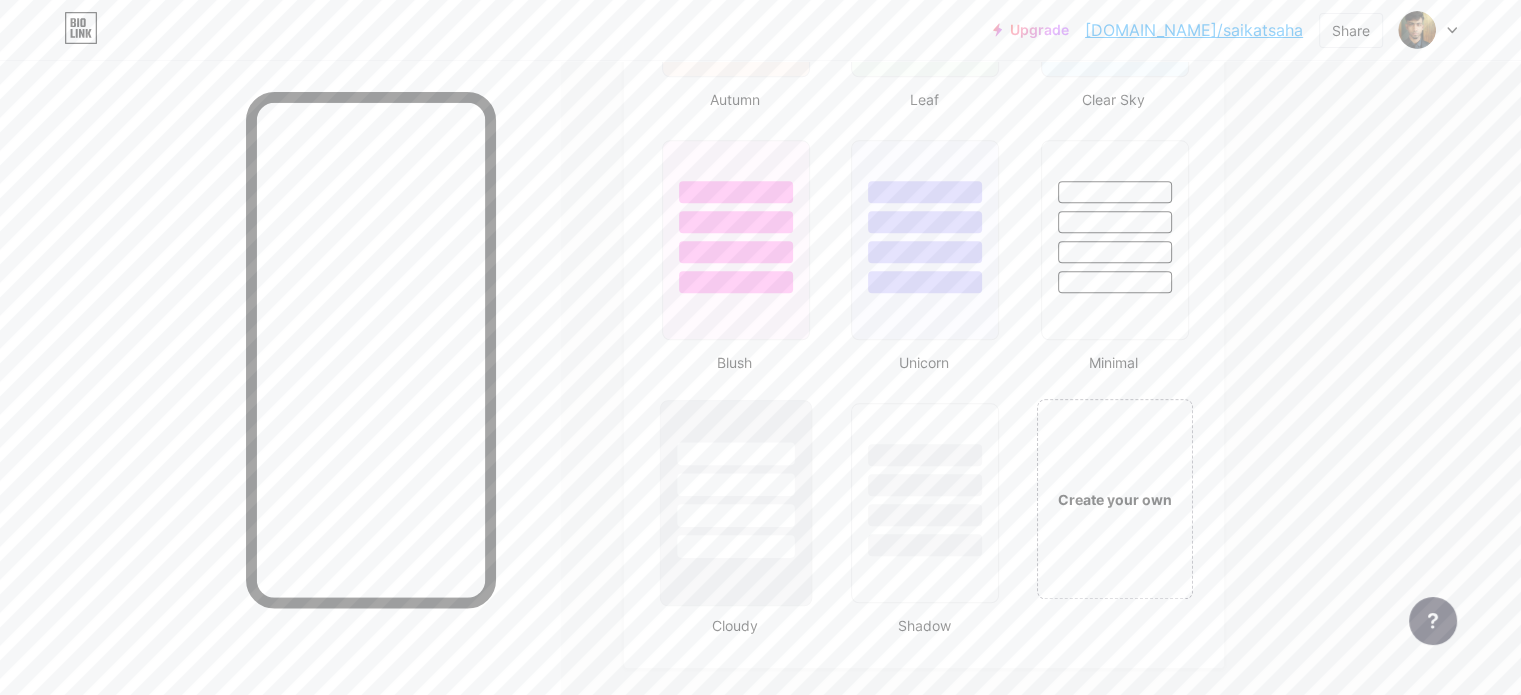 click at bounding box center (735, 453) 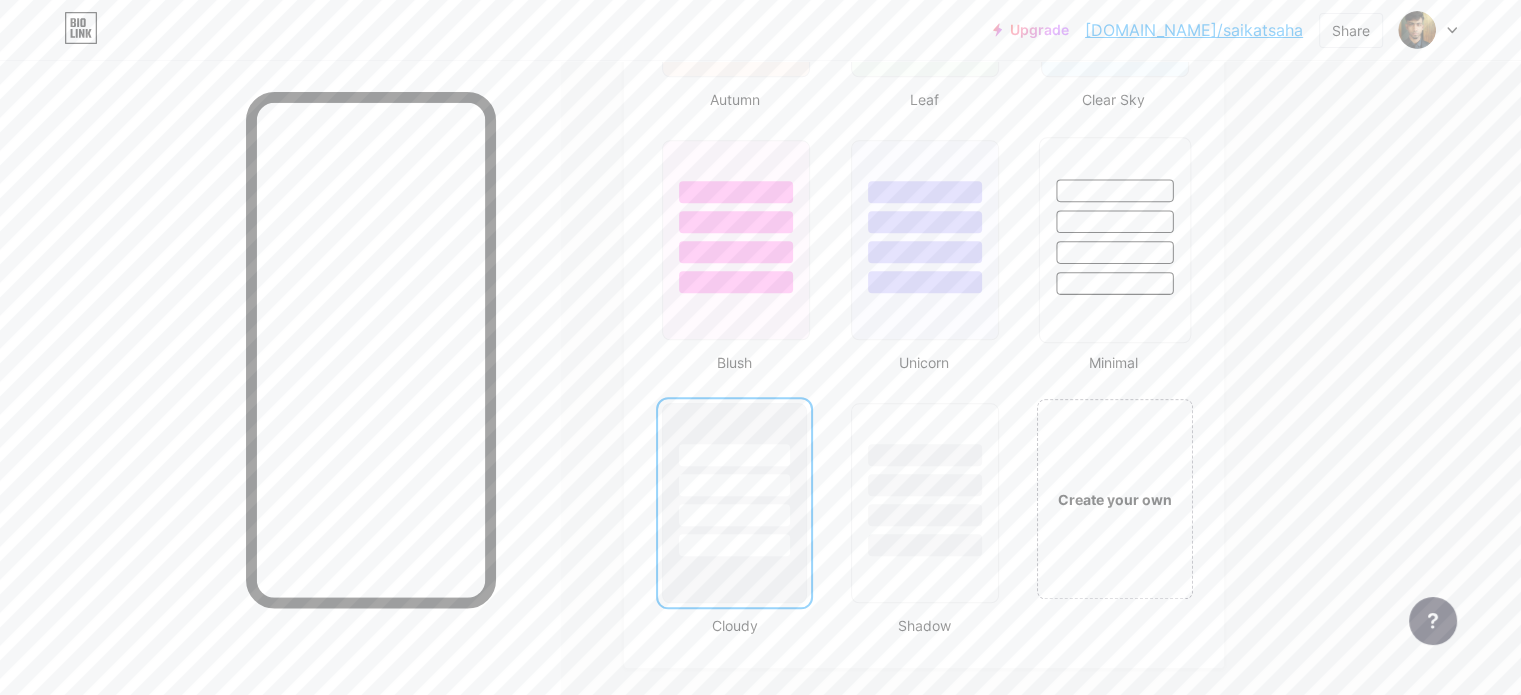 click at bounding box center [1114, 283] 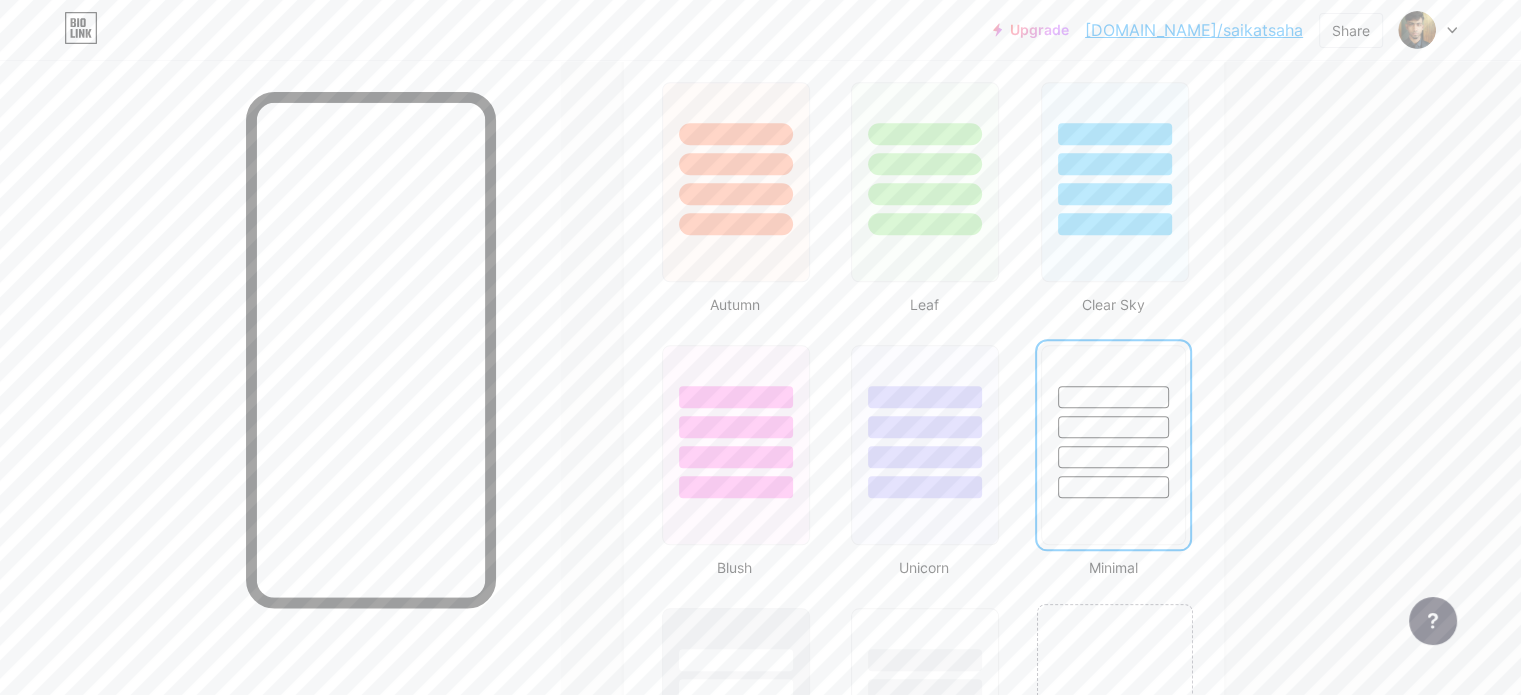 scroll, scrollTop: 1826, scrollLeft: 0, axis: vertical 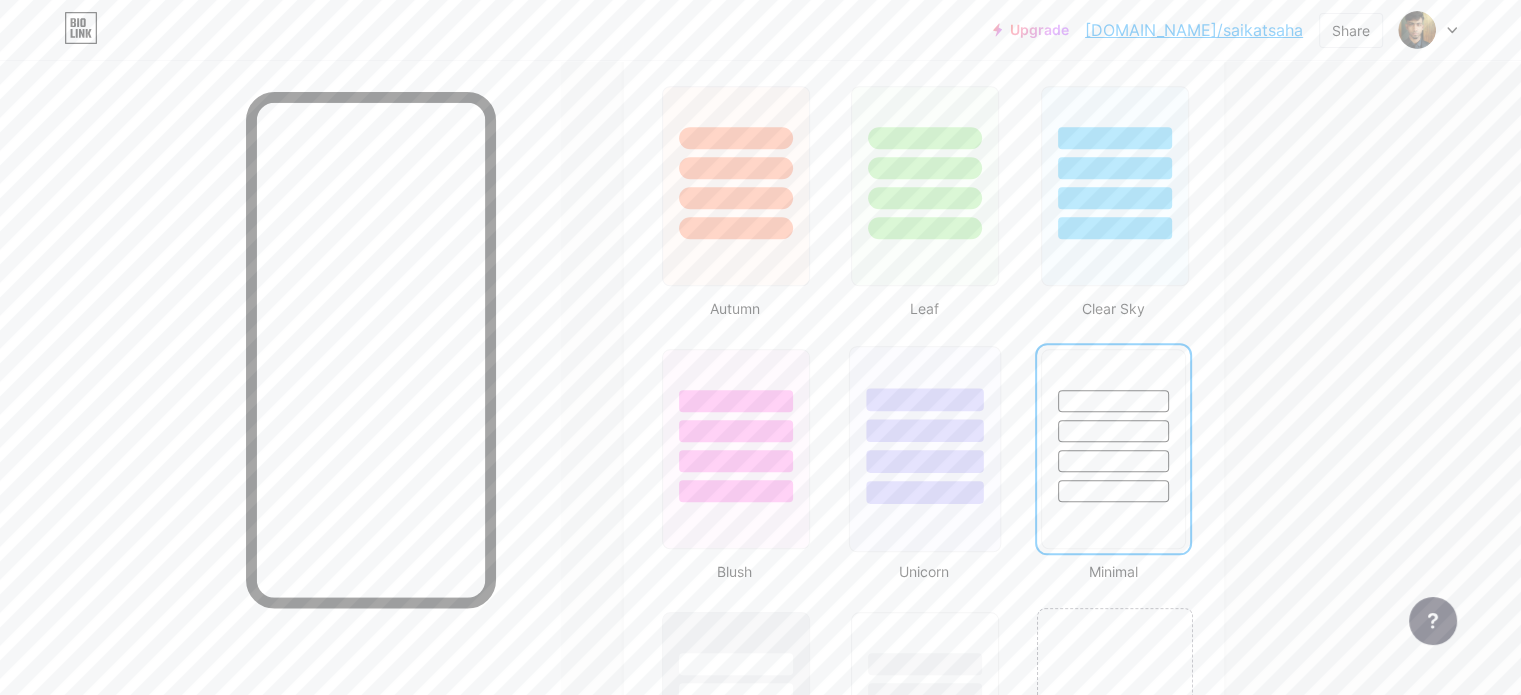 click at bounding box center (925, 425) 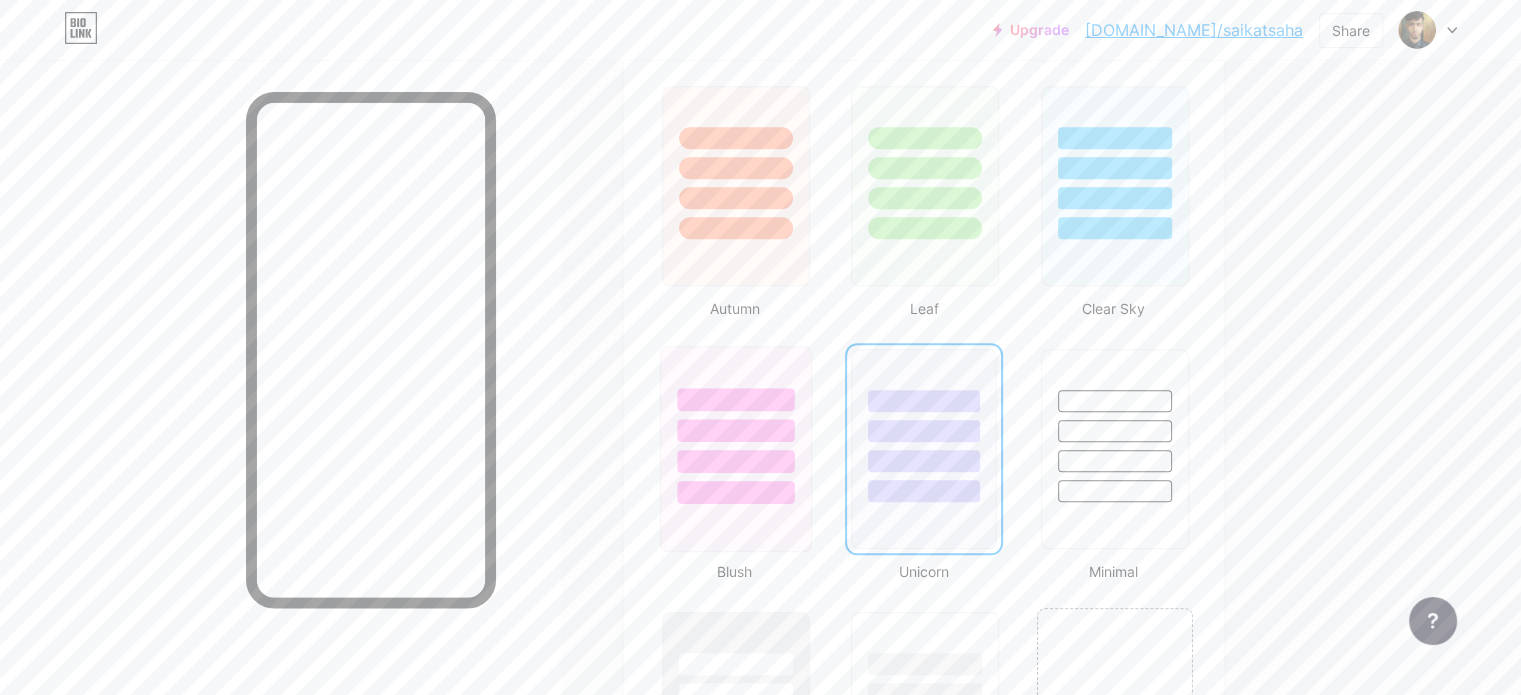 click at bounding box center (736, 425) 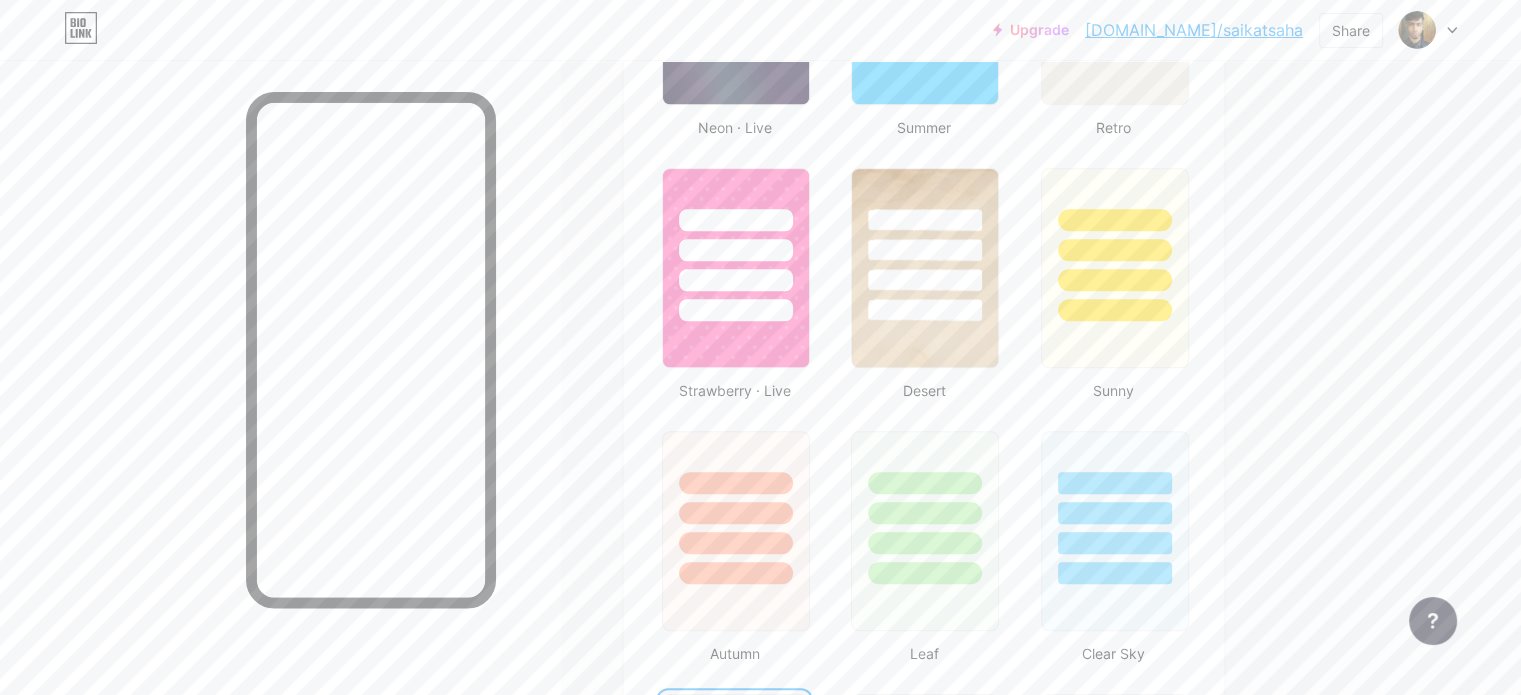scroll, scrollTop: 1489, scrollLeft: 0, axis: vertical 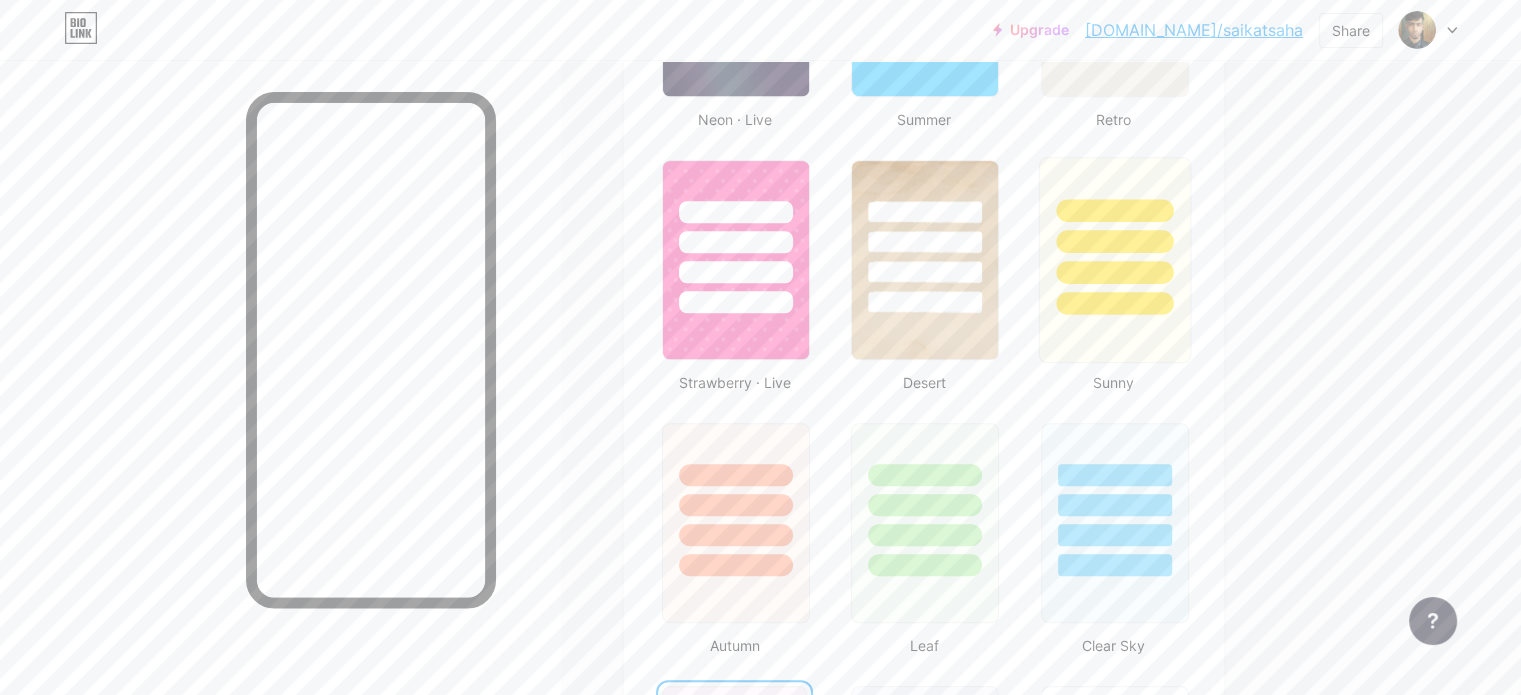 click at bounding box center [1114, 260] 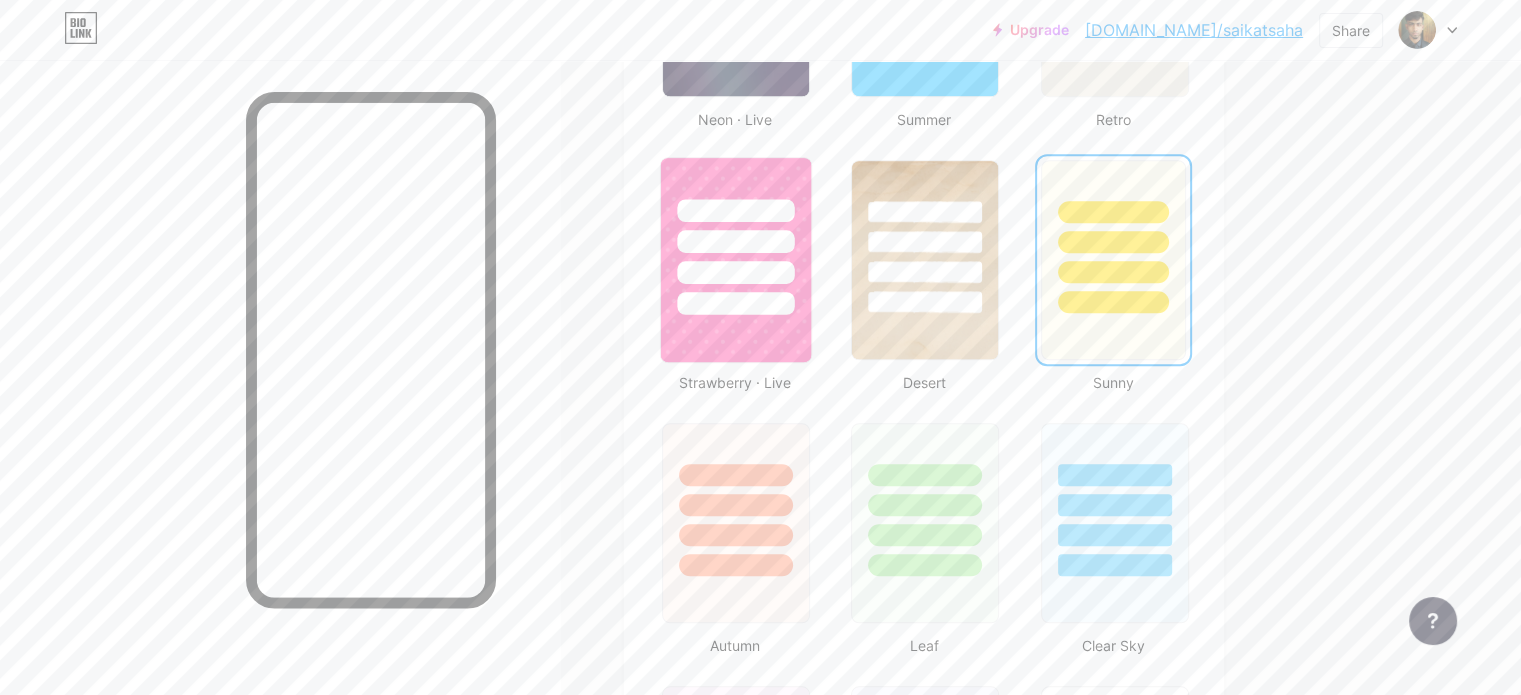 click at bounding box center [735, 272] 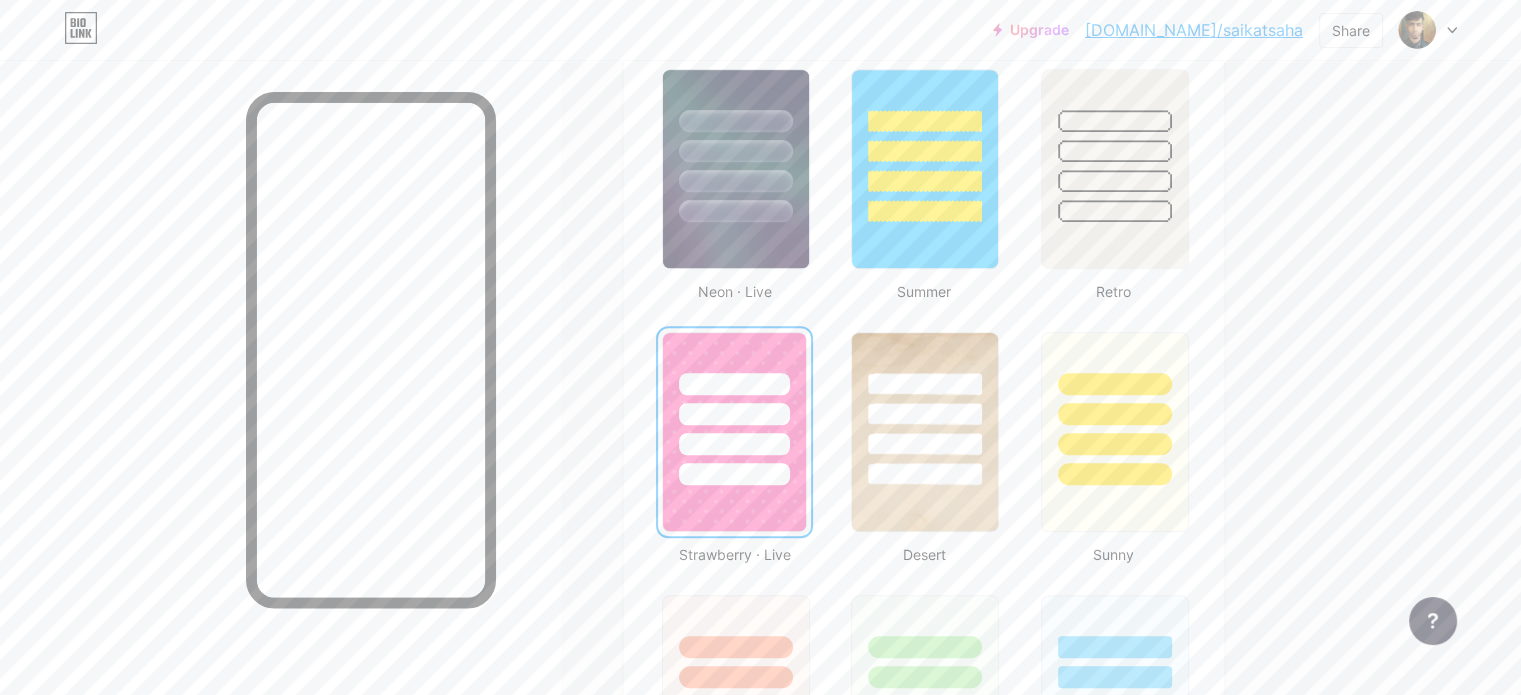 scroll, scrollTop: 1296, scrollLeft: 0, axis: vertical 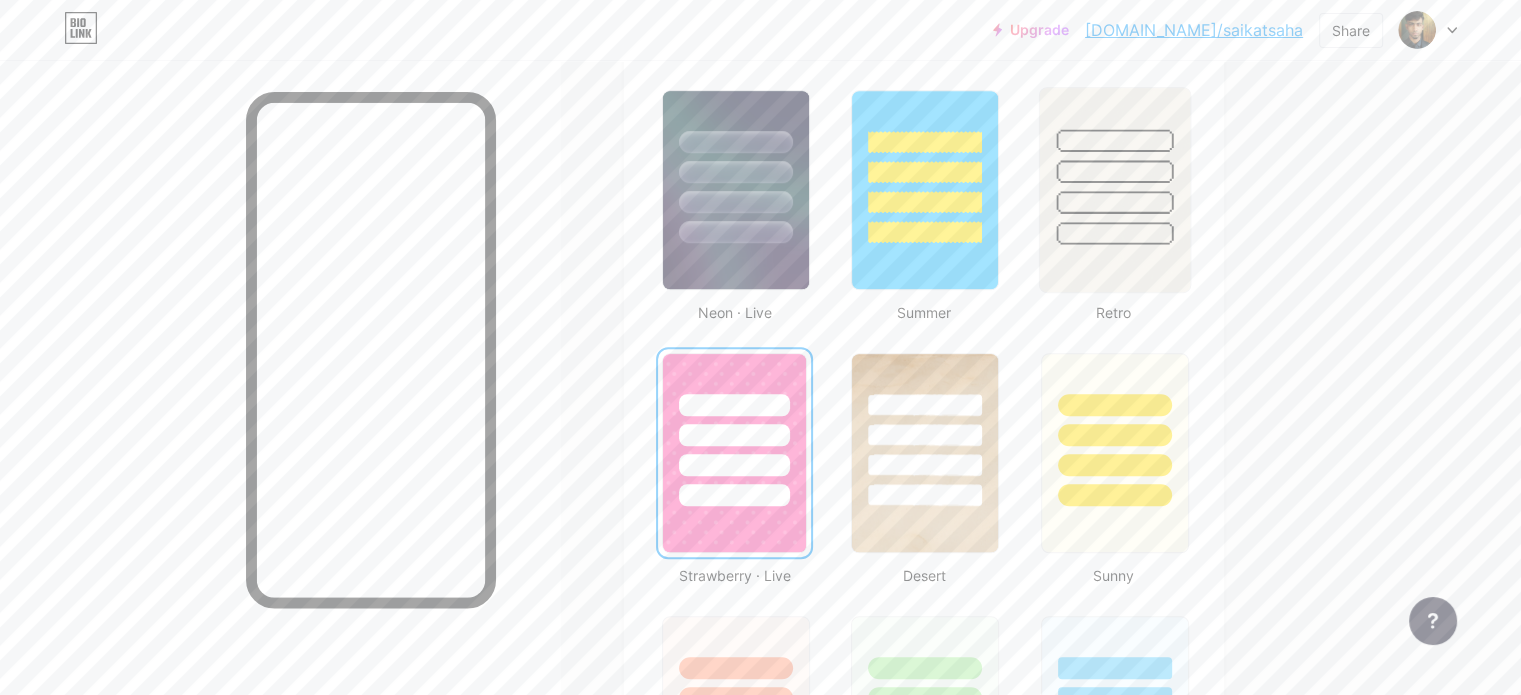 click at bounding box center (1114, 190) 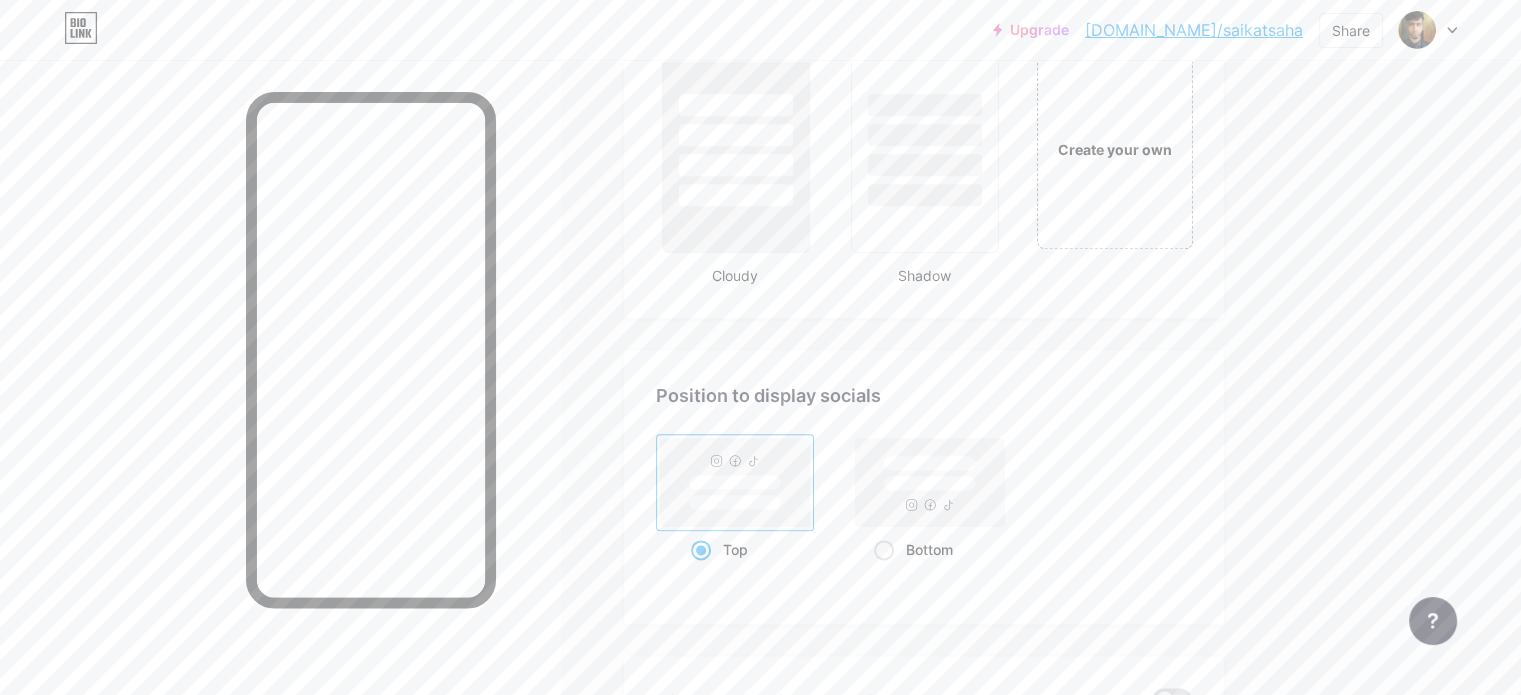 scroll, scrollTop: 2324, scrollLeft: 0, axis: vertical 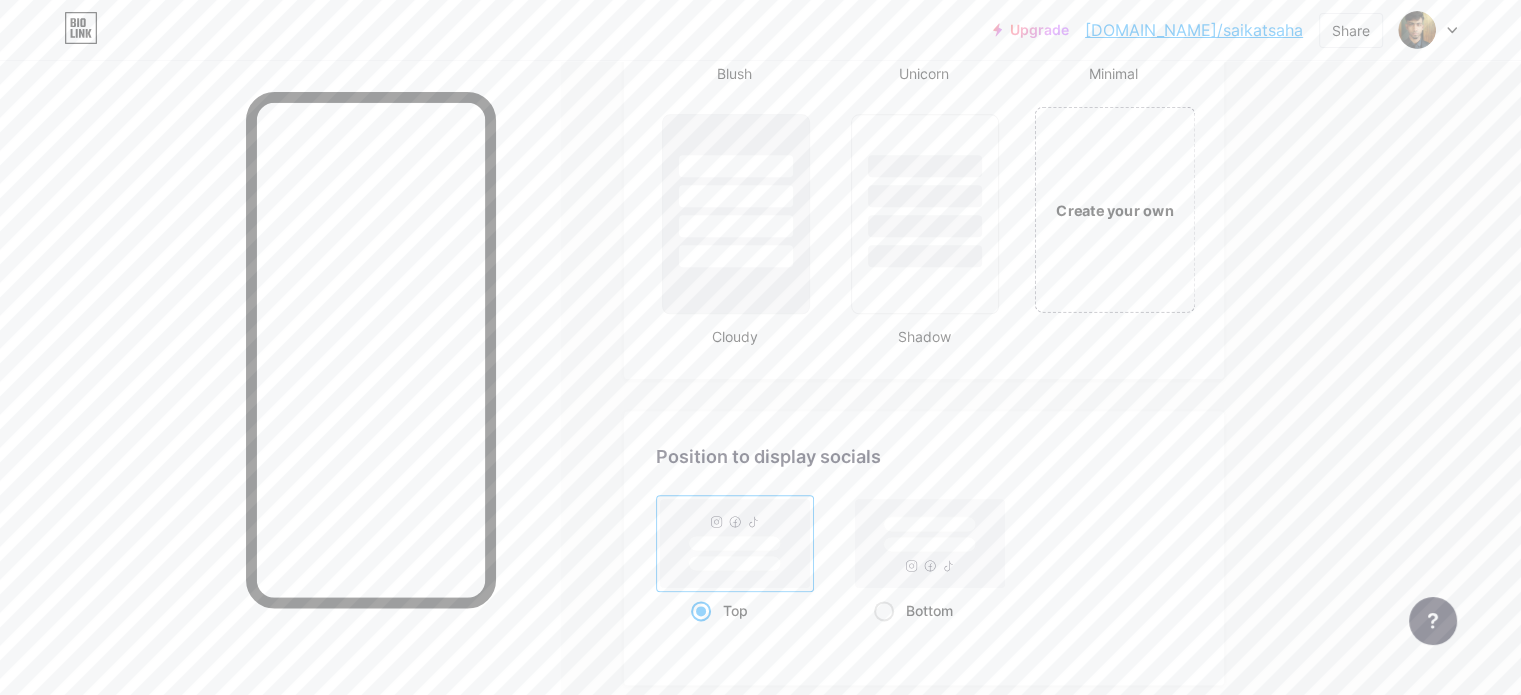click on "Create your own" at bounding box center [1114, 209] 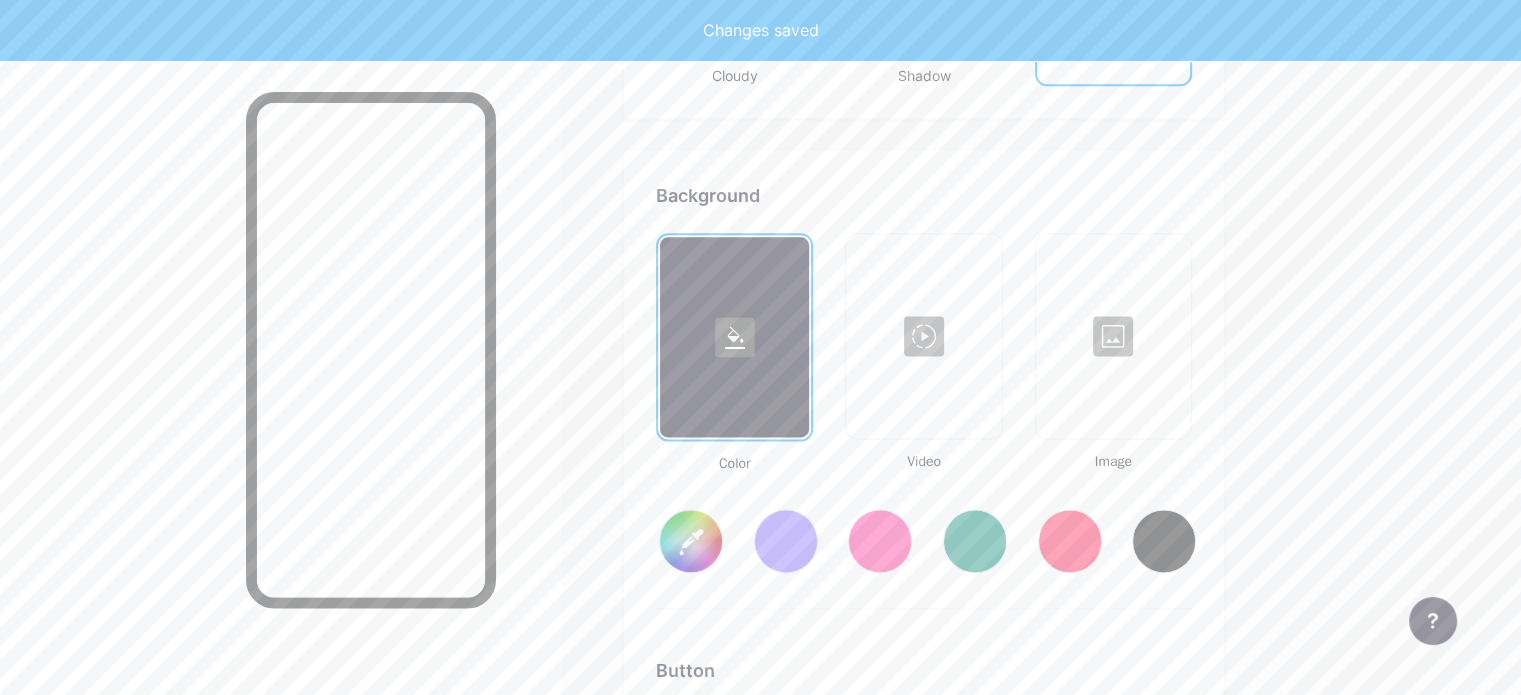 scroll, scrollTop: 2648, scrollLeft: 0, axis: vertical 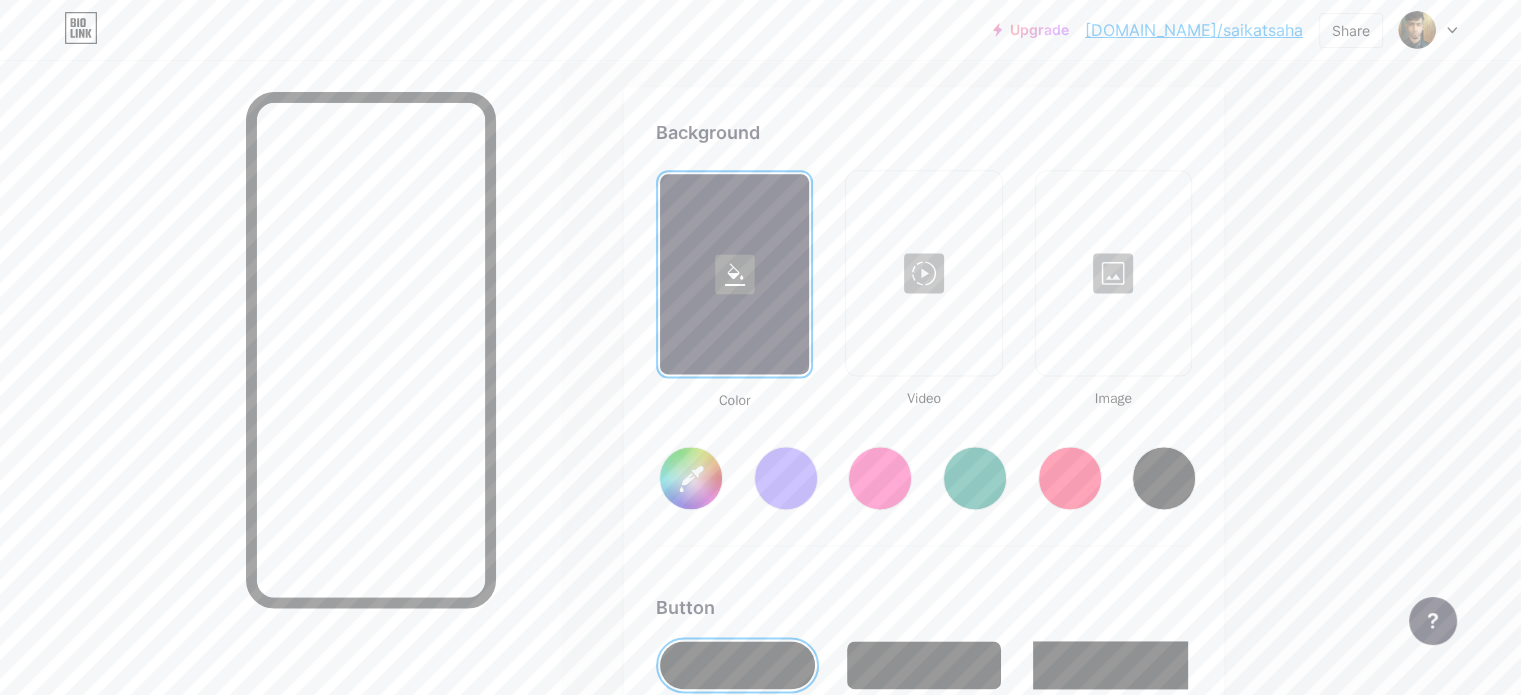 type on "#ffffff" 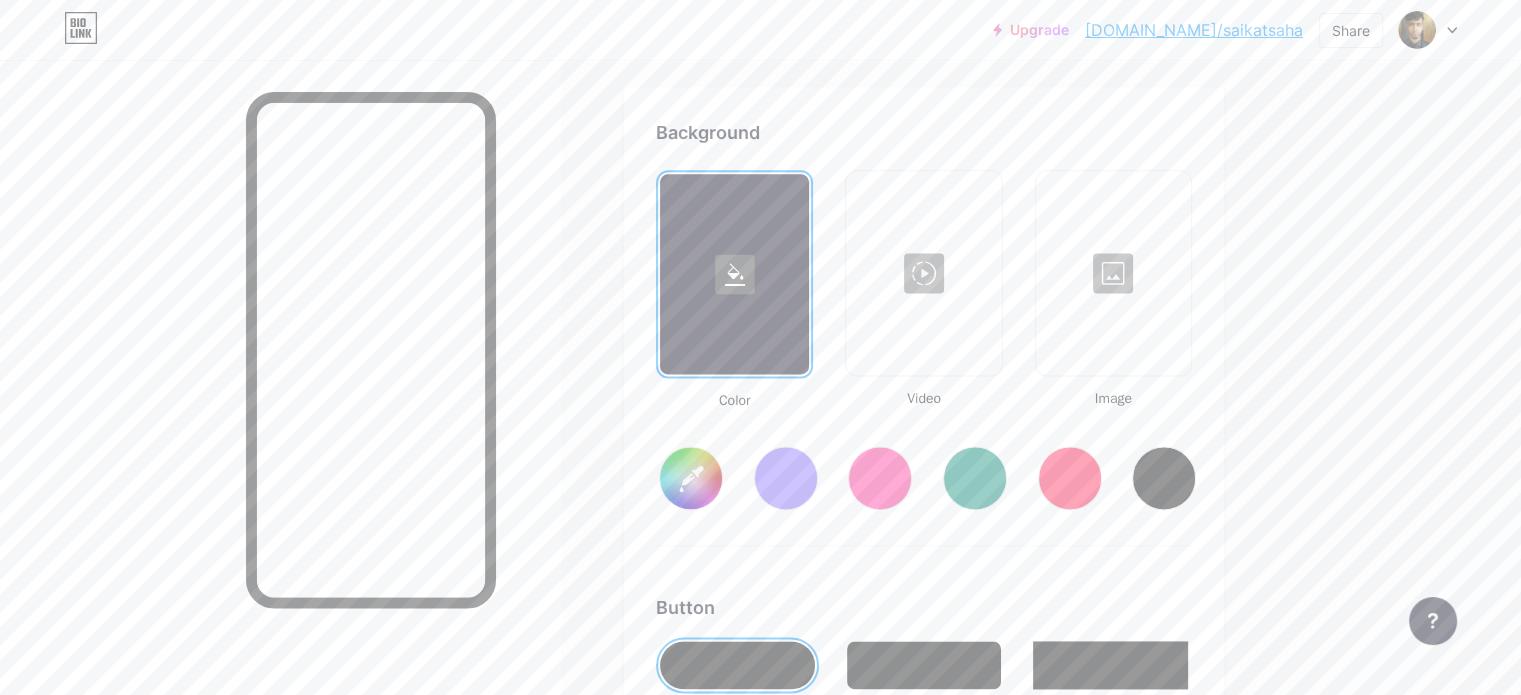 type on "#000000" 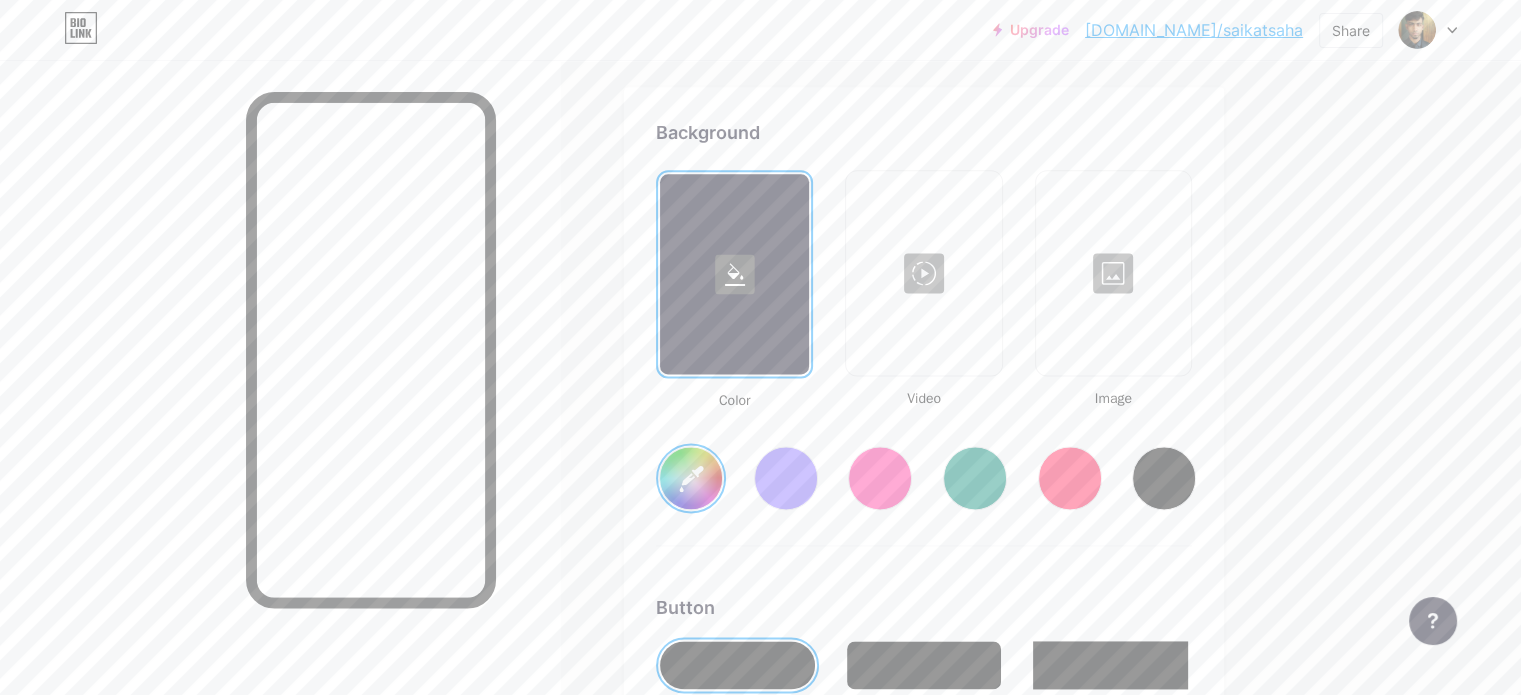 click at bounding box center (923, 273) 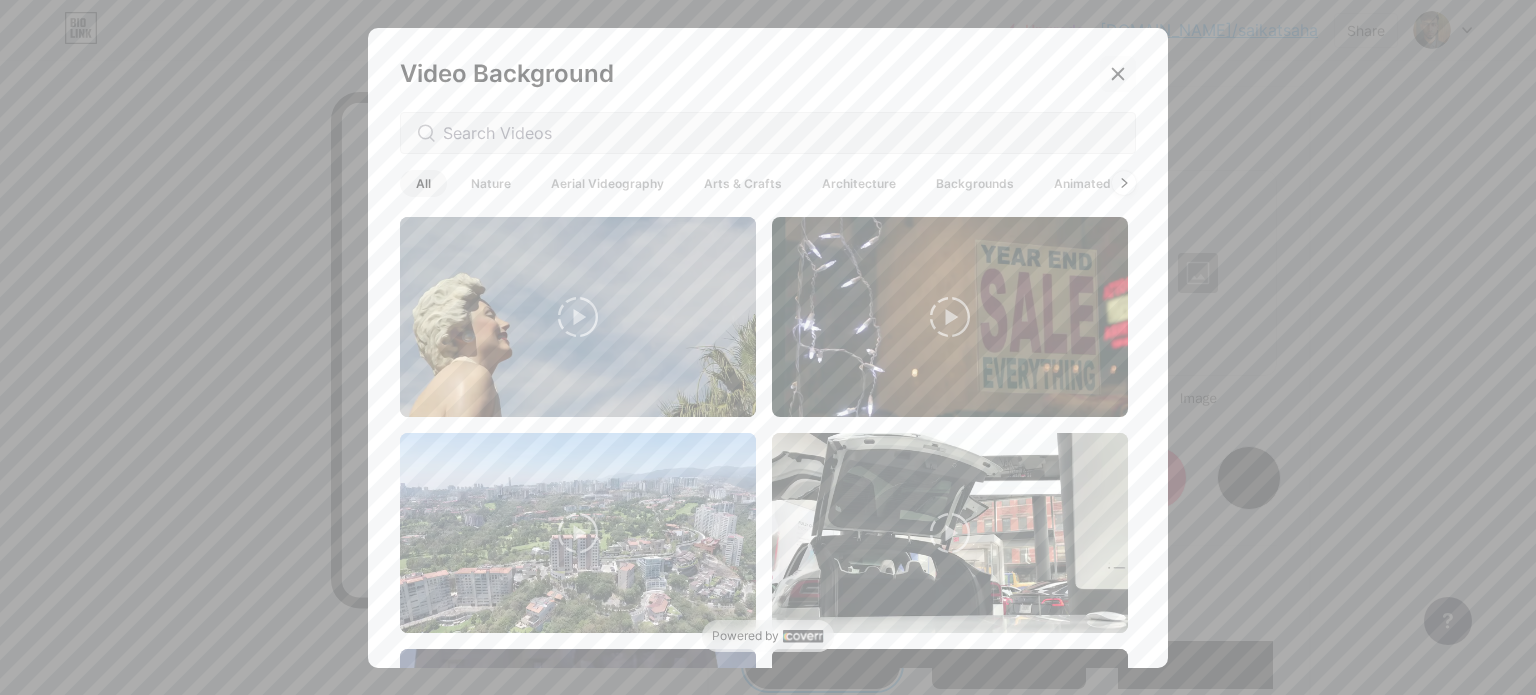 click 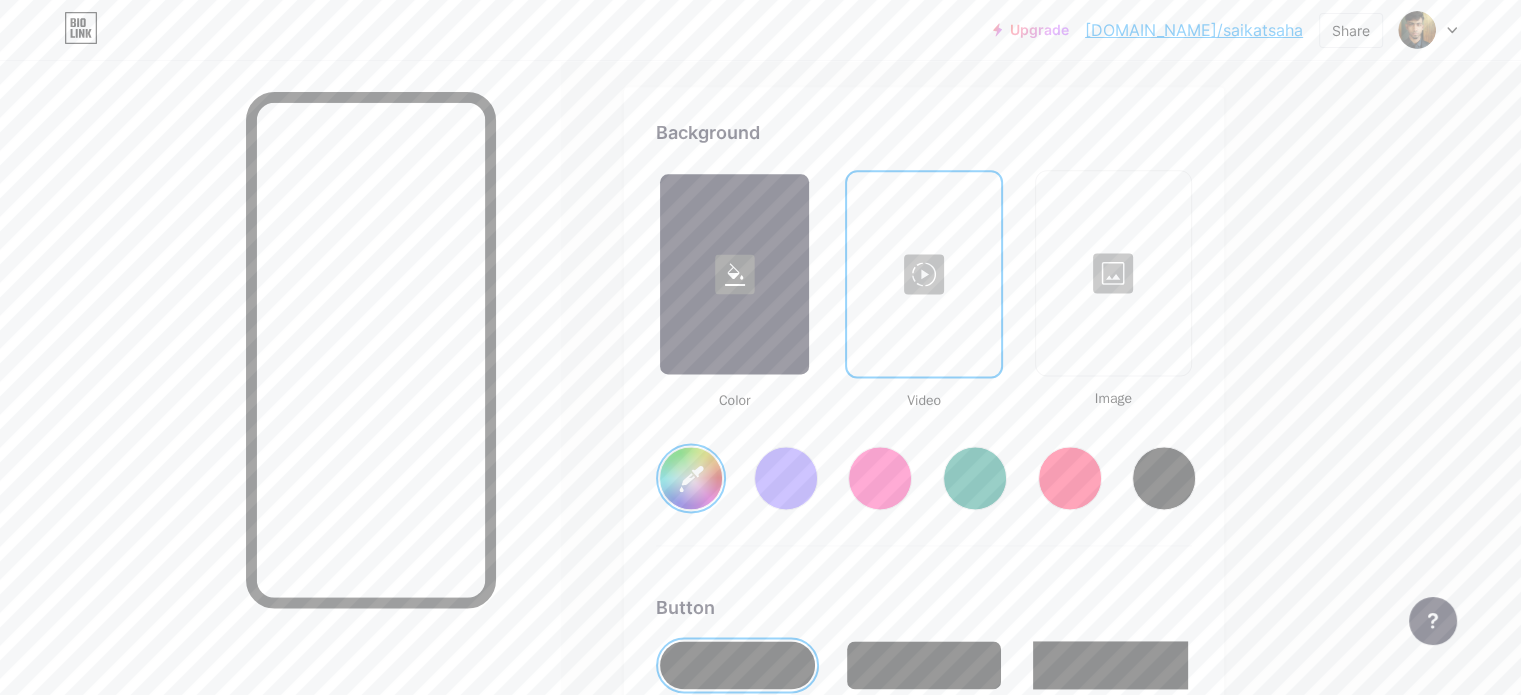 click at bounding box center [1113, 273] 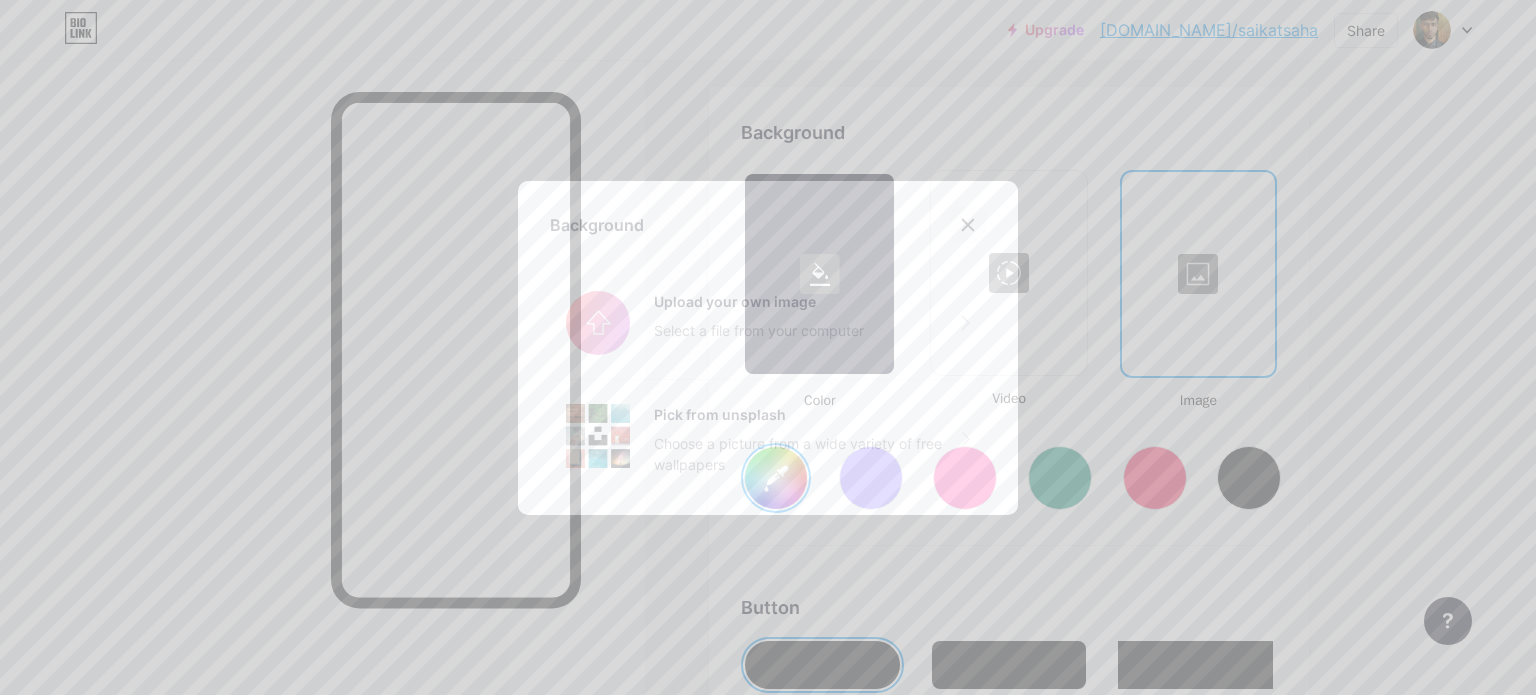 click 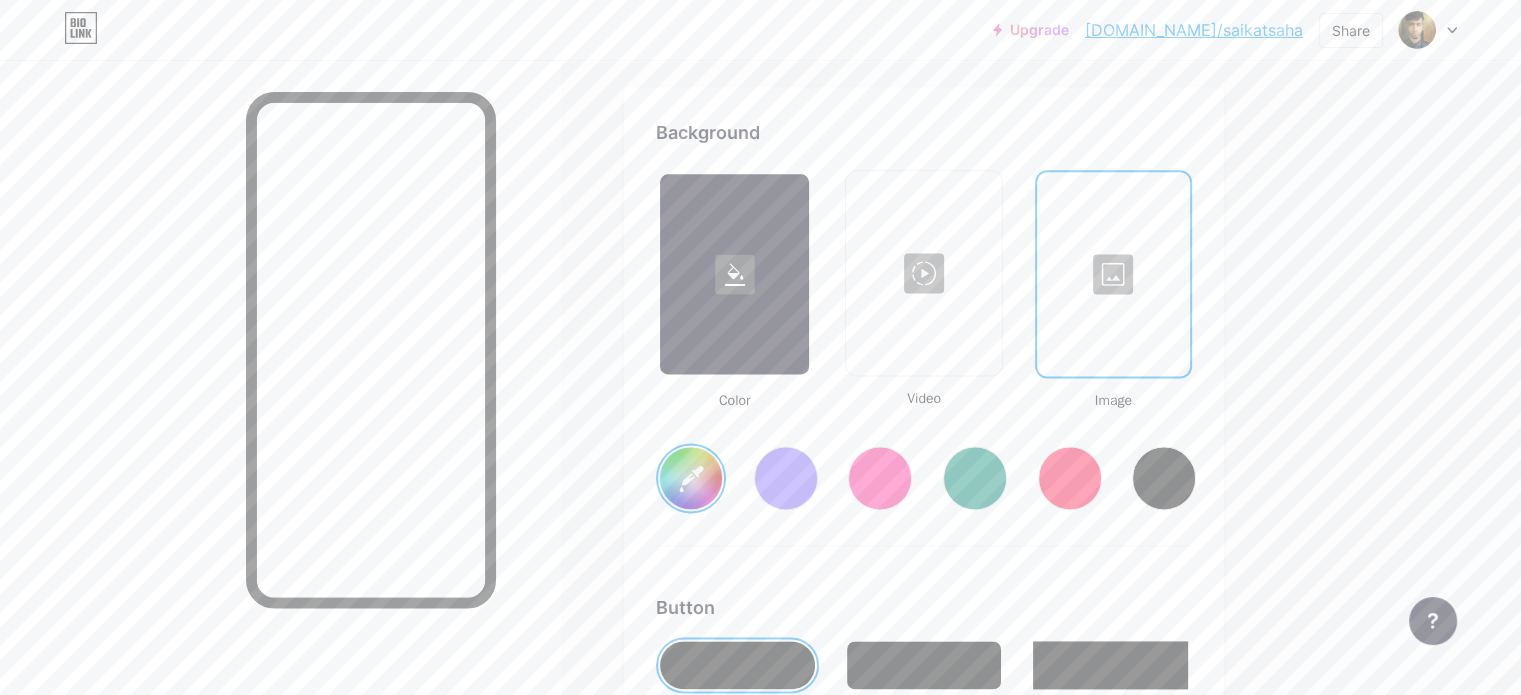 click on "#ffffff" at bounding box center (691, 478) 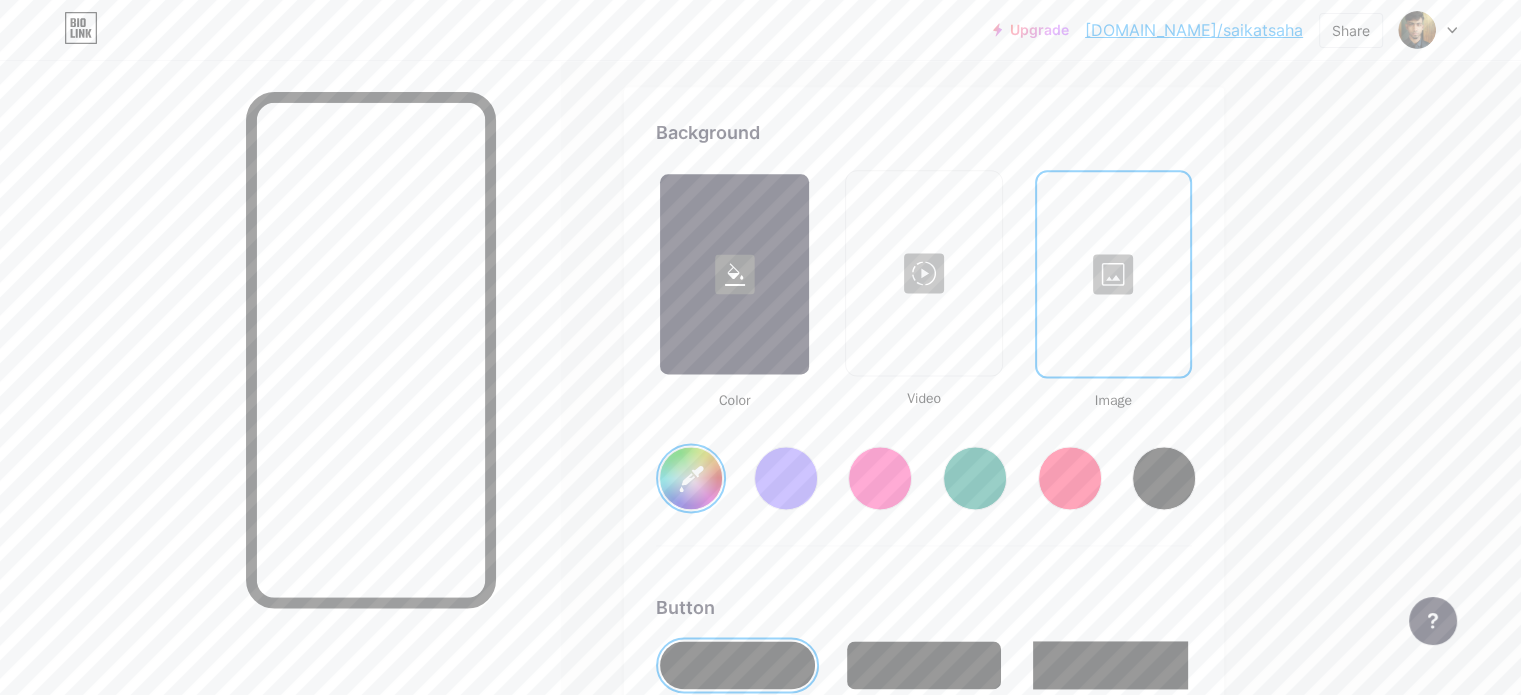 click on "Upgrade   [DOMAIN_NAME]/[PERSON_NAME]...   [DOMAIN_NAME]/saikatsaha   Share               Switch accounts     [PERSON_NAME]   [DOMAIN_NAME]/saikatsaha       + Add a new page        Account settings   Logout   Link Copied
Links
Posts
Design
Subscribers
NEW
Stats
Settings     Profile   [PERSON_NAME]     Software Developer                   Themes   Link in bio   Blog   Shop       Basics       Carbon       Xmas 23       Pride       Glitch       Winter · Live       Glassy · Live       Chameleon · Live       Rainy Night · Live       Neon · Live       Summer       Retro       Strawberry · Live       Desert       Sunny       Autumn       Leaf       Clear Sky       Blush       Unicorn       Minimal       Cloudy       Shadow     Create your own           Changes saved     Background         Color           Video             Image           #ffffff     Button       #000000   Font   Inter Poppins EB Garamond TEKO BALSAMIQ SANS Kite One PT Sans" at bounding box center [760, -310] 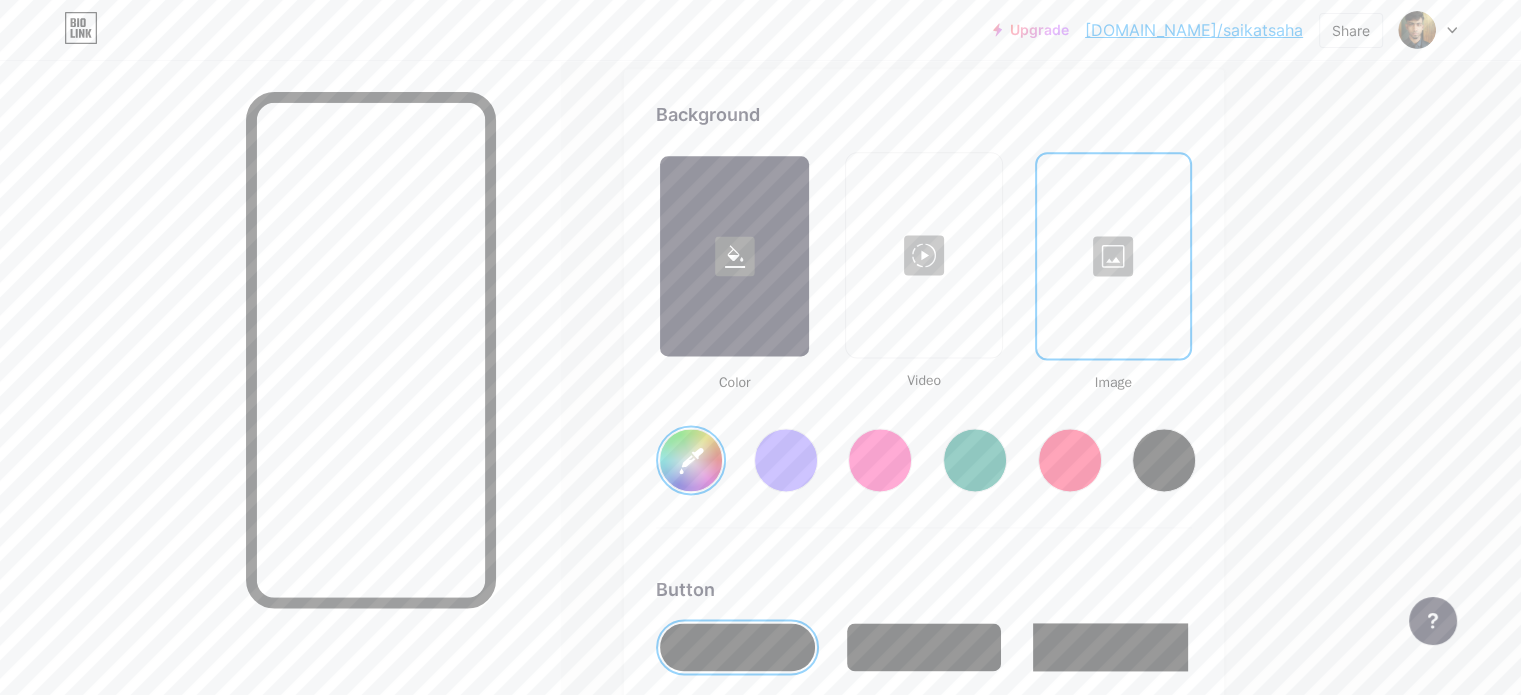 scroll, scrollTop: 2688, scrollLeft: 0, axis: vertical 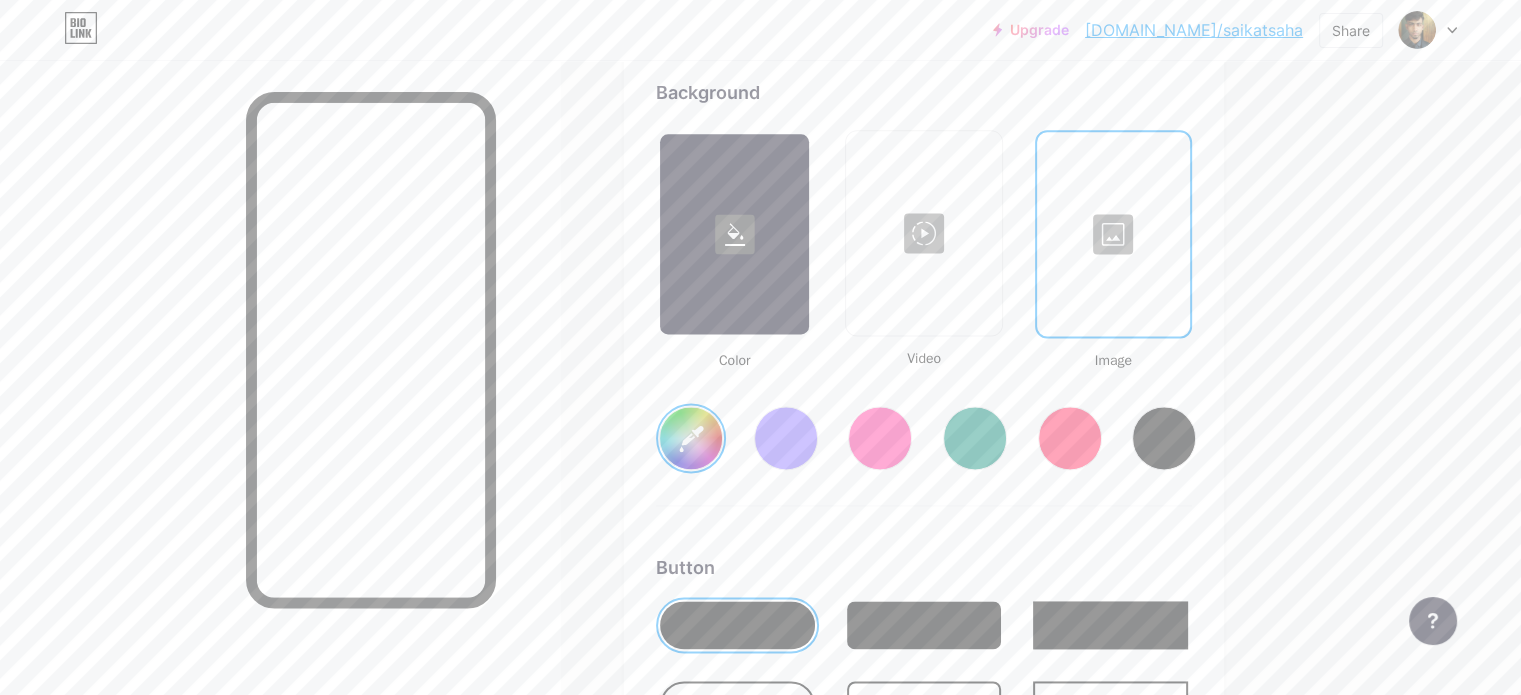 click 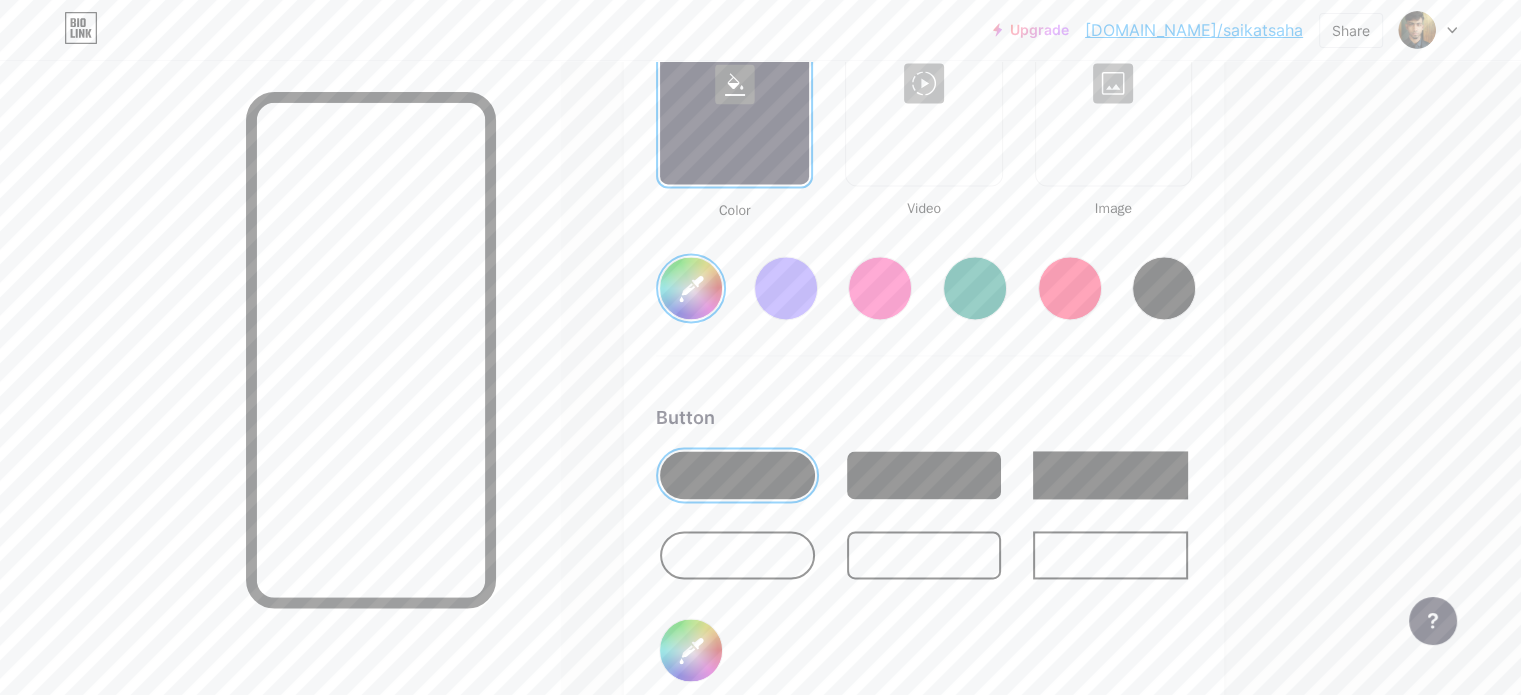 scroll, scrollTop: 2860, scrollLeft: 0, axis: vertical 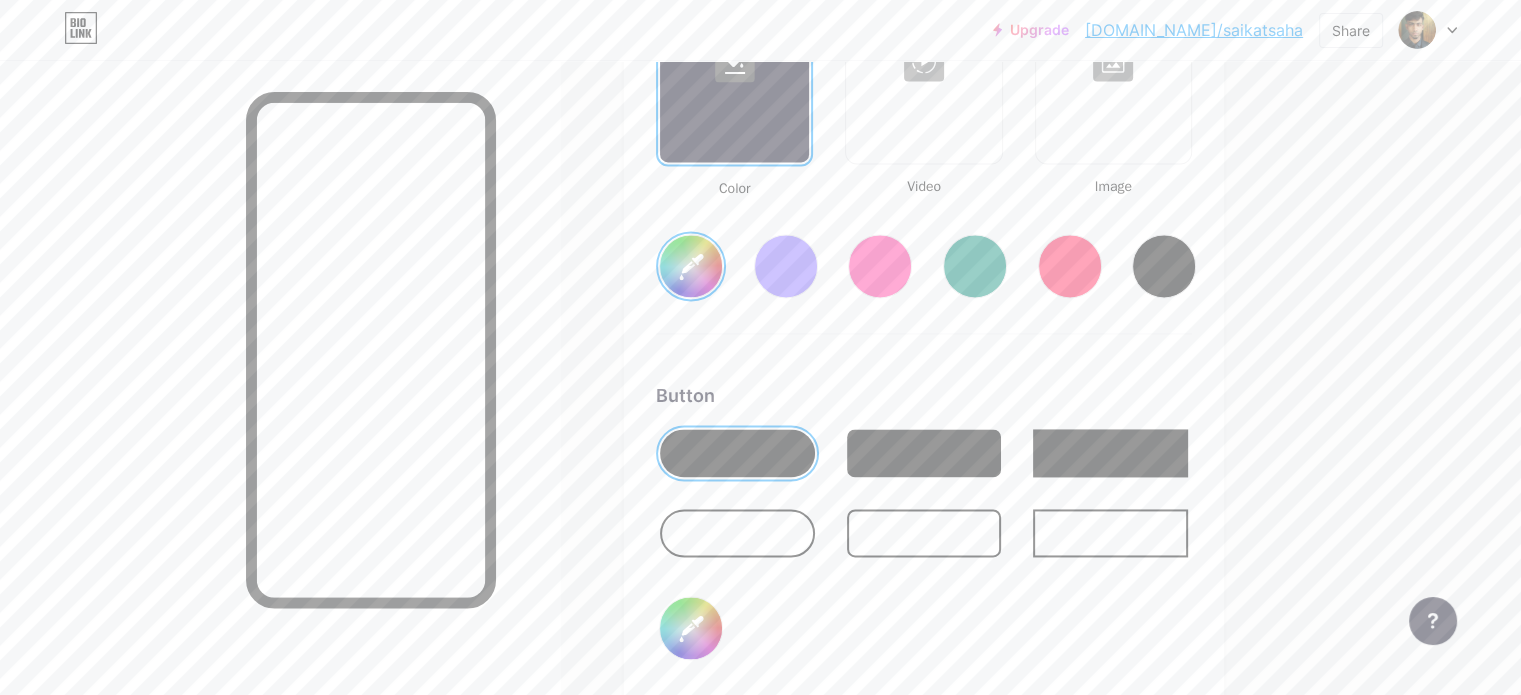 click at bounding box center [924, 533] 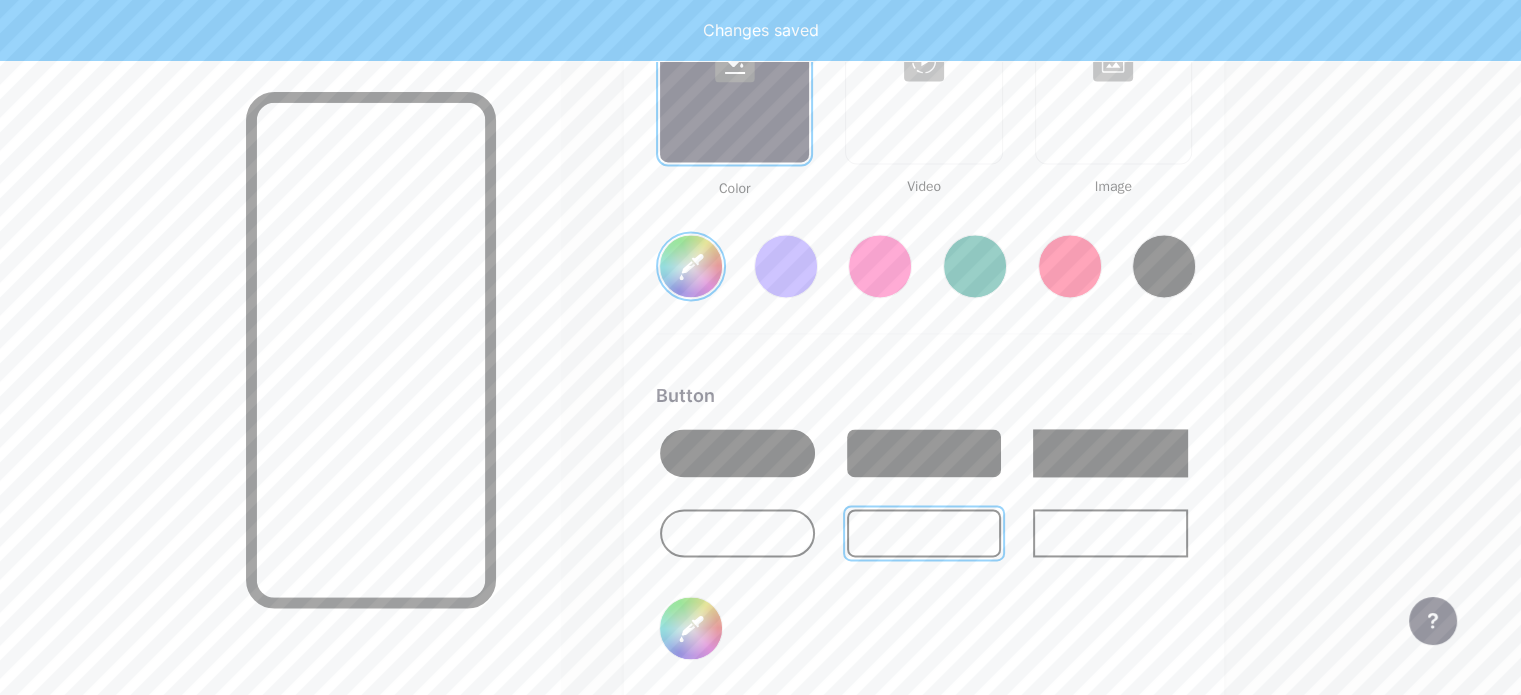 type on "#ffffff" 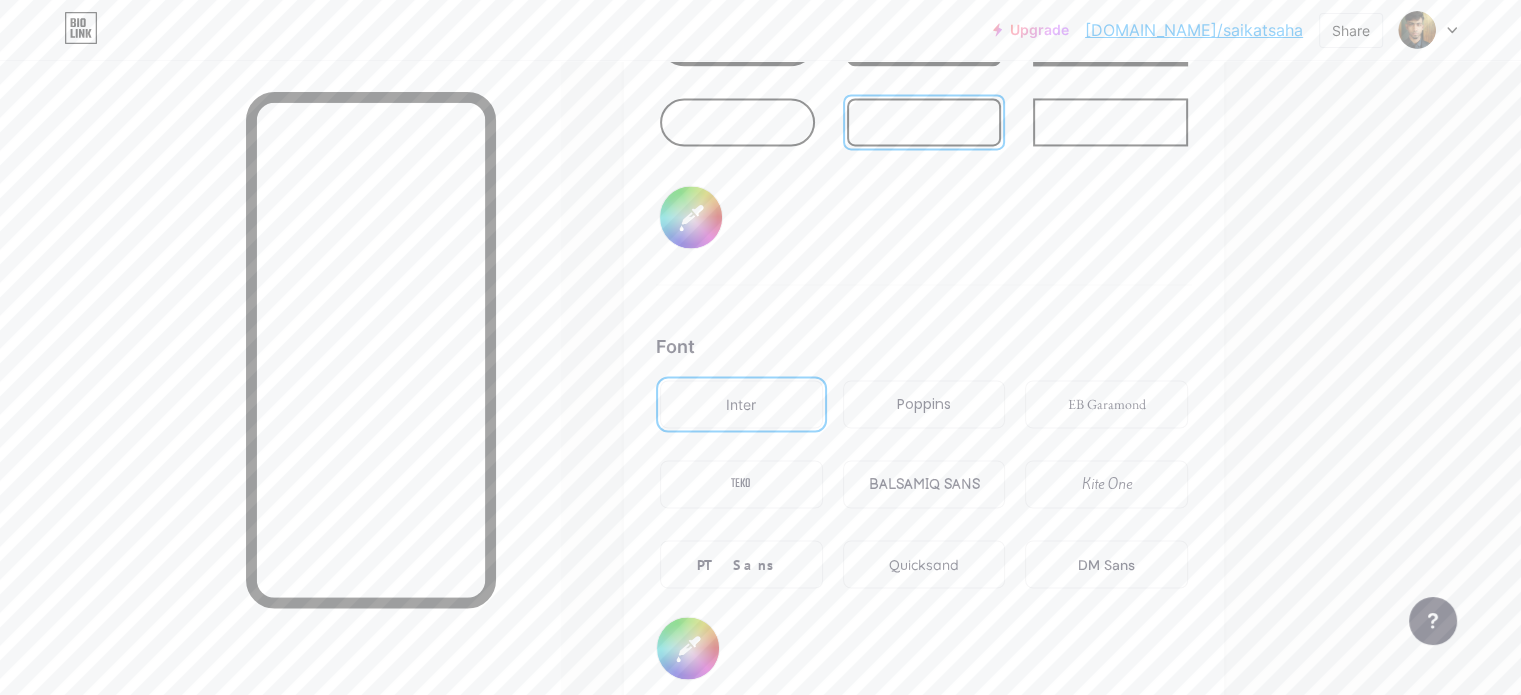 scroll, scrollTop: 3276, scrollLeft: 0, axis: vertical 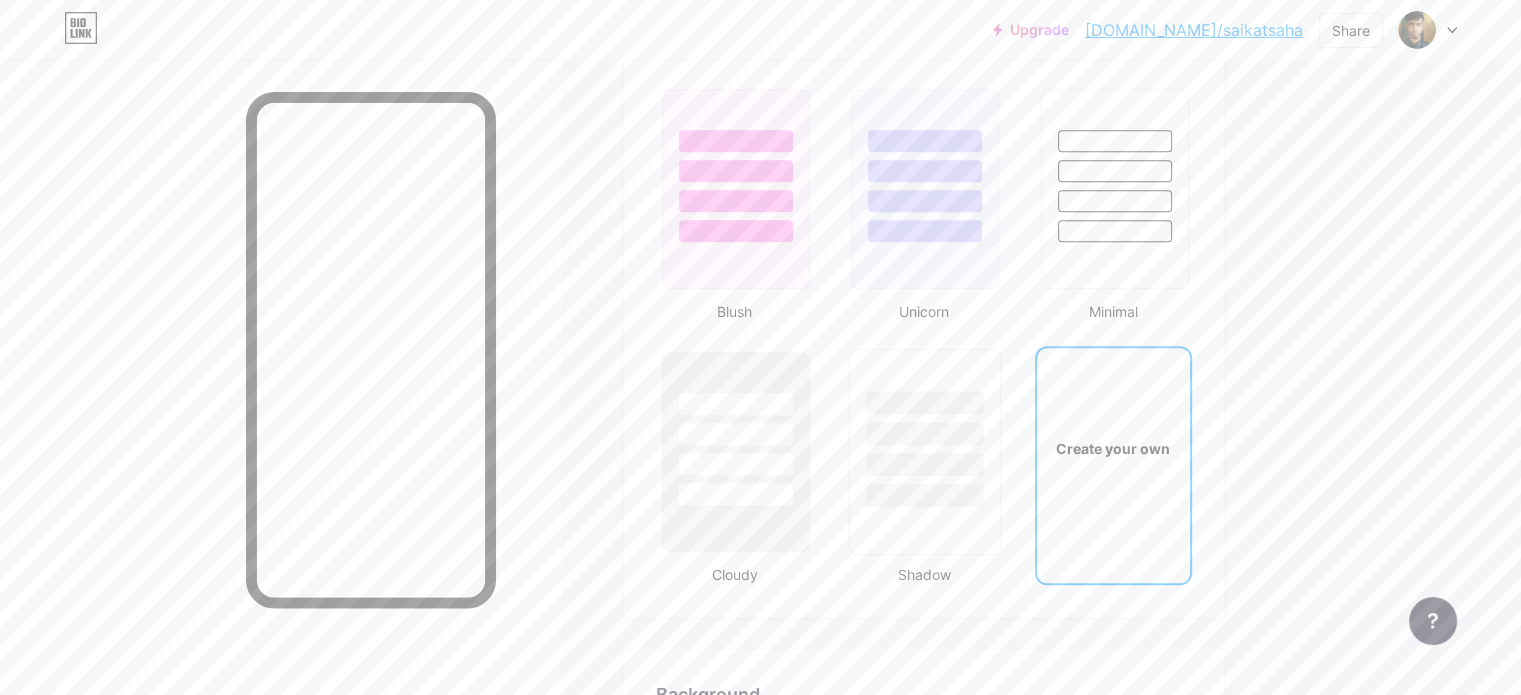 click at bounding box center (925, 402) 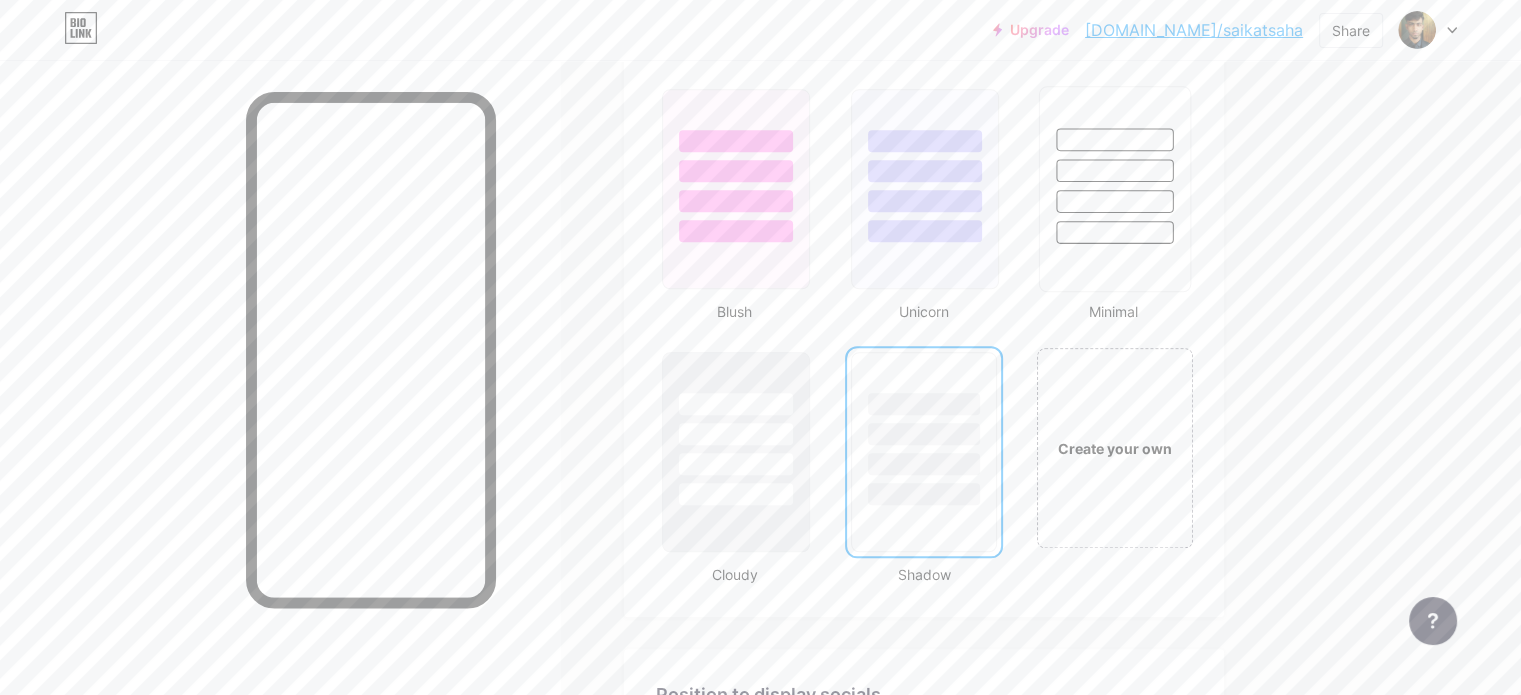 click at bounding box center [1114, 232] 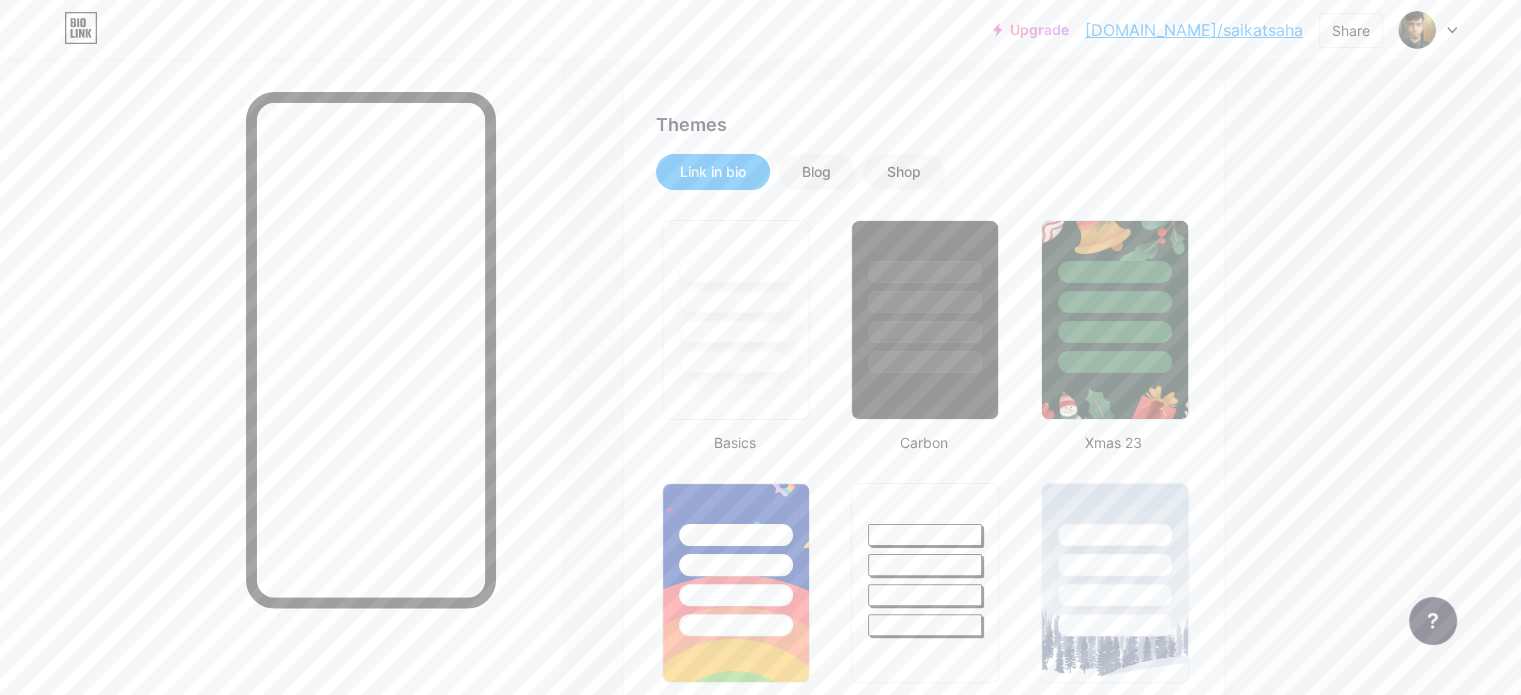 scroll, scrollTop: 389, scrollLeft: 0, axis: vertical 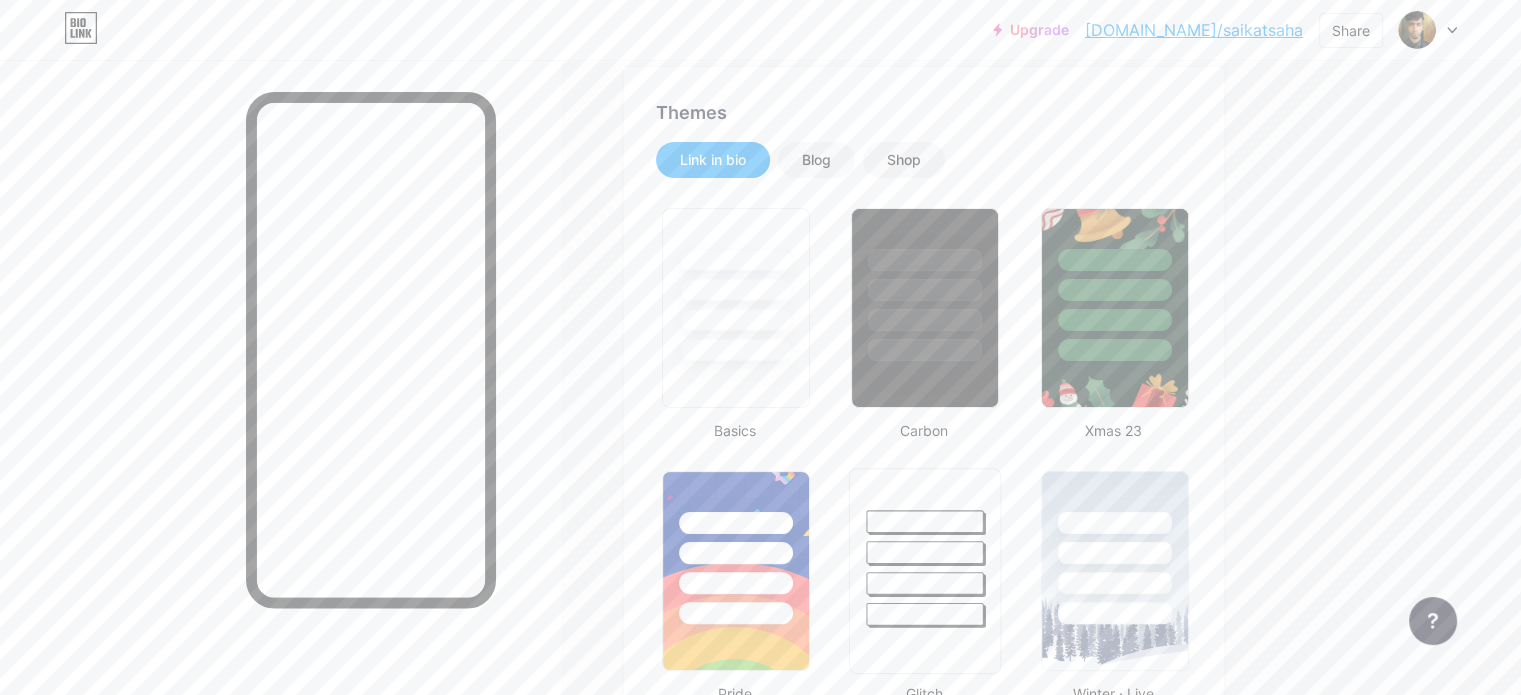 click at bounding box center (925, 547) 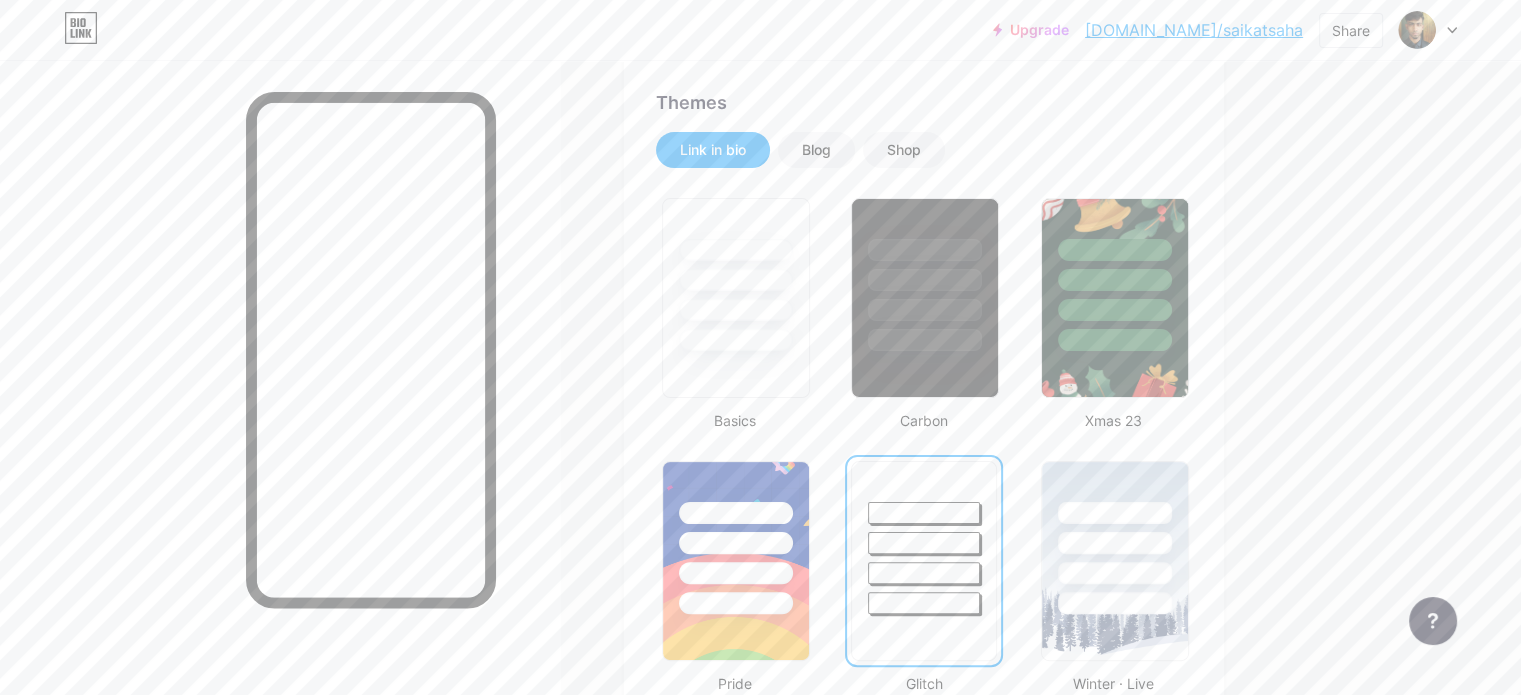 scroll, scrollTop: 390, scrollLeft: 0, axis: vertical 